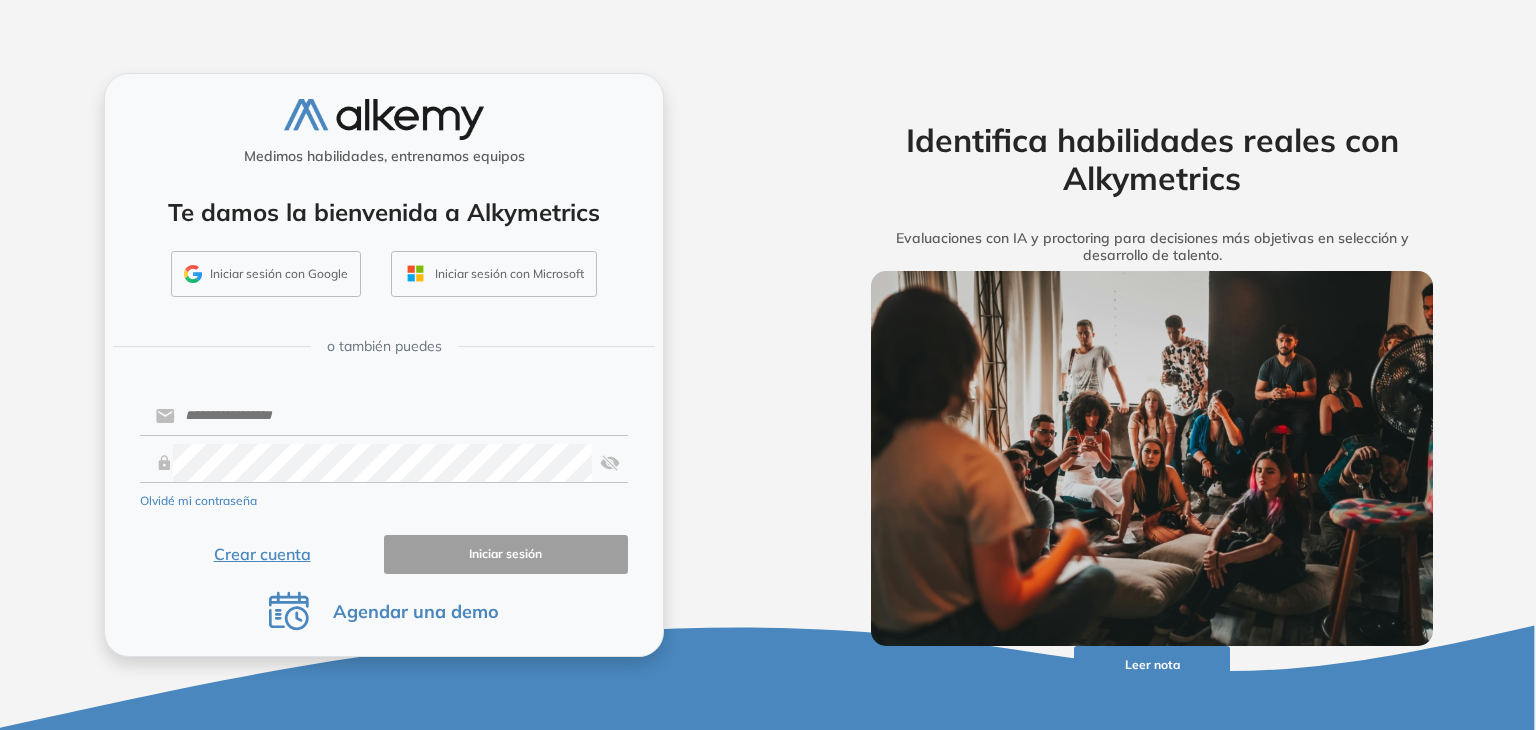 scroll, scrollTop: 0, scrollLeft: 0, axis: both 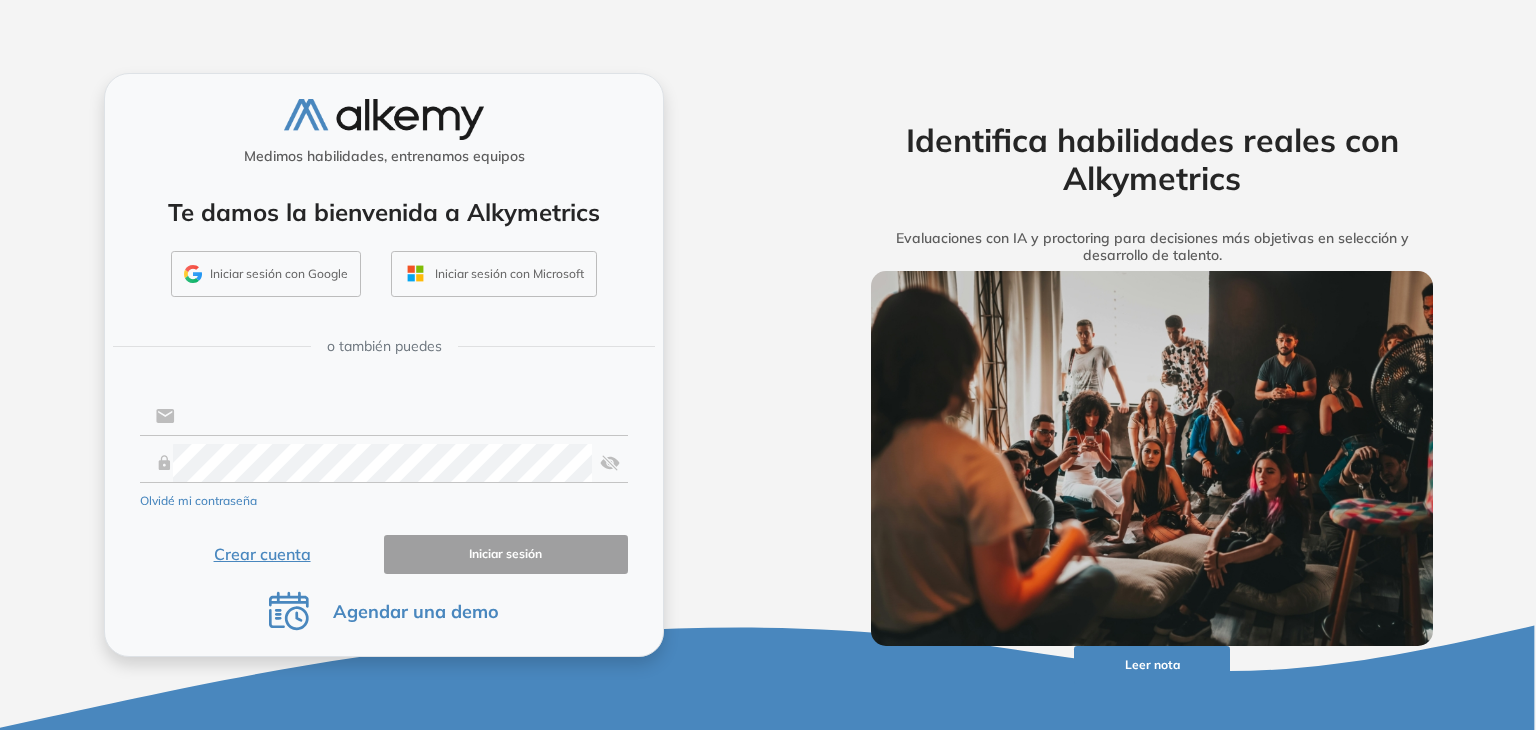 type on "**********" 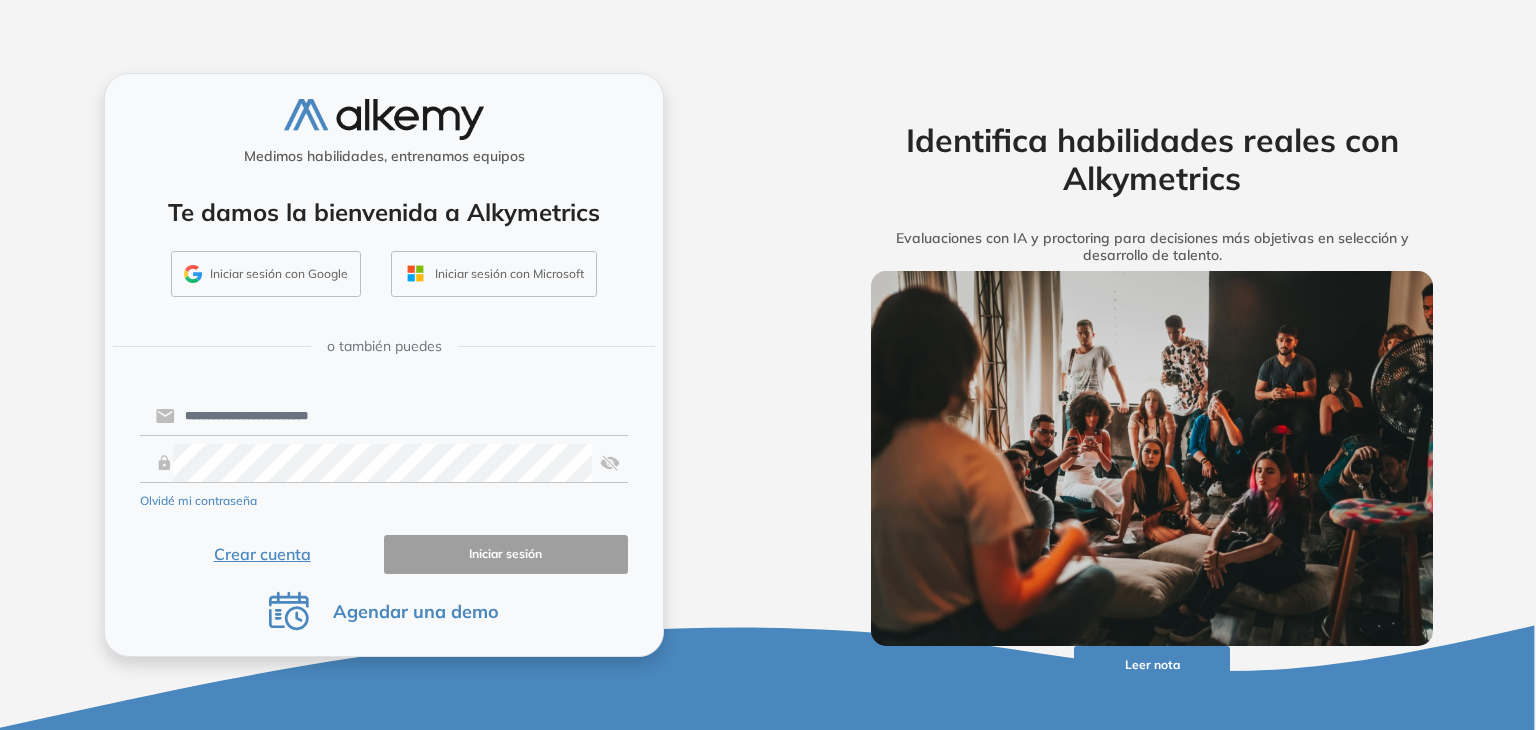 click on "Iniciar sesión" at bounding box center [506, 554] 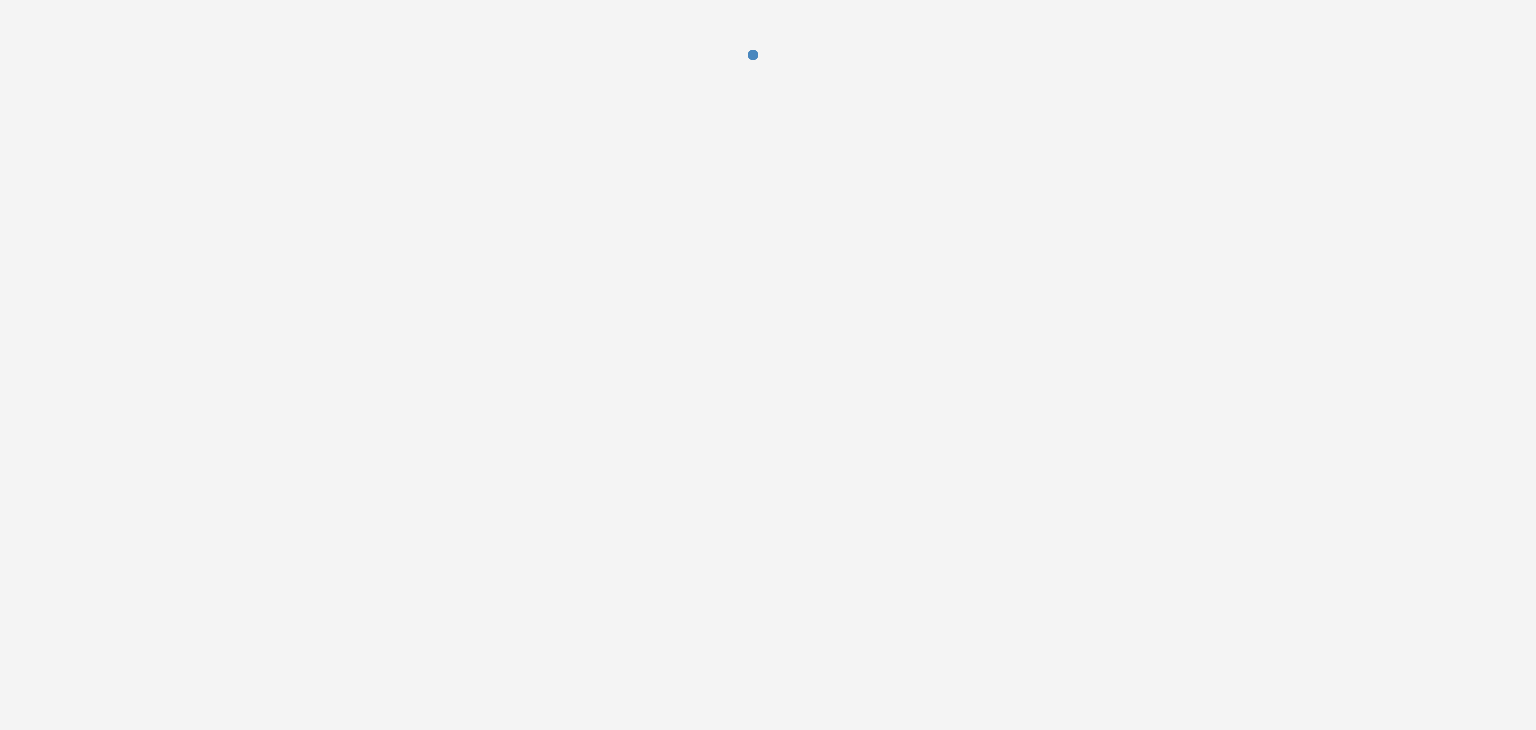scroll, scrollTop: 0, scrollLeft: 0, axis: both 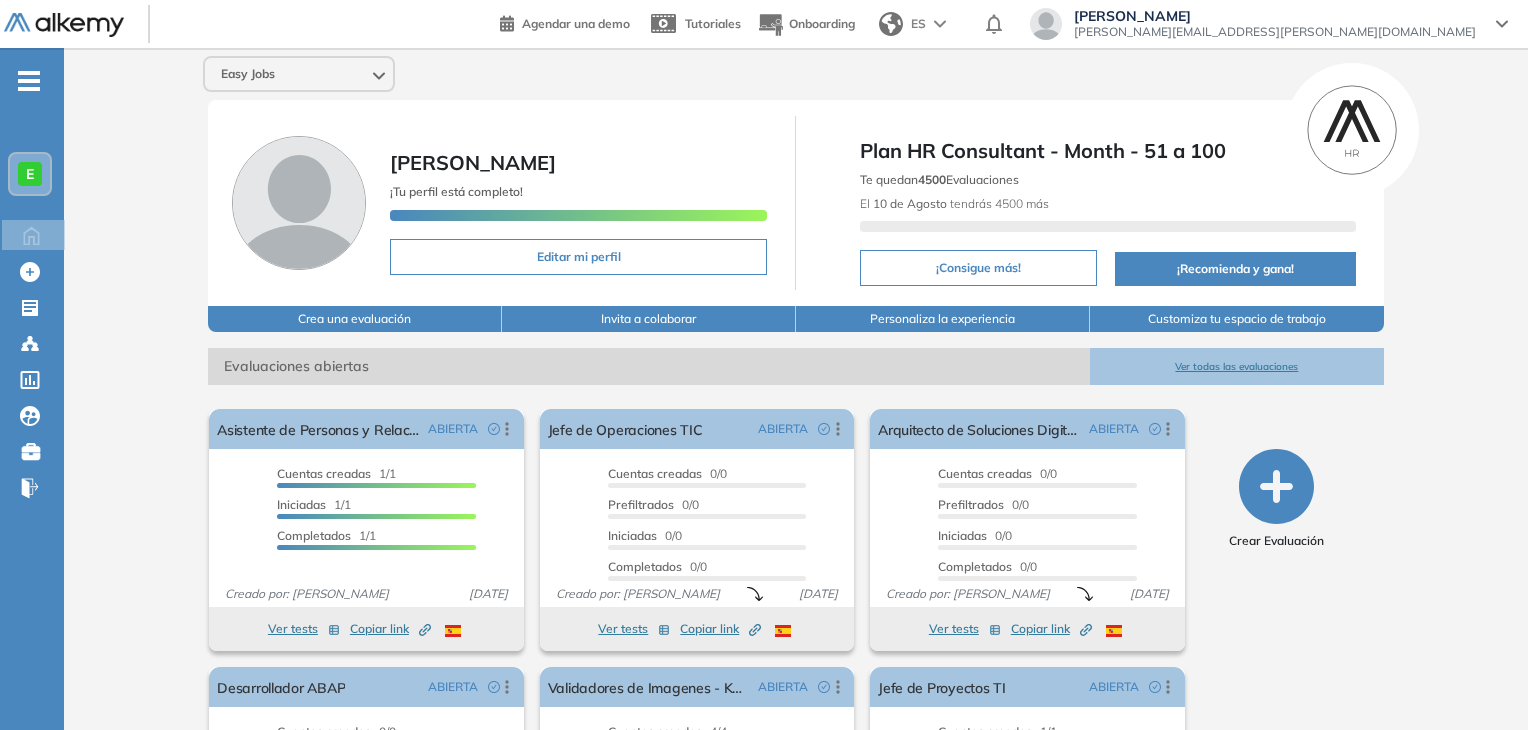 click on "Easy Jobs [PERSON_NAME] ¡Tu perfil está completo! Editar mi perfil Plan HR Consultant - Month - 51 a 100 Te quedan  4500  Evaluaciones El   [DATE][PERSON_NAME]   tendrás 4500 más ¡Consigue más! ¡Recomienda y gana! Crea una evaluación Invita a colaborar Personaliza la experiencia Customiza tu espacio de trabajo Evaluaciones abiertas Ver todas las evaluaciones El proctoring será activado ¡Importante!: Los usuarios que ya realizaron la evaluación no tendrán registros del proctoring Cancelar operación Activar Asistente de Personas y Relaciones Laborales ABIERTA Editar Los siguientes tests ya no están disponibles o tienen una nueva versión Revisa en el catálogo otras opciones o su detalle. Entendido Duplicar Reabrir Eliminar Ver candidatos Ver estadísticas Desactivar Proctoring Finalizar evaluación Mover de workspace Created by potrace 1.16, written by [PERSON_NAME] [DATE]-[DATE] Copiar ID Publico Cuentas creadas 1/1 Prefiltrados 0/1 Iniciadas 1/1 Completados 1/1 Invitaciones enviadas 1 Invitados" at bounding box center (796, 490) 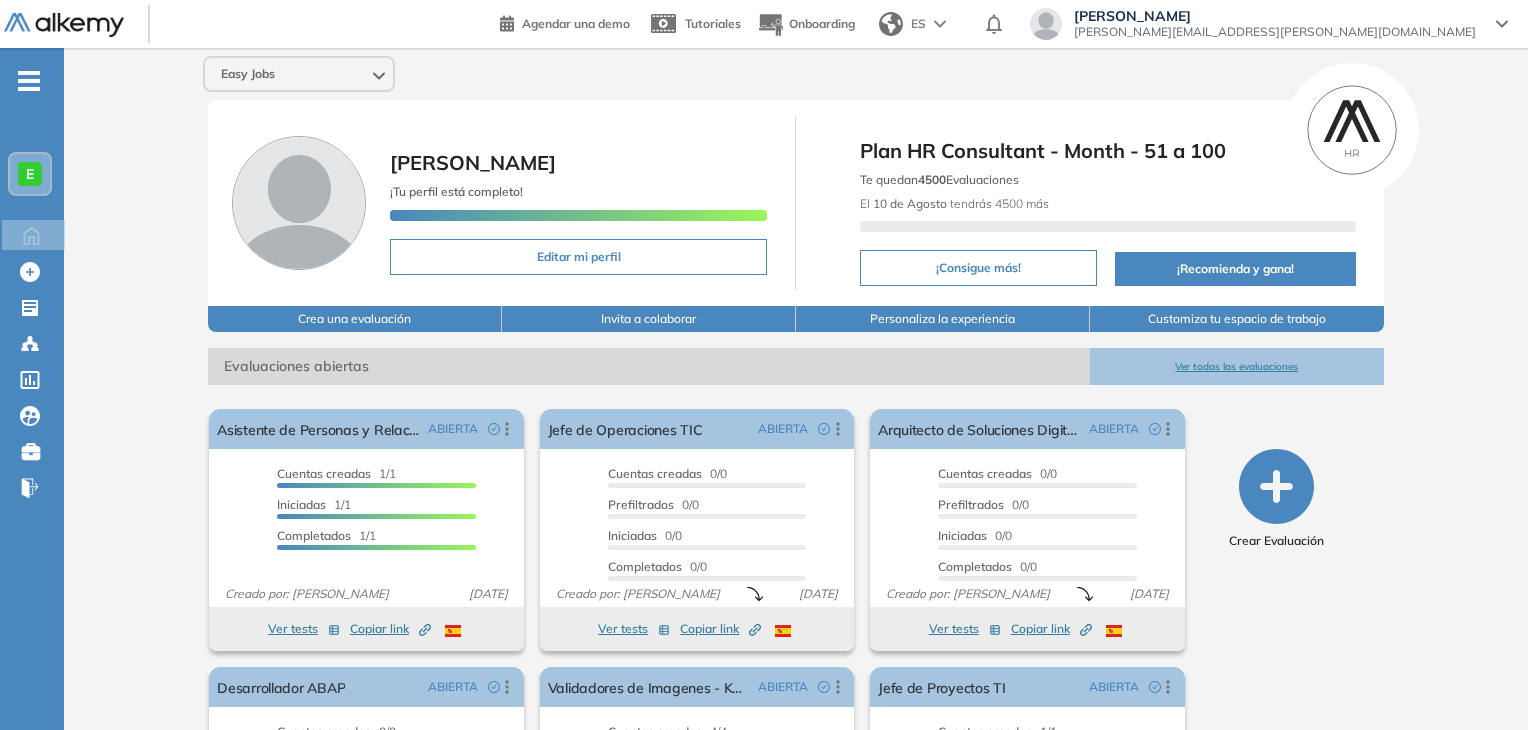 scroll, scrollTop: 202, scrollLeft: 0, axis: vertical 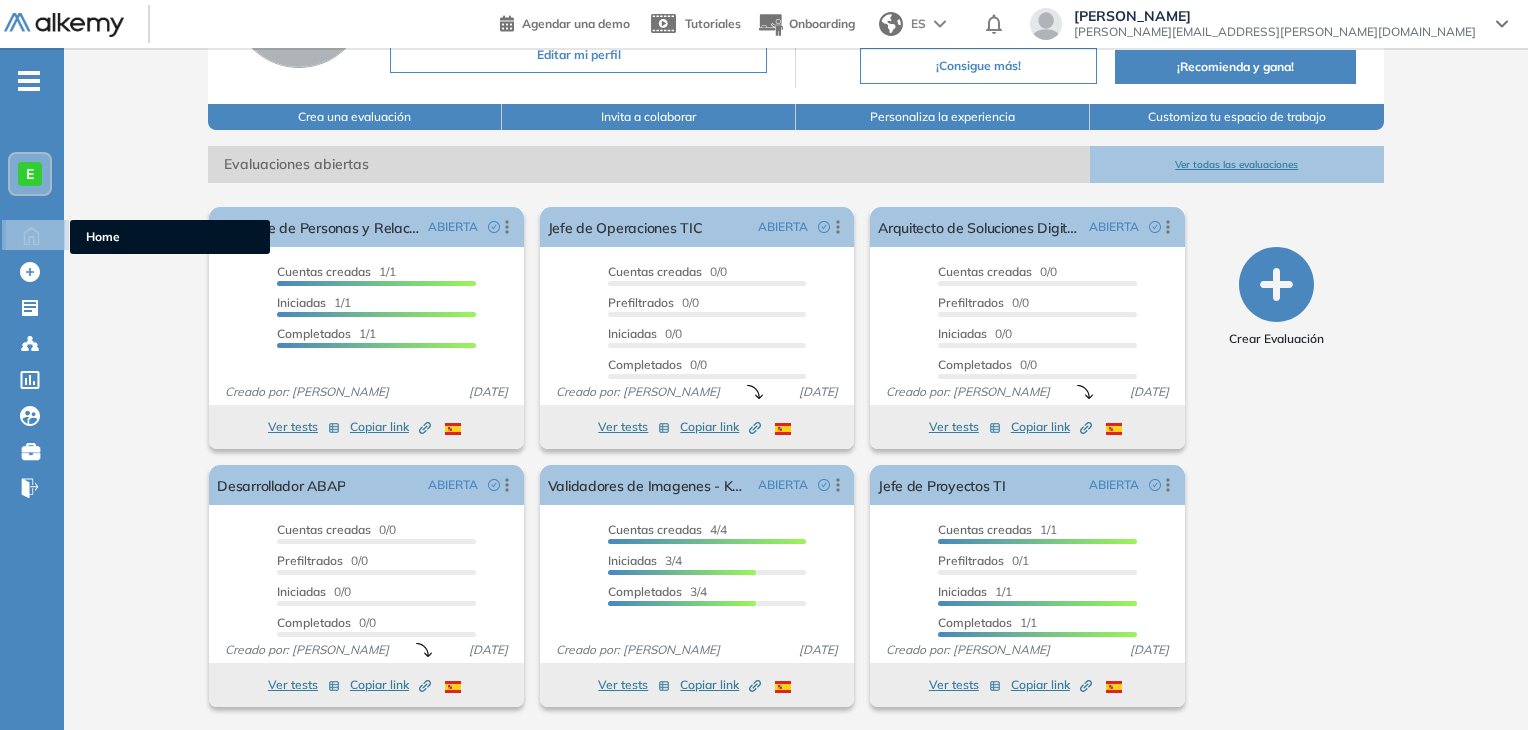 click 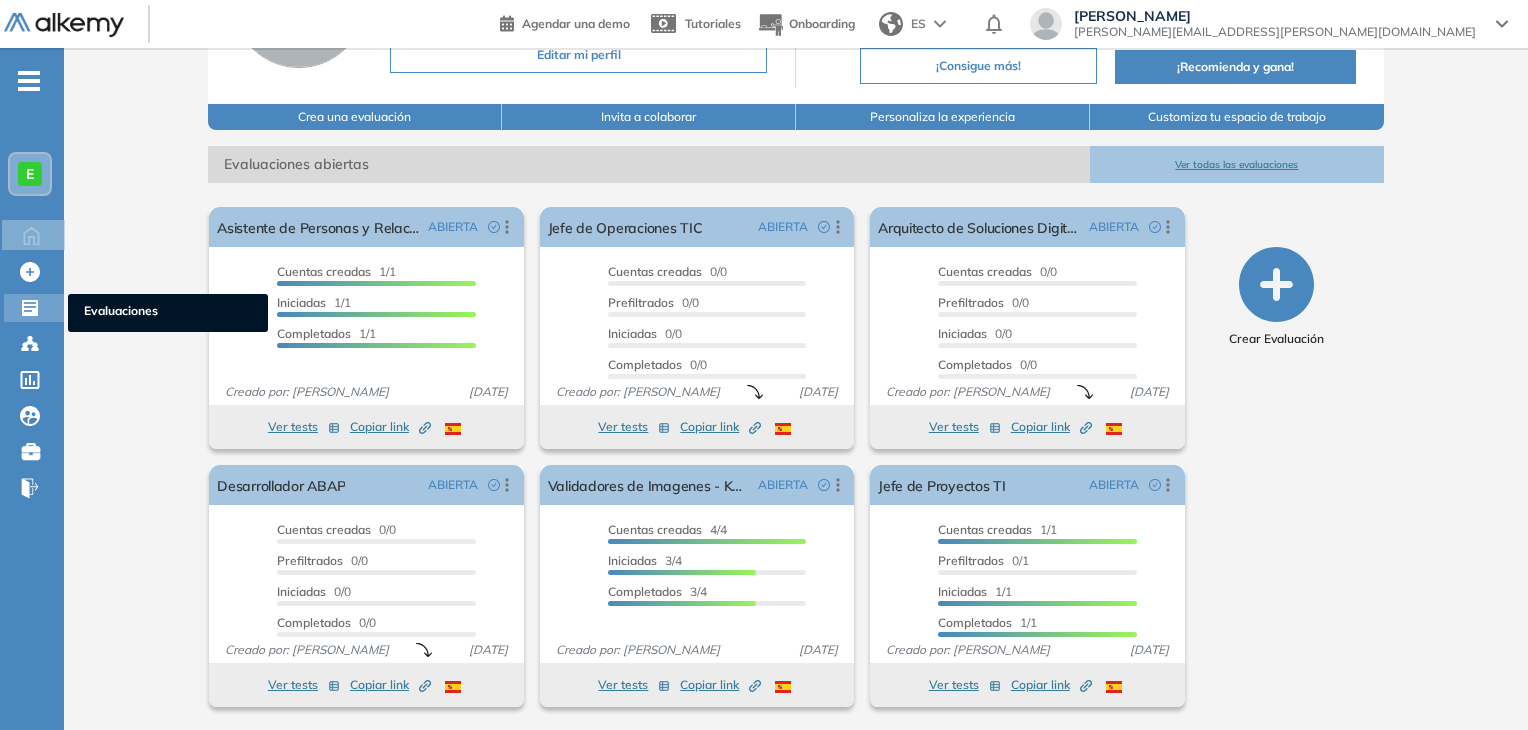 click 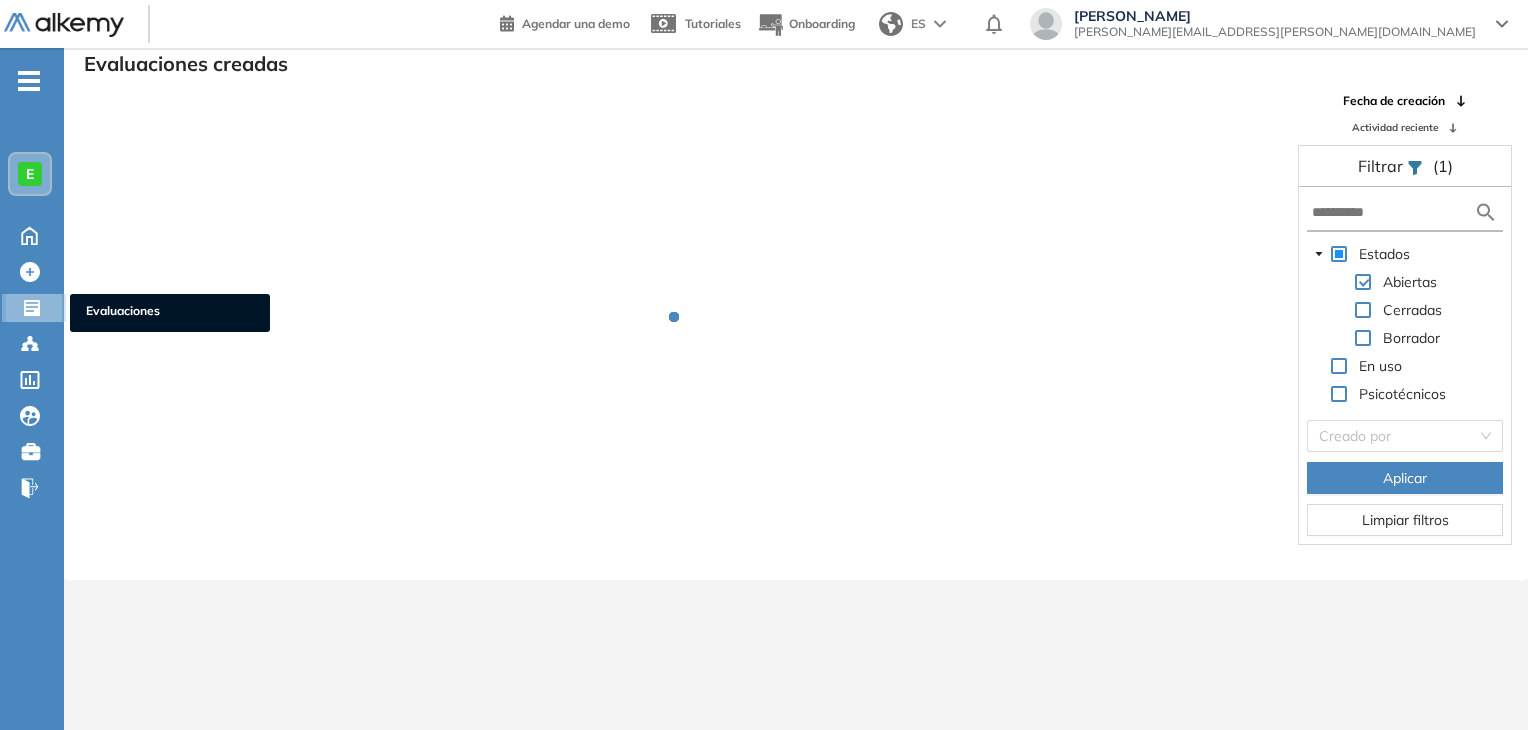 scroll, scrollTop: 48, scrollLeft: 0, axis: vertical 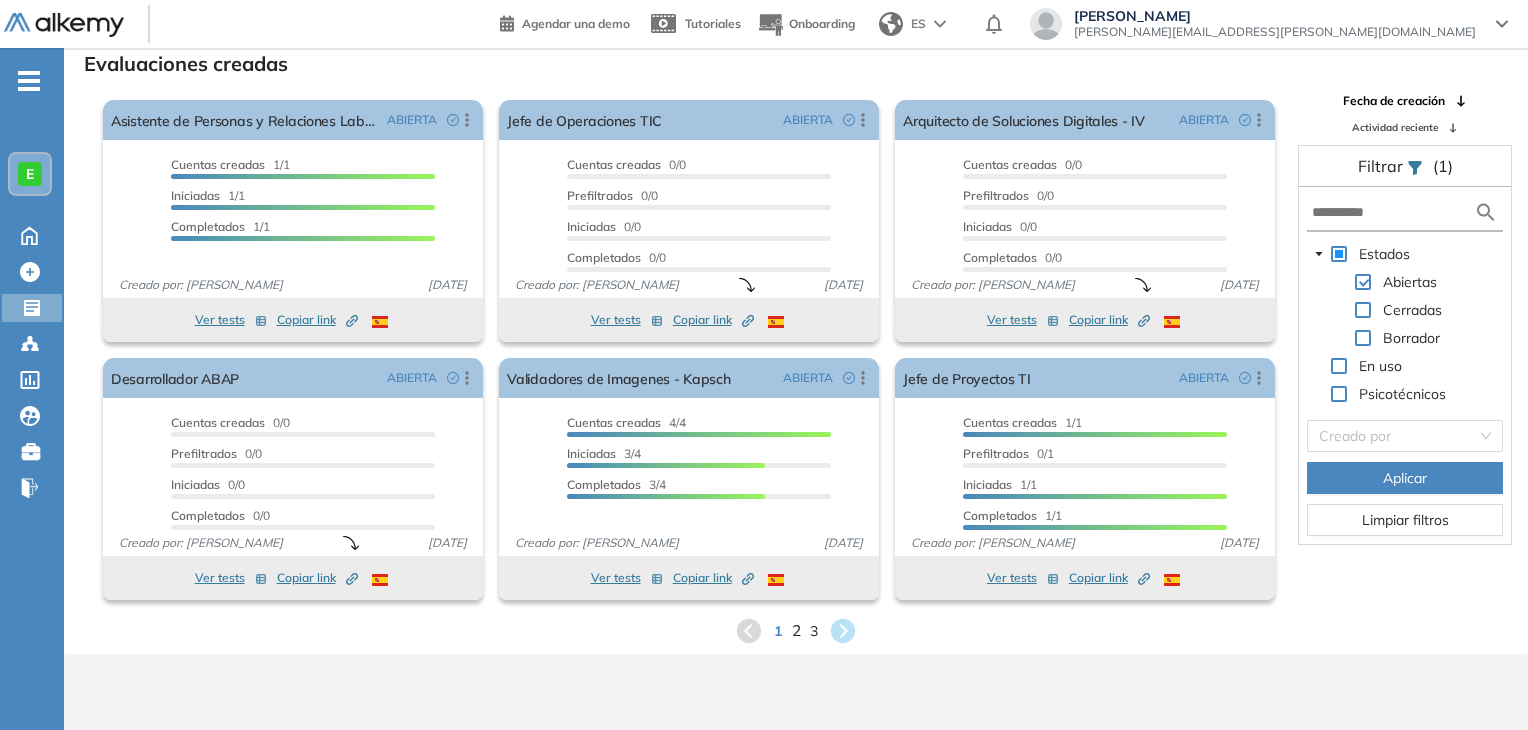 click on "2" at bounding box center (796, 630) 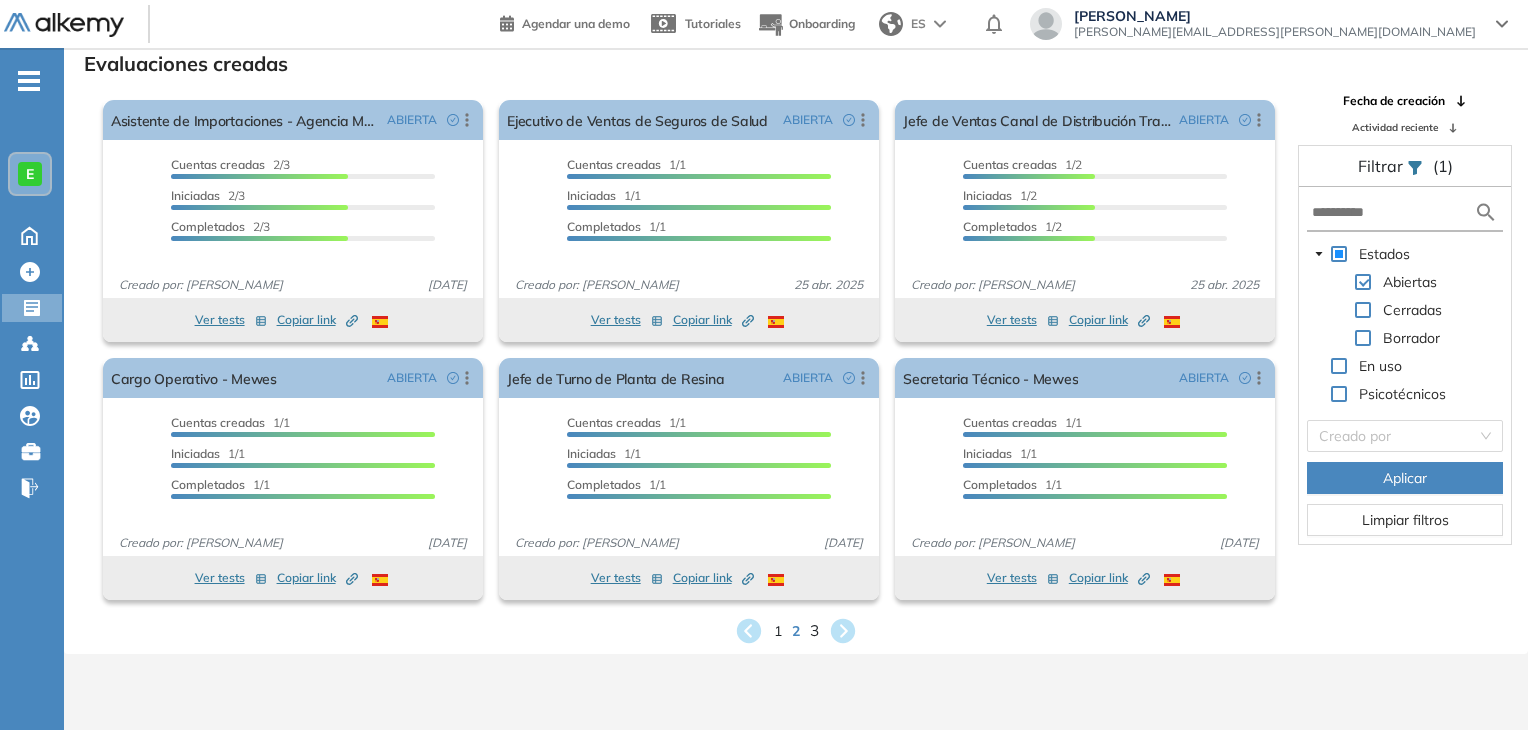 click on "3" at bounding box center (814, 630) 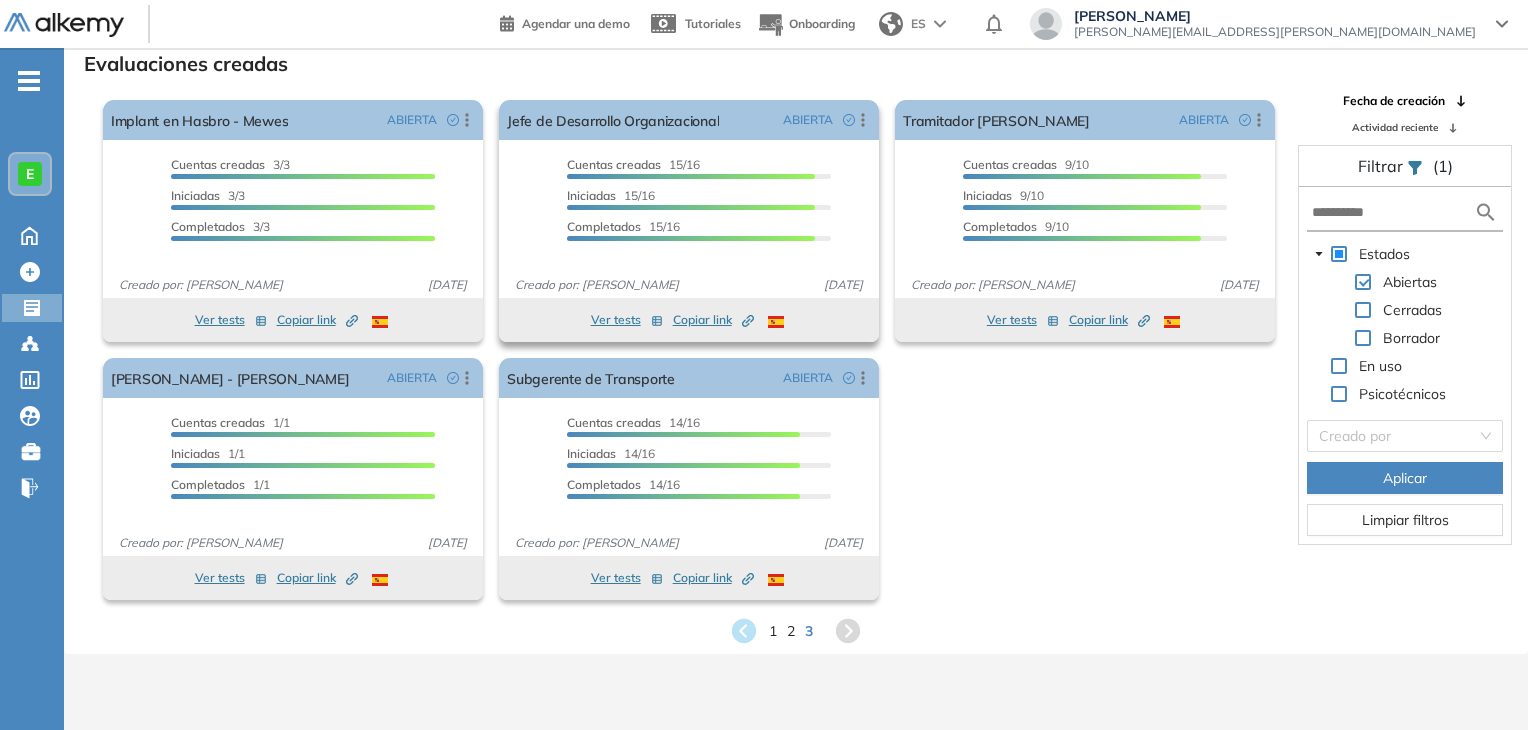 click on "Ver tests" at bounding box center [627, 320] 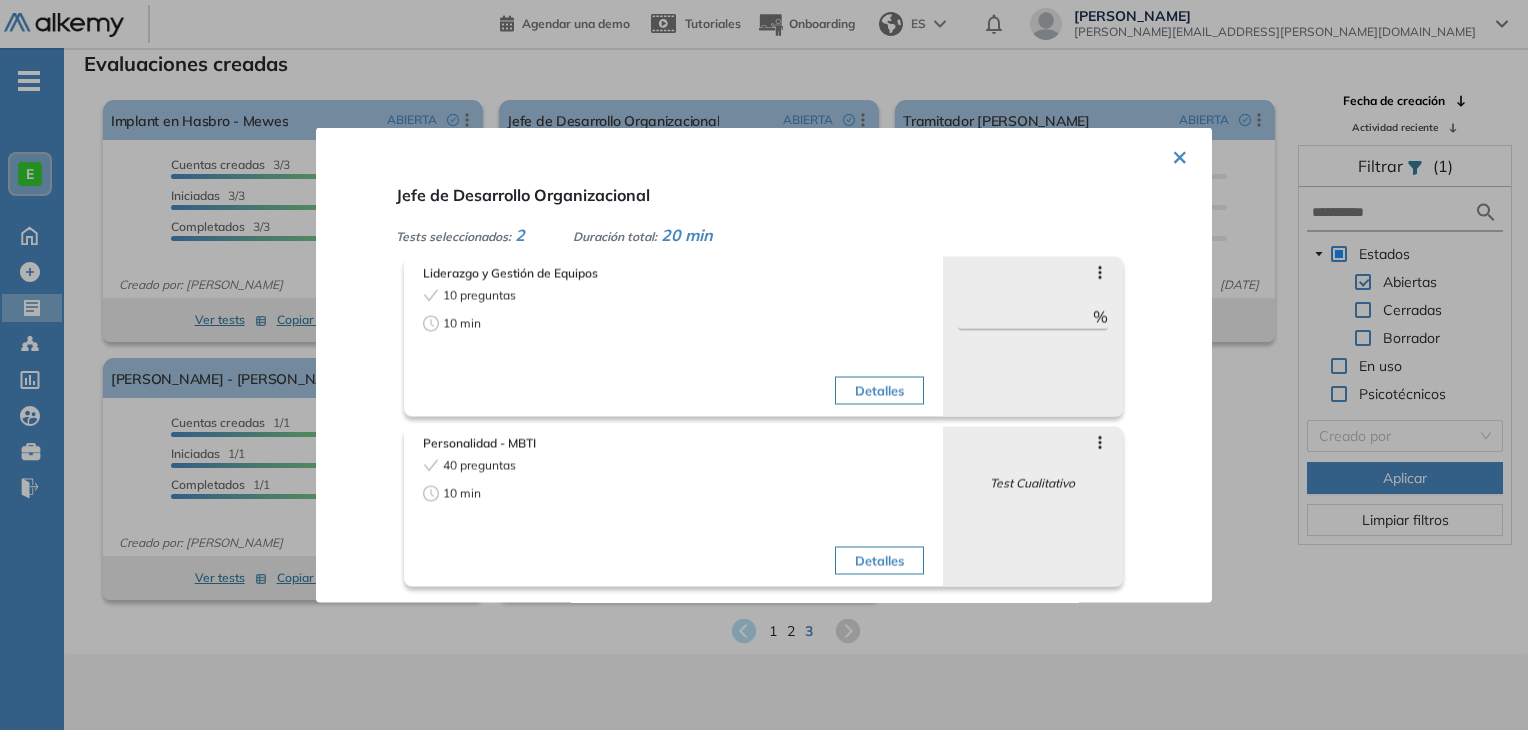 type 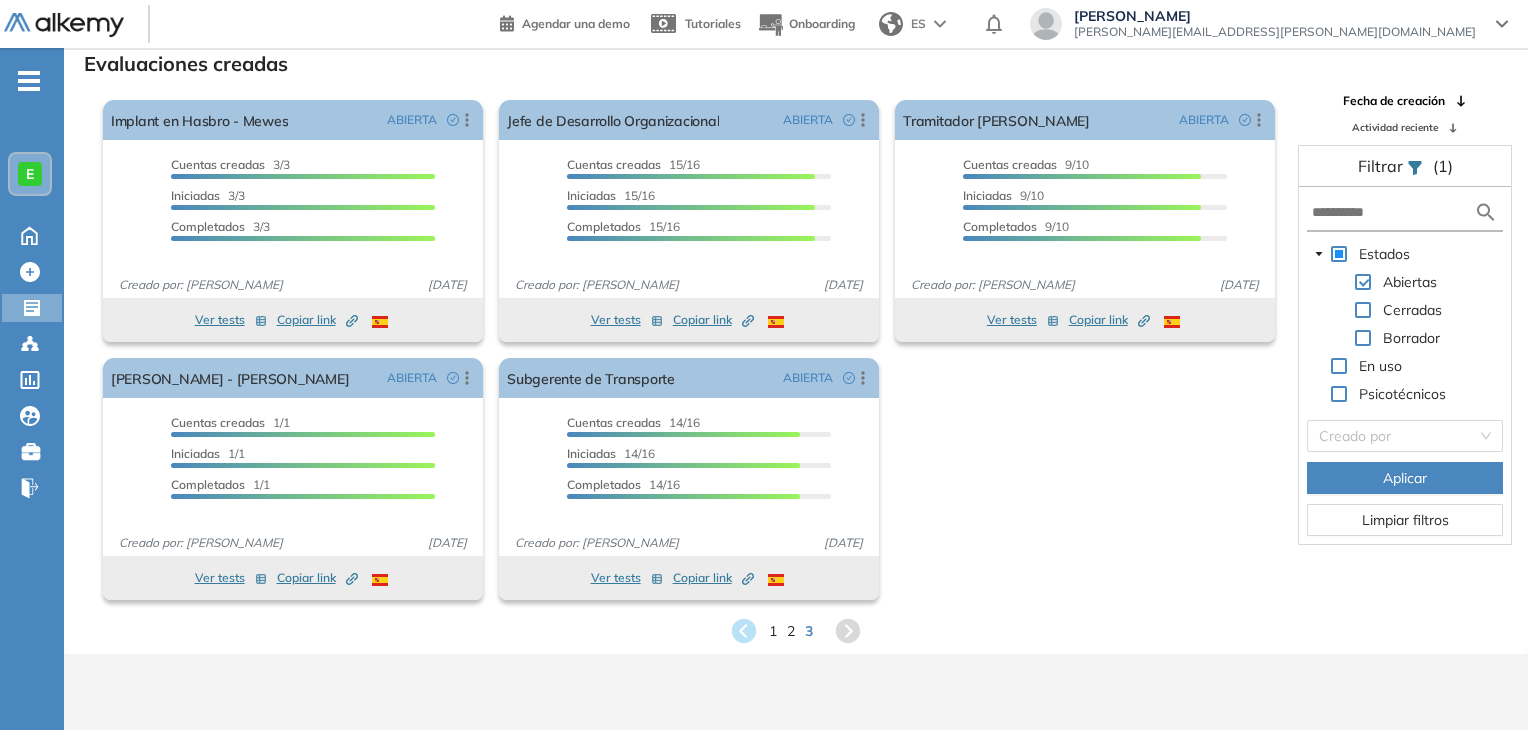 click on "Evaluaciones creadas El proctoring será activado ¡Importante!: Los usuarios que ya realizaron la evaluación no tendrán registros del proctoring Cancelar operación Activar Implant en Hasbro - [PERSON_NAME] ABIERTA Editar Los siguientes tests ya no están disponibles o tienen una nueva versión Revisa en el catálogo otras opciones o su detalle. Entendido Duplicar Reabrir Eliminar Ver candidatos Ver estadísticas Desactivar Proctoring Finalizar evaluación Mover de workspace Created by potrace 1.16, written by [PERSON_NAME] [DATE]-[DATE] Copiar ID Publico Cuentas creadas 3/3 Prefiltrados 0/3 Iniciadas 3/3 Completados 3/3 Invitaciones enviadas 3 Invitados Evaluación completada 3 veces Fecha límite Sin fecha límite Creado por:  [PERSON_NAME] [DATE] Ver tests Copiar link Created by potrace 1.16, written by [PERSON_NAME] [DATE]-[DATE] El proctoring será activado ¡Importante!: Los usuarios que ya realizaron la evaluación no tendrán registros del proctoring Cancelar operación Activar ABIERTA Editar Entendido" at bounding box center (796, 347) 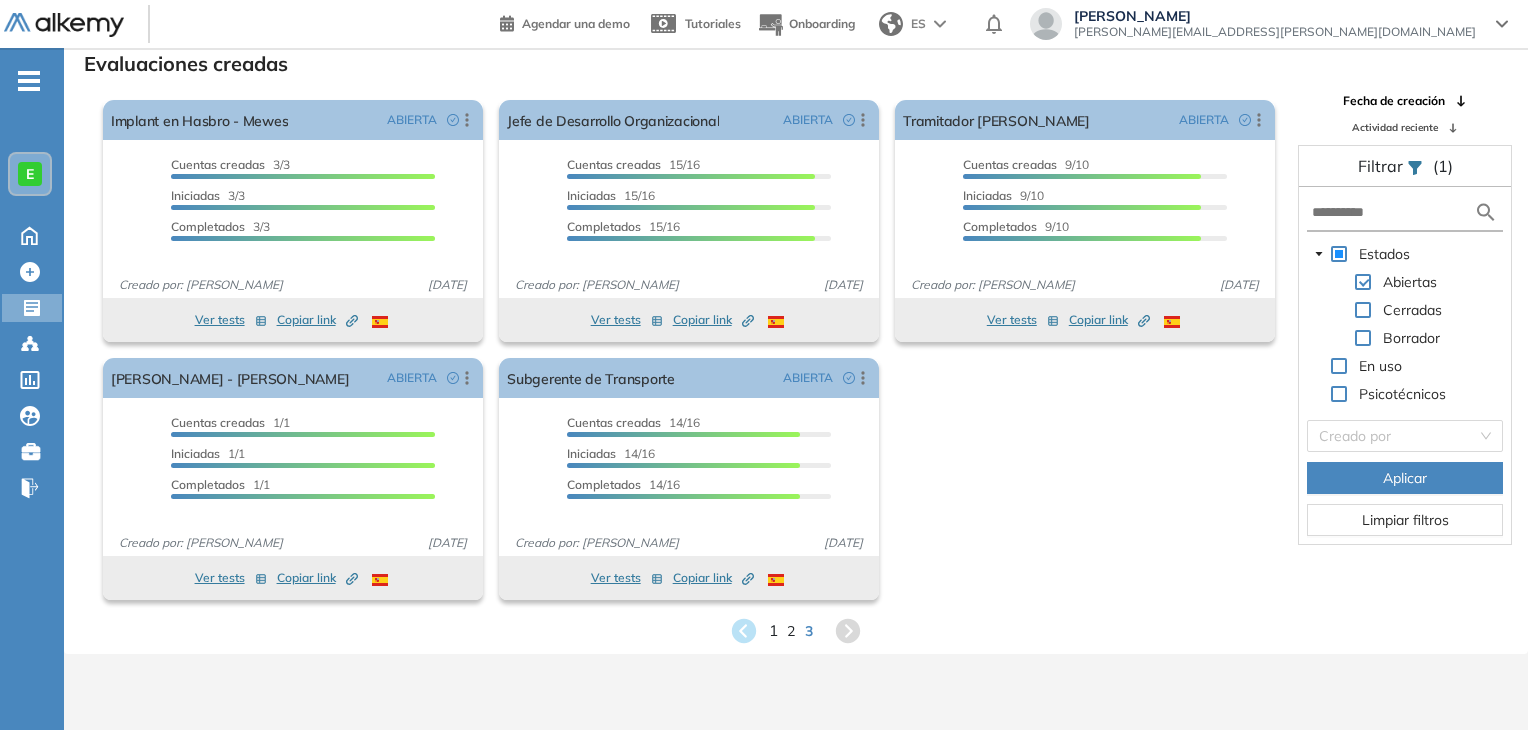 click on "1" at bounding box center [773, 630] 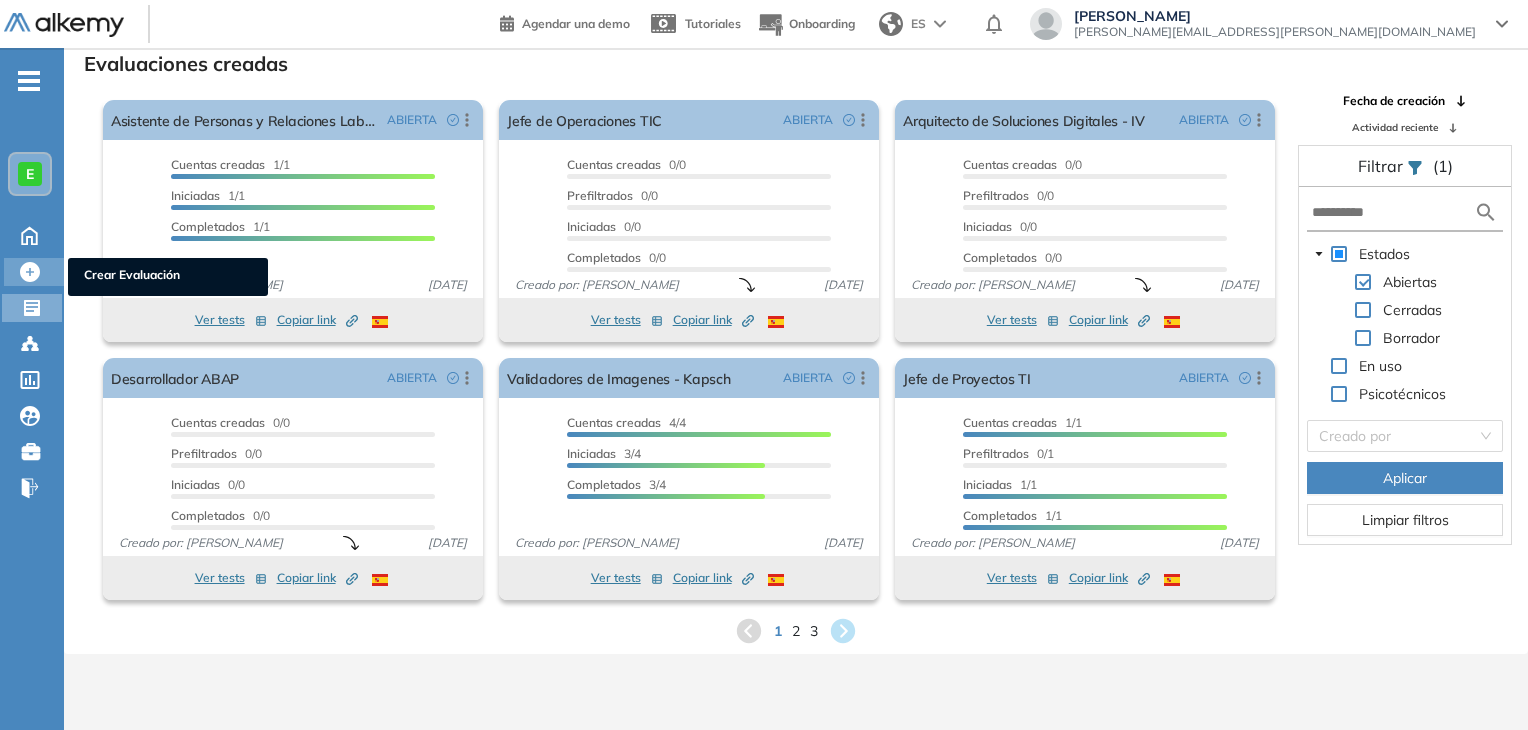 click on "Crear Evaluación" at bounding box center (168, 277) 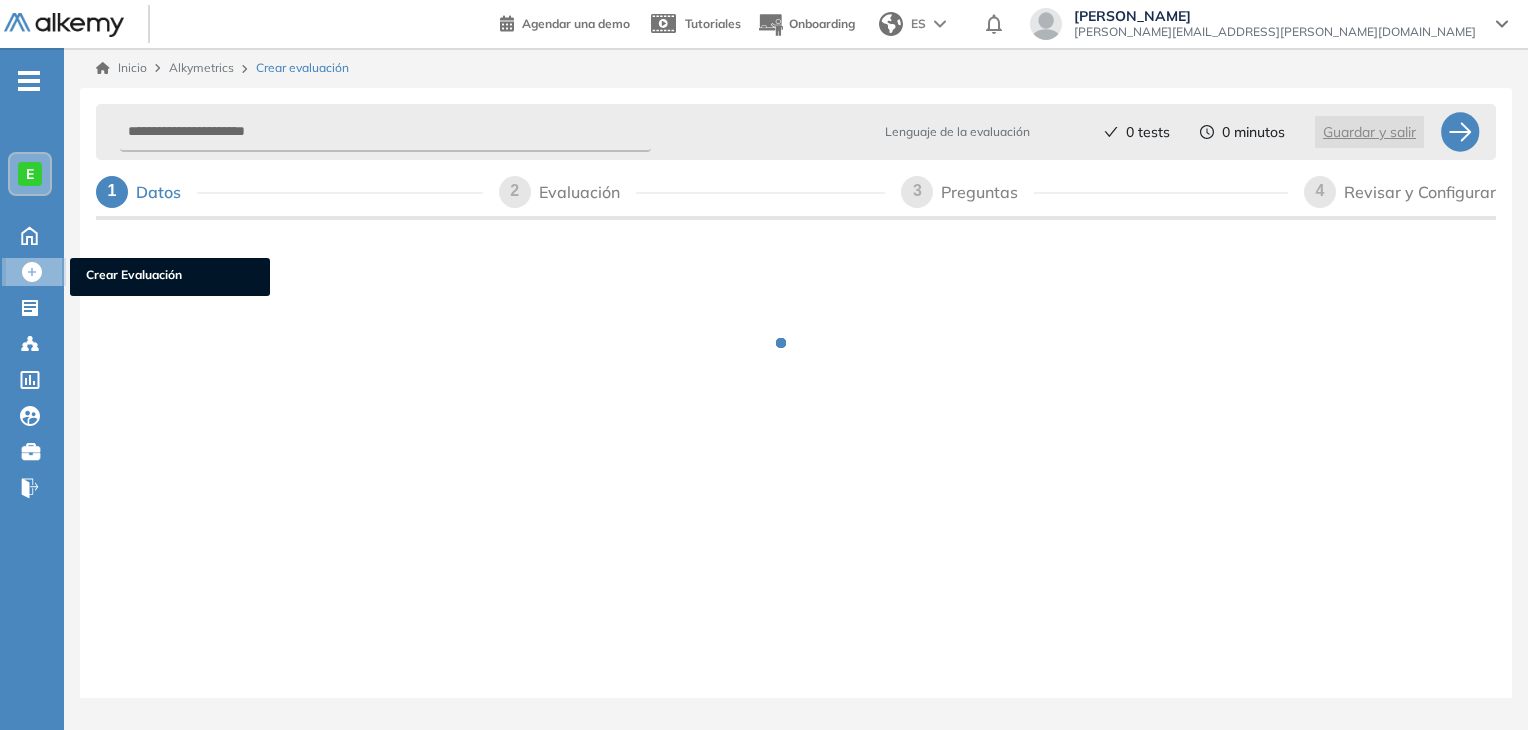 scroll, scrollTop: 0, scrollLeft: 0, axis: both 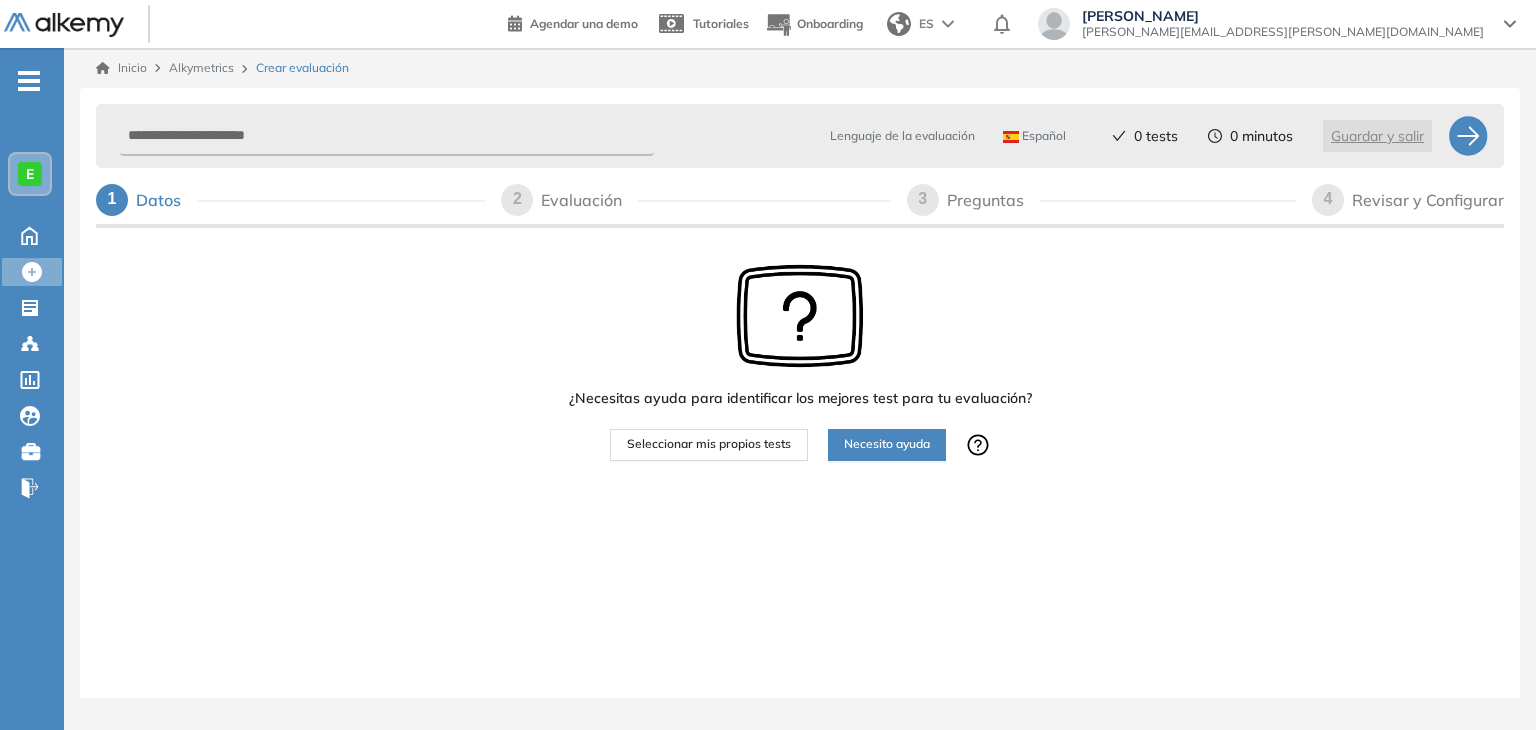 click on "Seleccionar mis propios tests" at bounding box center [709, 444] 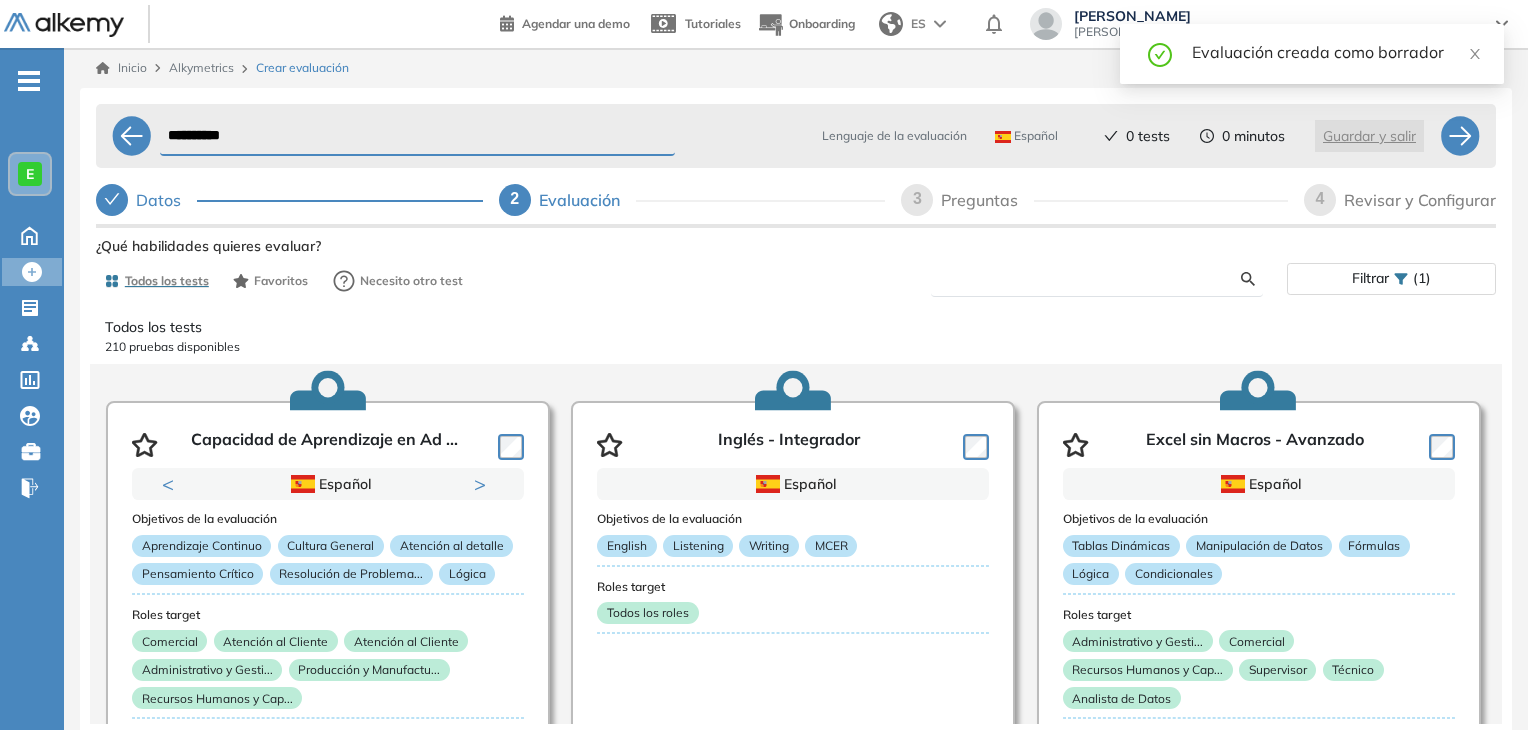 click at bounding box center (1094, 279) 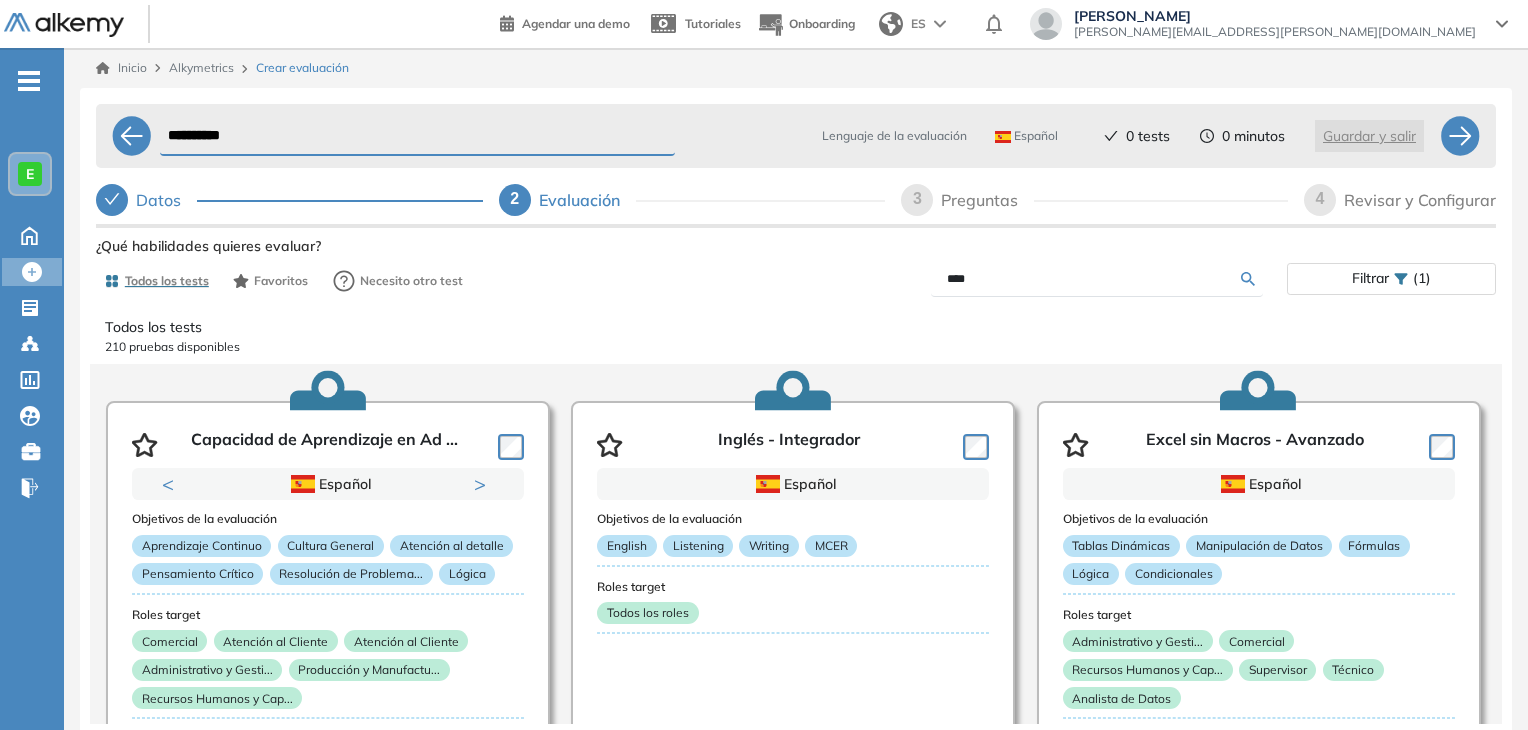 click on "Ver preguntas de muestra Demo Experiencia Starter  Validado undefined minutos  Pregunta Disponible en Español Tipo de preguntas Este test cubre: Velocidad Atención visual Precisión operativa Capacidad de concentración Estadísticas Prueba realizada por +100 candidatos 50% Puntaje promedio <31% Principiante >31% En desarrollo >46% Óptimo >64% Avanzado Experto Usado por Descripcion del test ¿Qué habilidades quieres evaluar? Todos los tests   Favoritos   Necesito otro test   **** Filtrar  (1) Todos los tests 210 pruebas disponibles Capacidad de Aprendizaje en Ad ...   Previous Portugués Español Portugués Español Portugués   Next 1 2 Objetivos de la evaluación Aprendizaje Continuo Cultura General Atención al detalle Pensamiento Crítico Resolución de Problema... Lógica Roles target Comercial Atención al Cliente Atención al Cliente Administrativo y Gesti... Producción y Manufactu... Recursos Humanos y Cap... Estadísticas +10000 Candidatos Puntuación 0 10 20 30 40 50 60 70 80 90 100 Promedio 50" at bounding box center (796, 546) 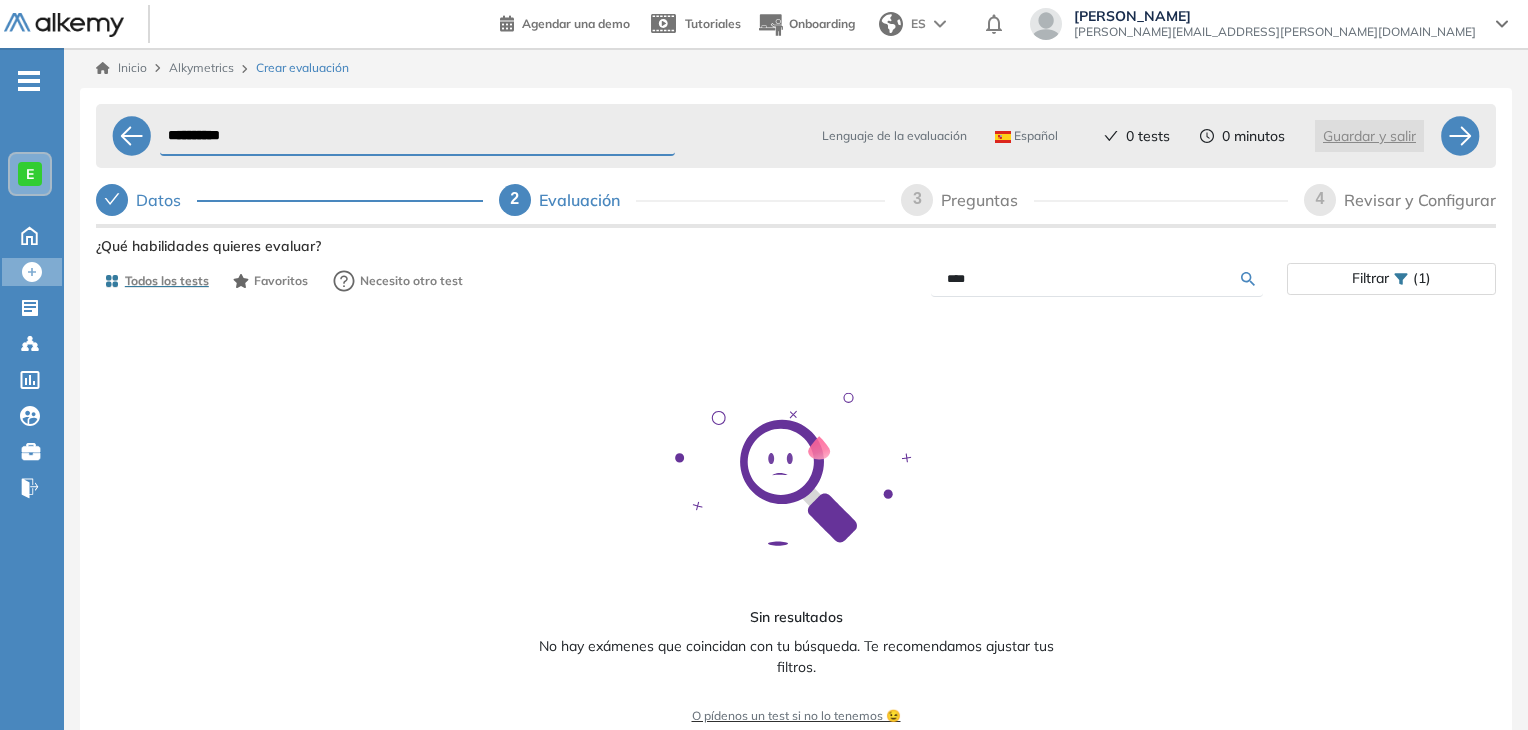 click on "****" at bounding box center (1094, 279) 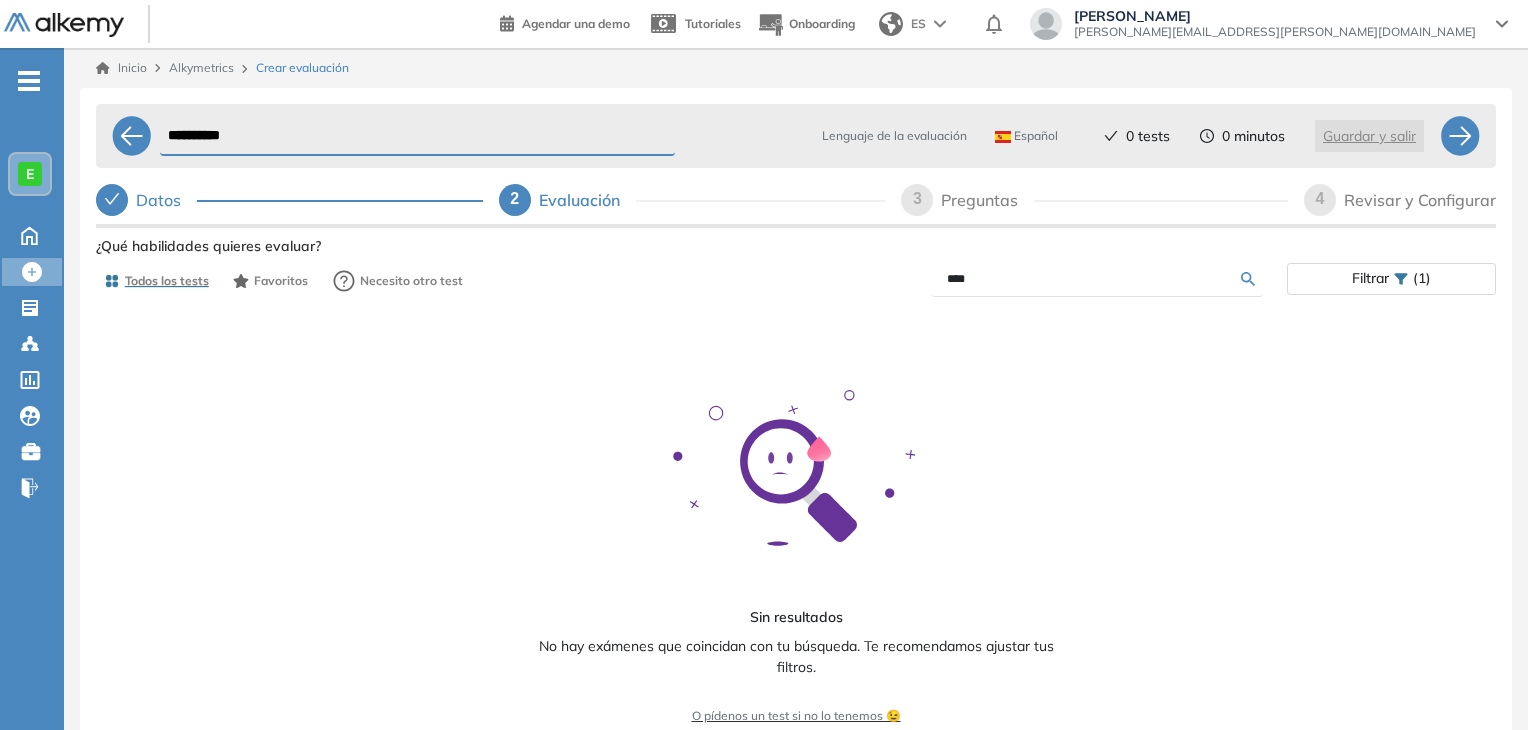 click on "****" at bounding box center [1094, 279] 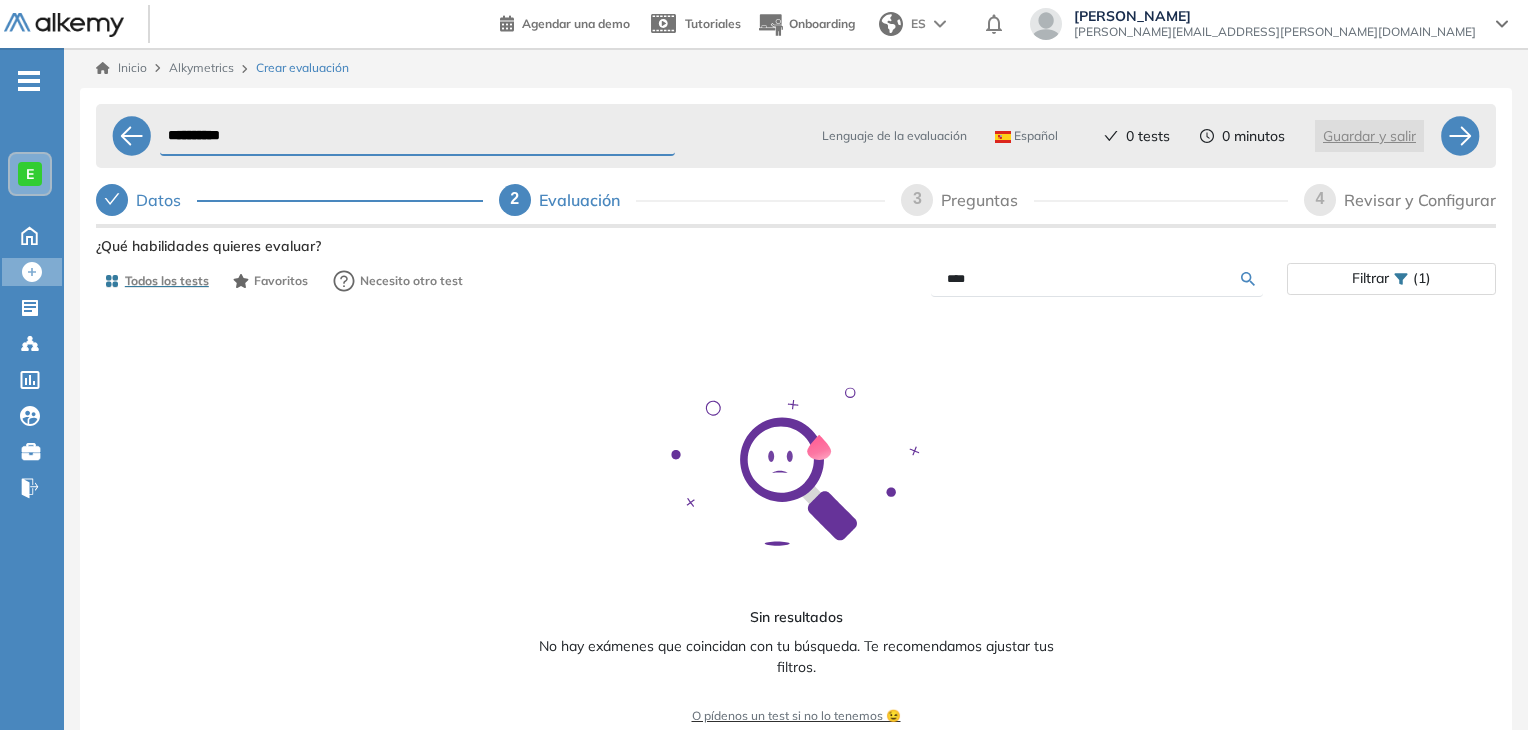 click on "****" at bounding box center [1094, 279] 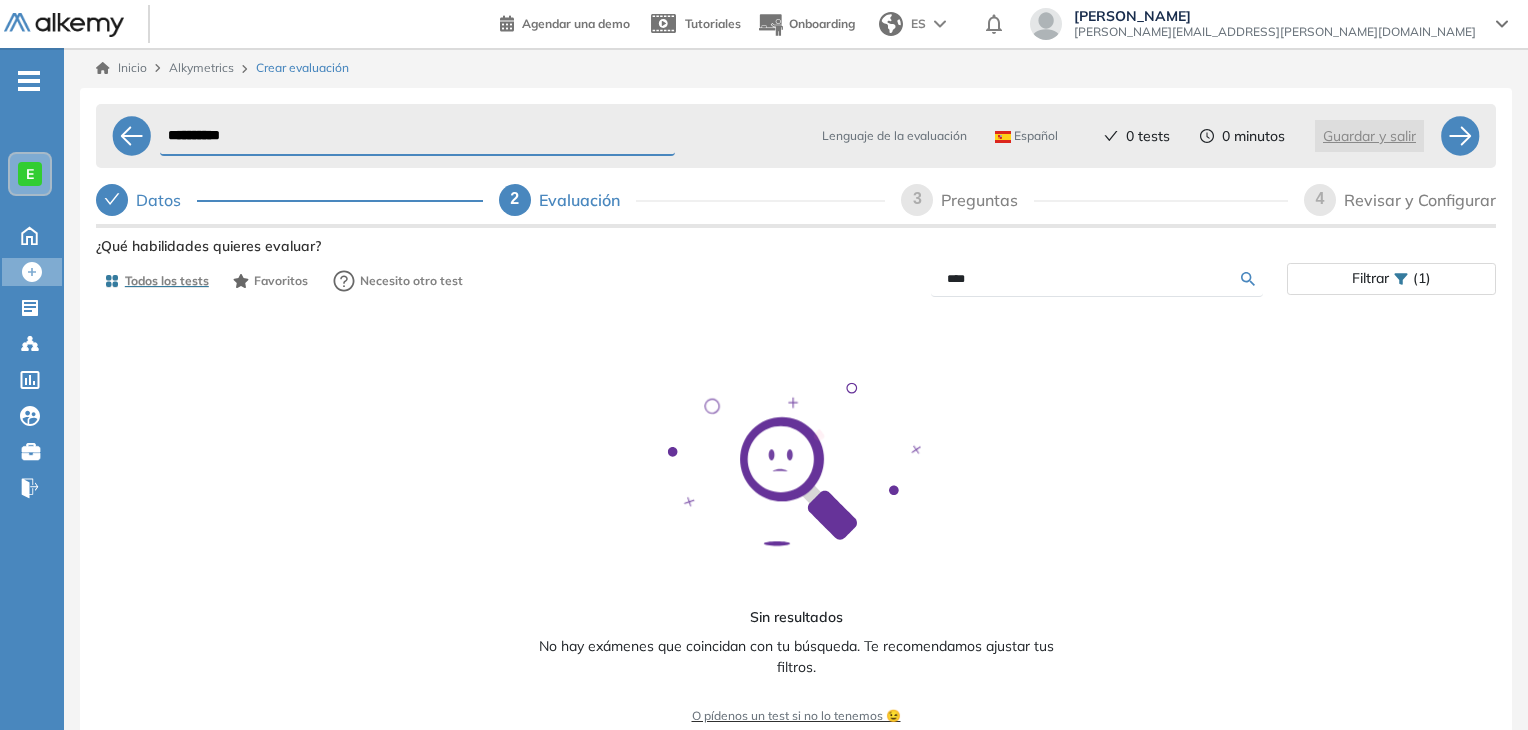 type on "****" 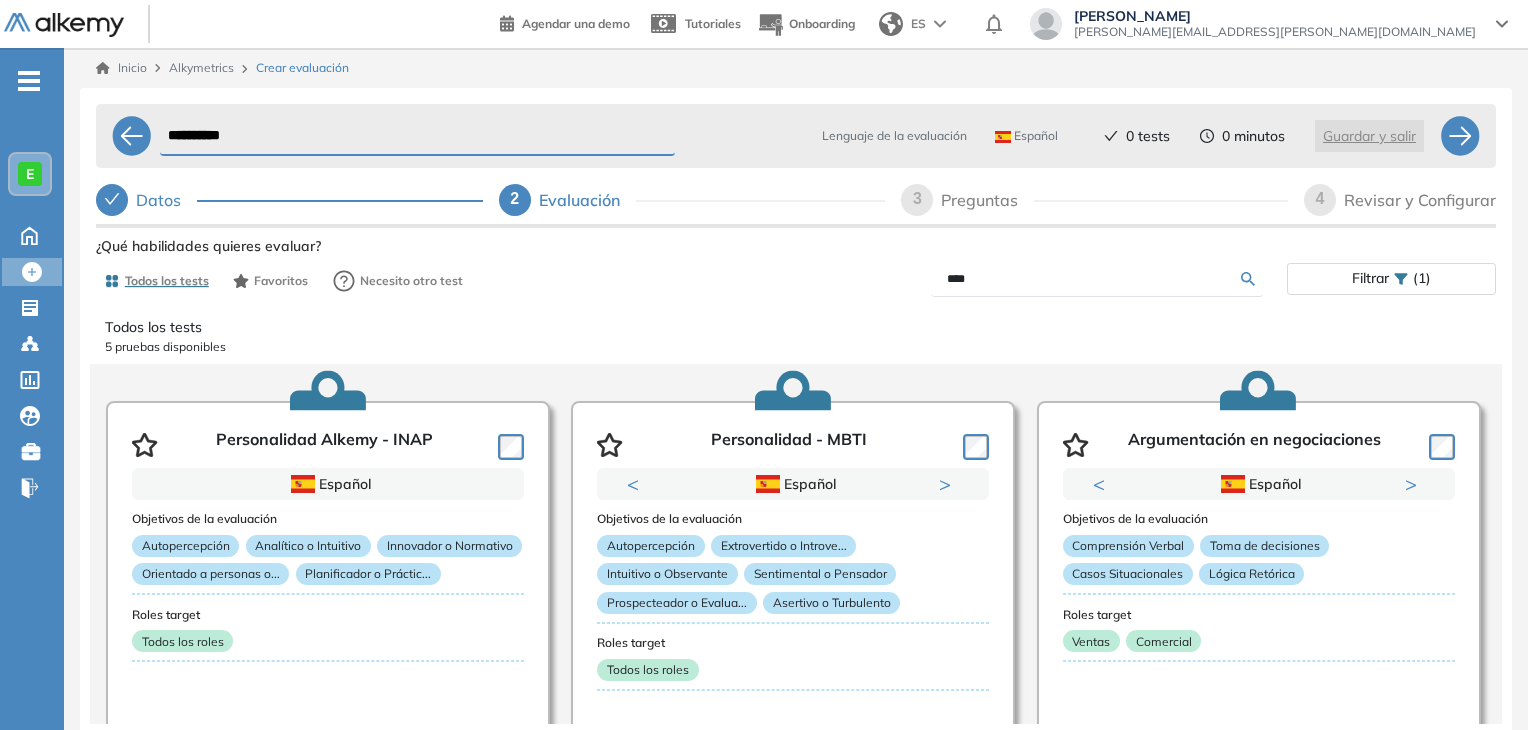 click on "Todos los tests" at bounding box center [796, 327] 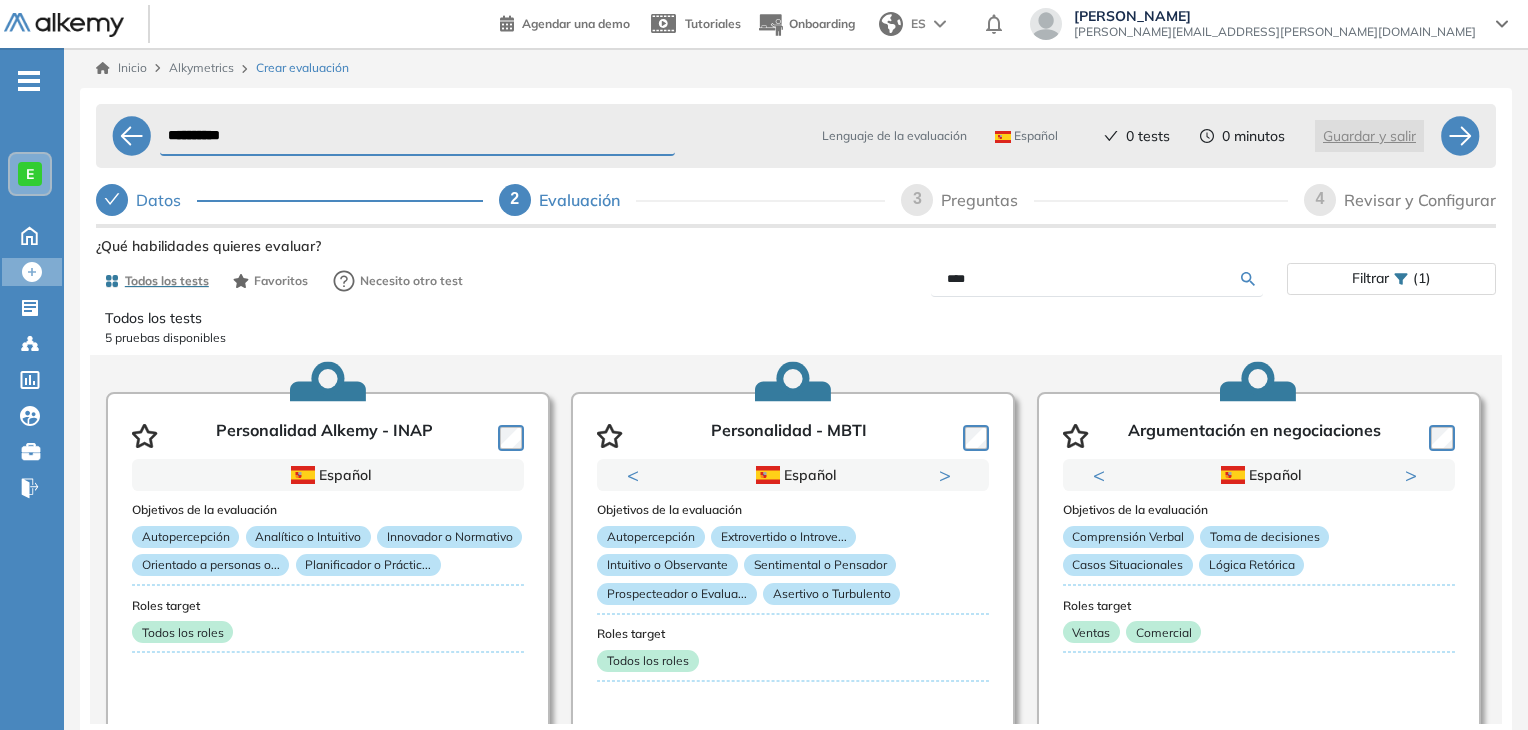 scroll, scrollTop: 7, scrollLeft: 0, axis: vertical 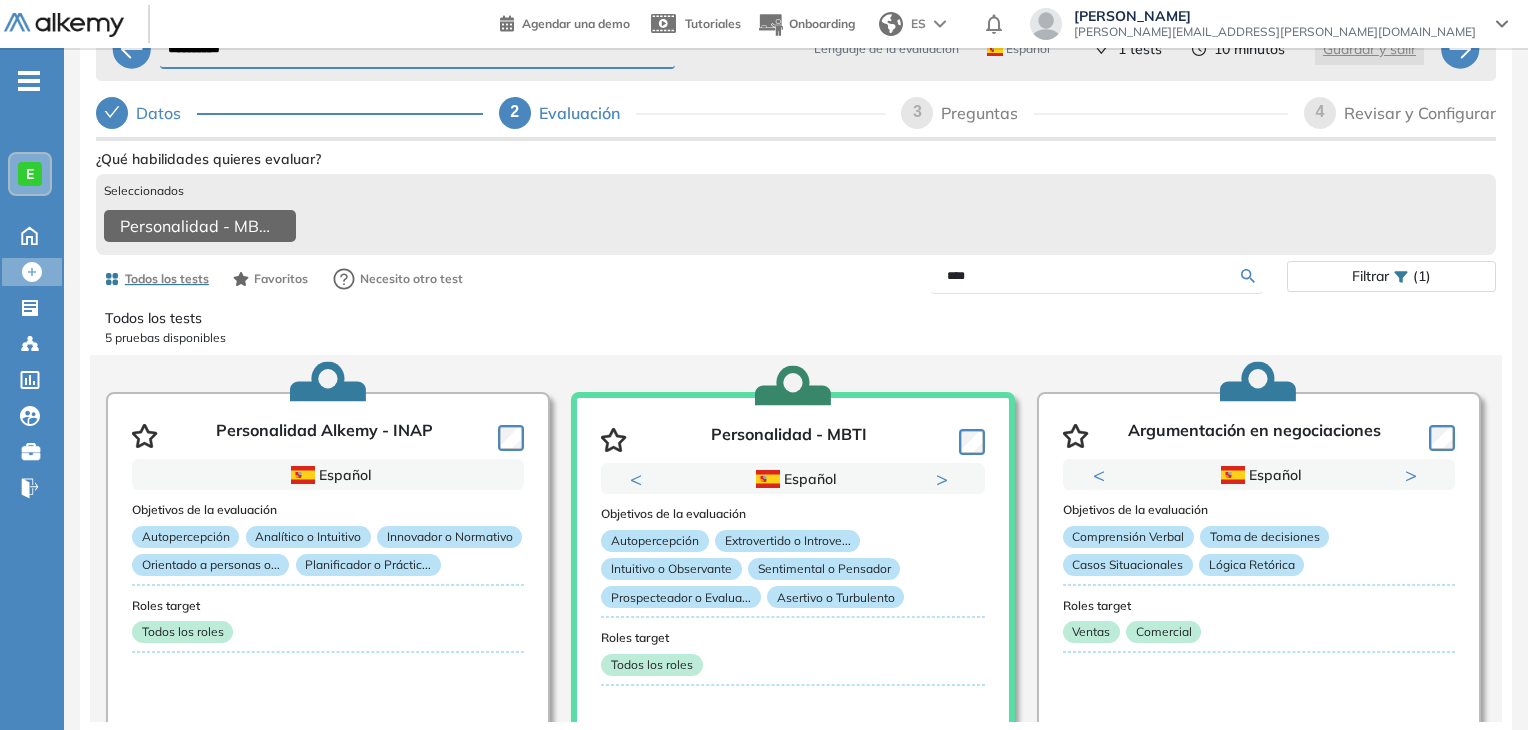 click on "**********" at bounding box center (796, 385) 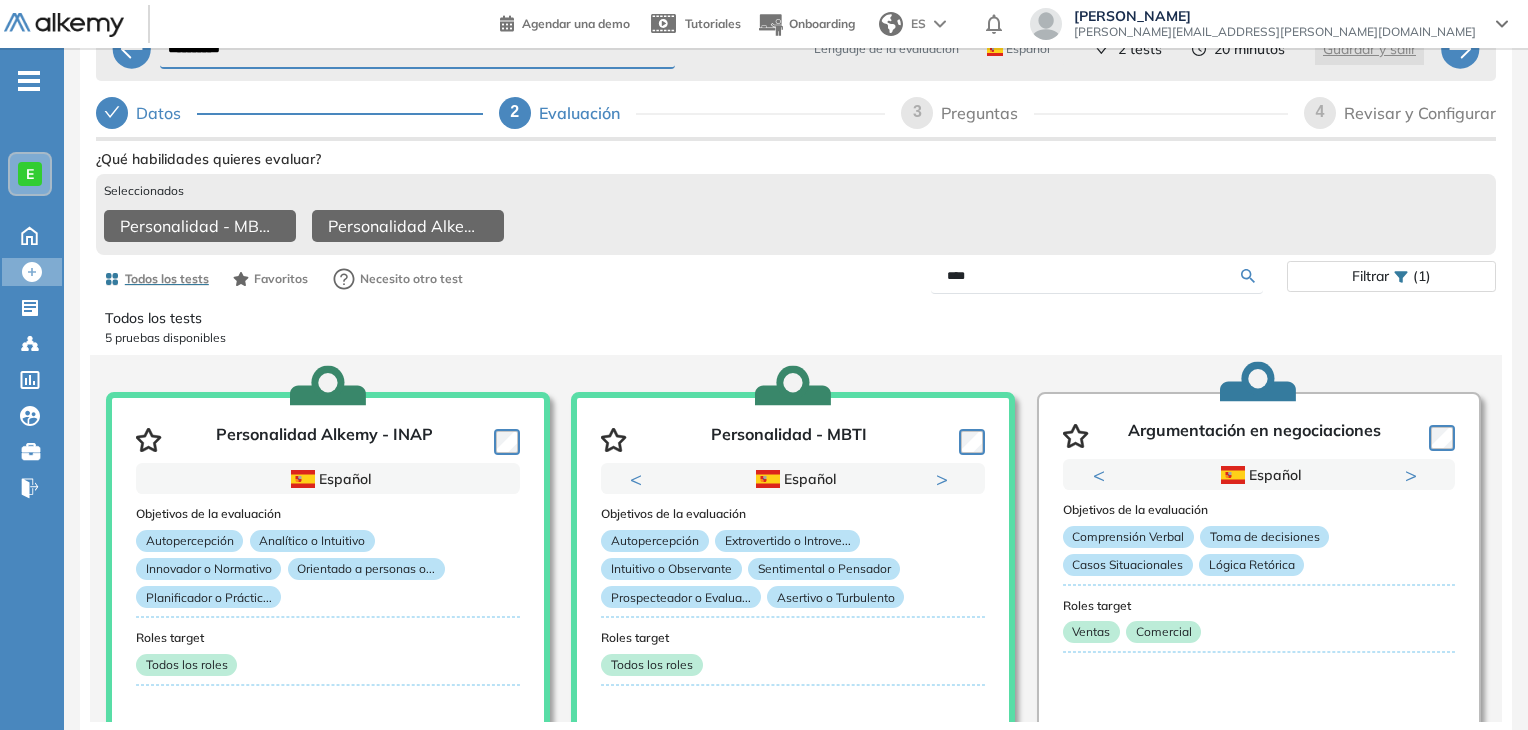 click on "5 pruebas disponibles" at bounding box center [796, 338] 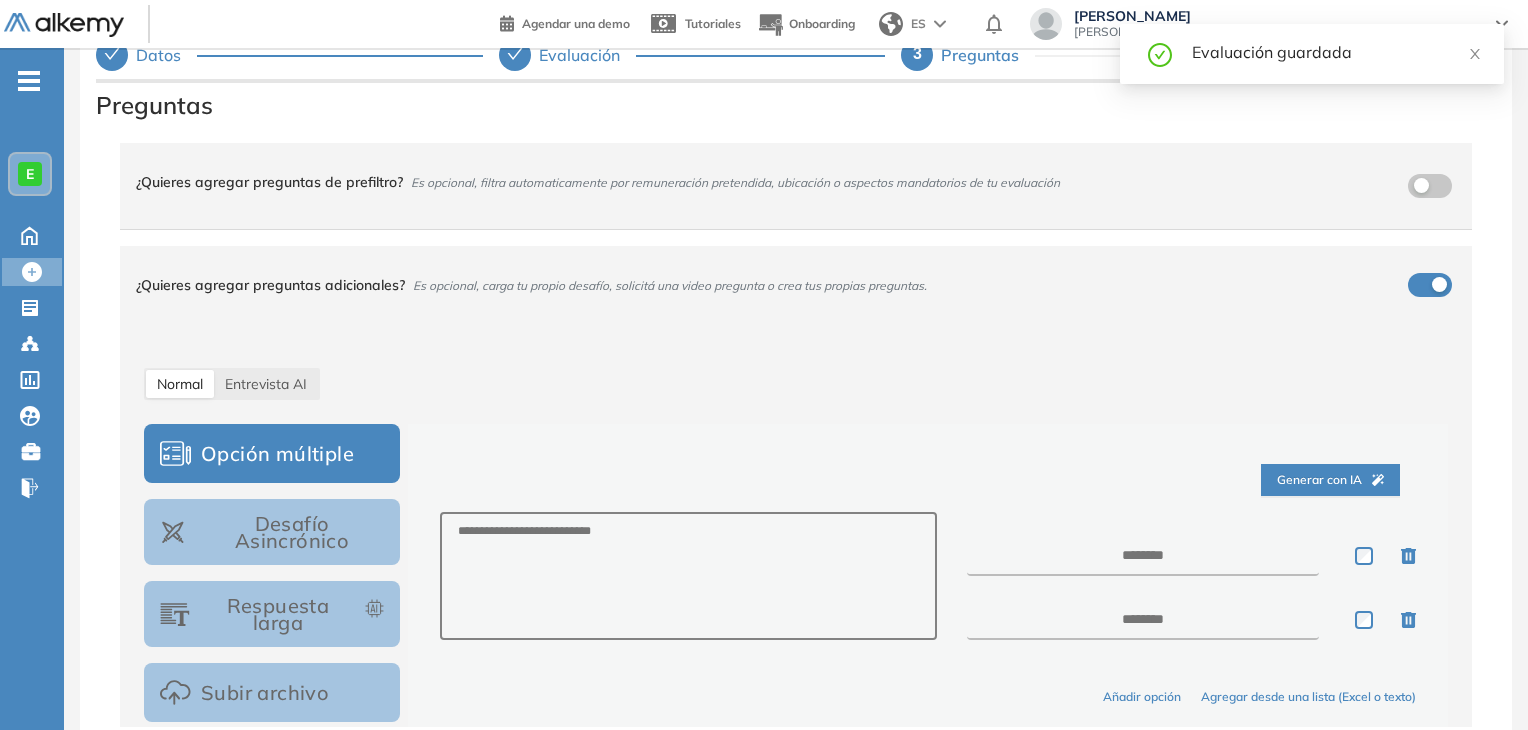 scroll, scrollTop: 150, scrollLeft: 0, axis: vertical 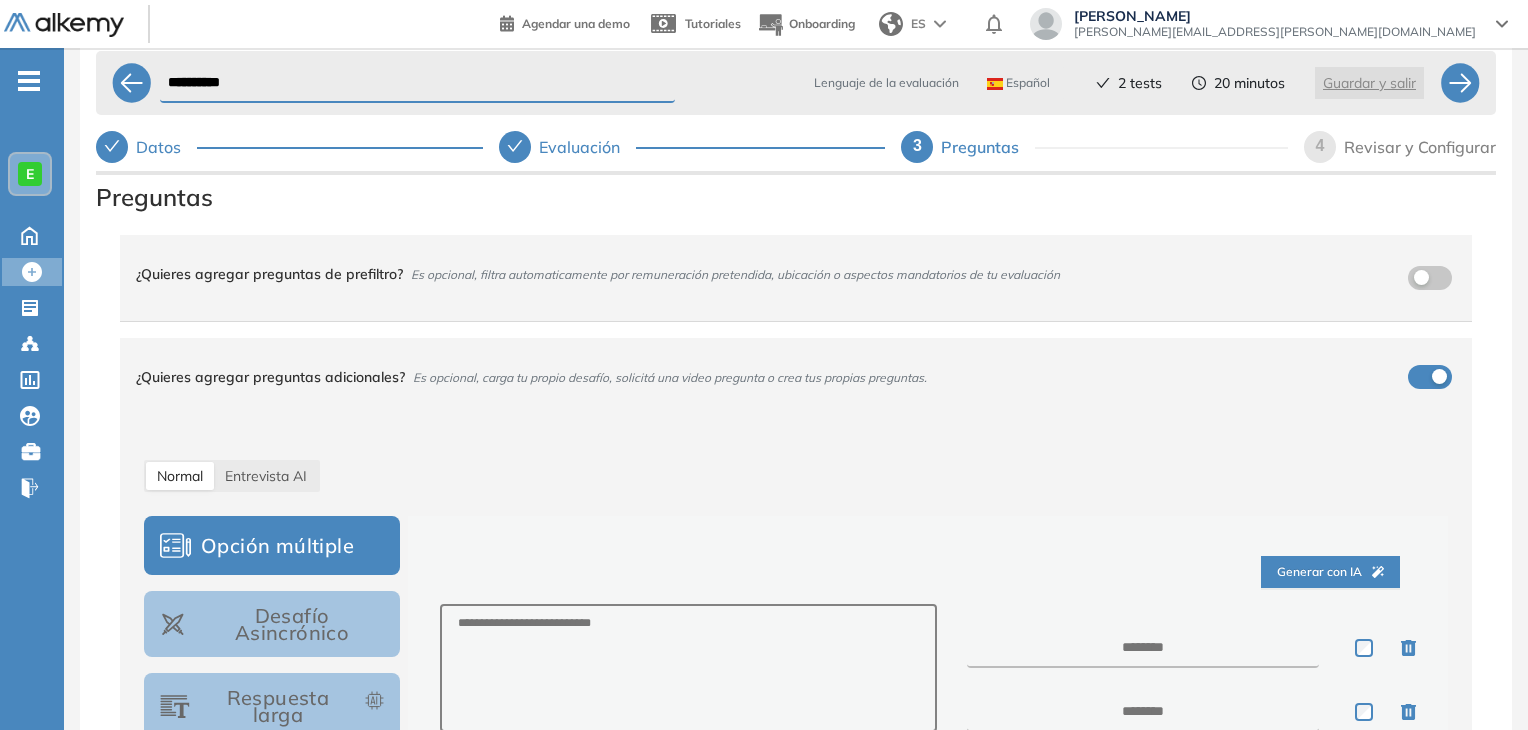 click on "Revisar y Configurar" at bounding box center [1420, 147] 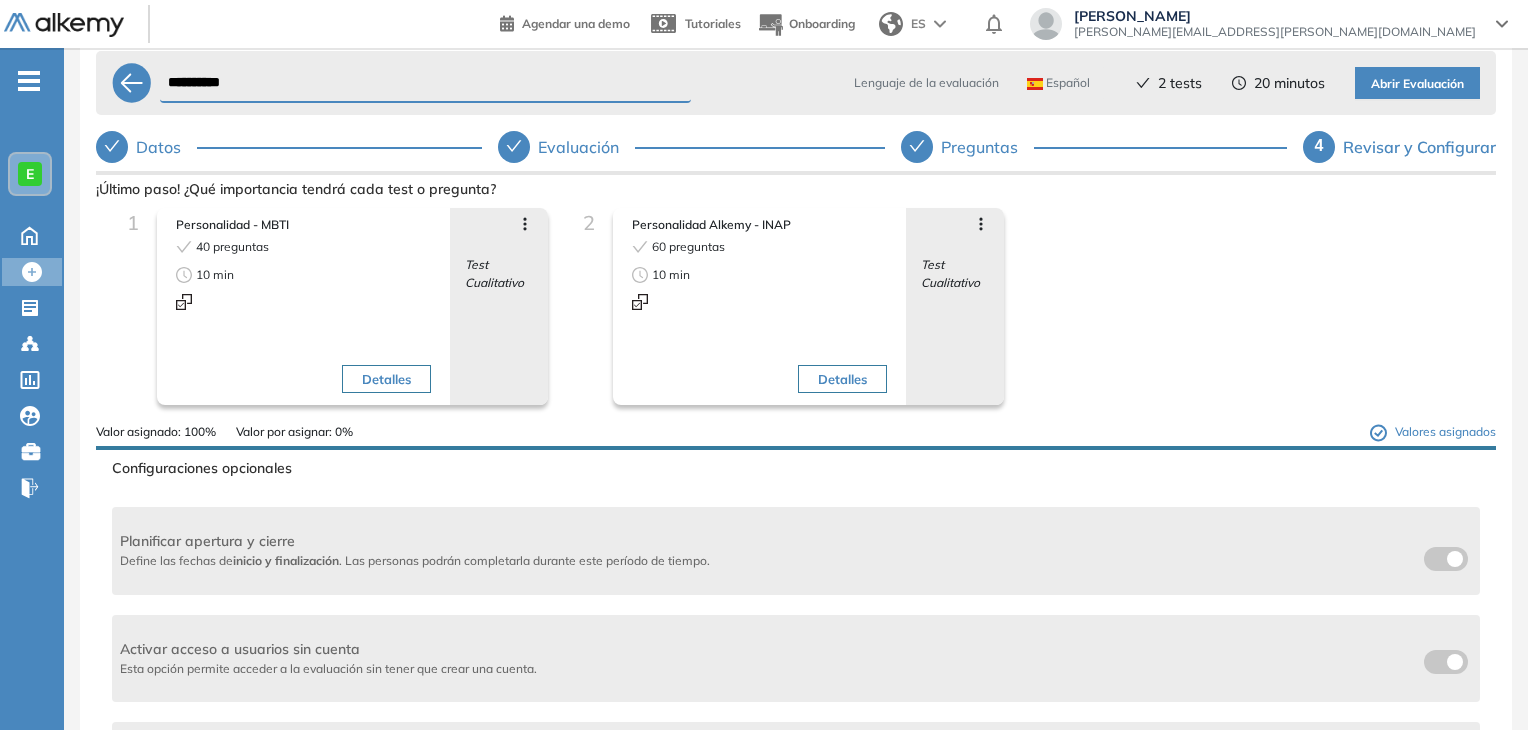click on "Detalles" at bounding box center (386, 379) 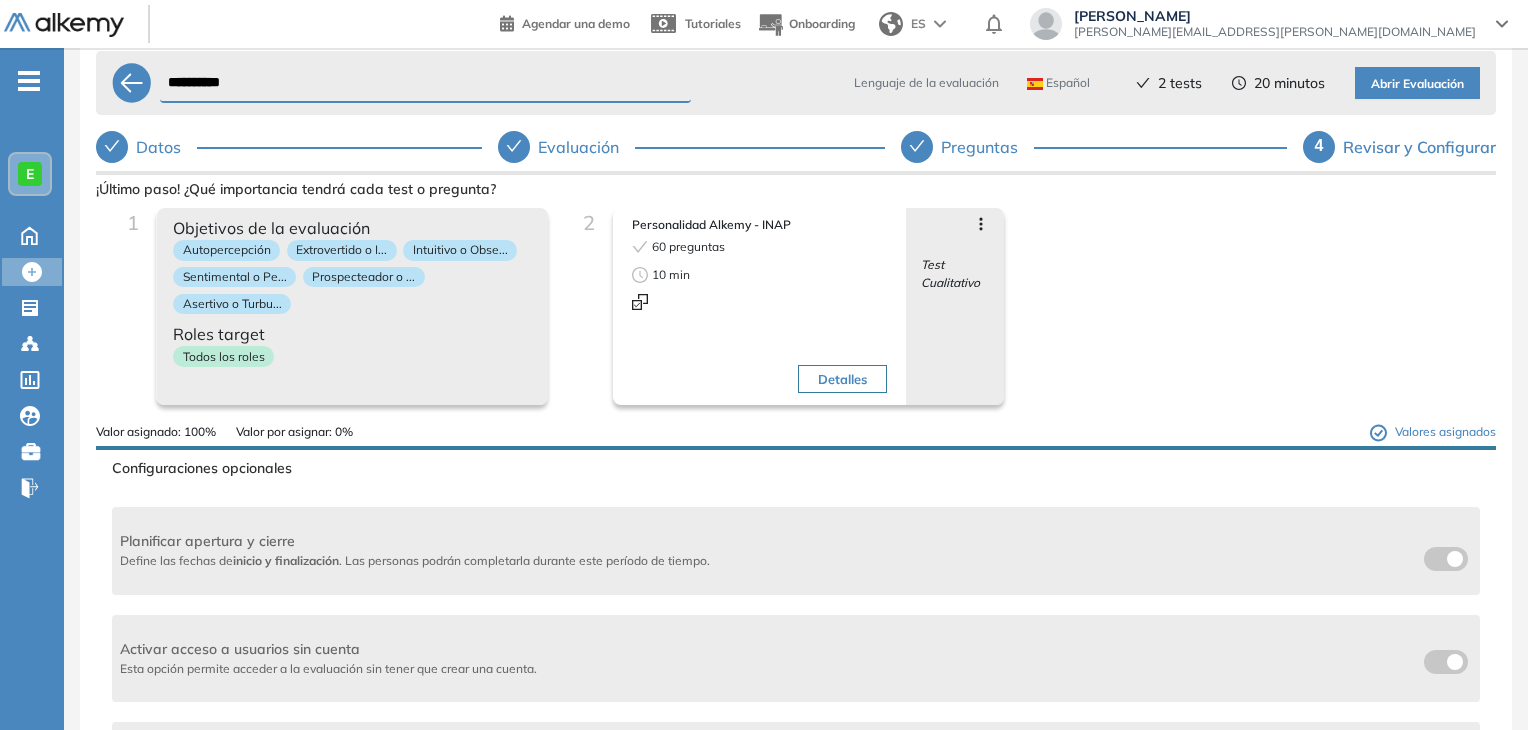 click on "Todos los roles" at bounding box center (352, 360) 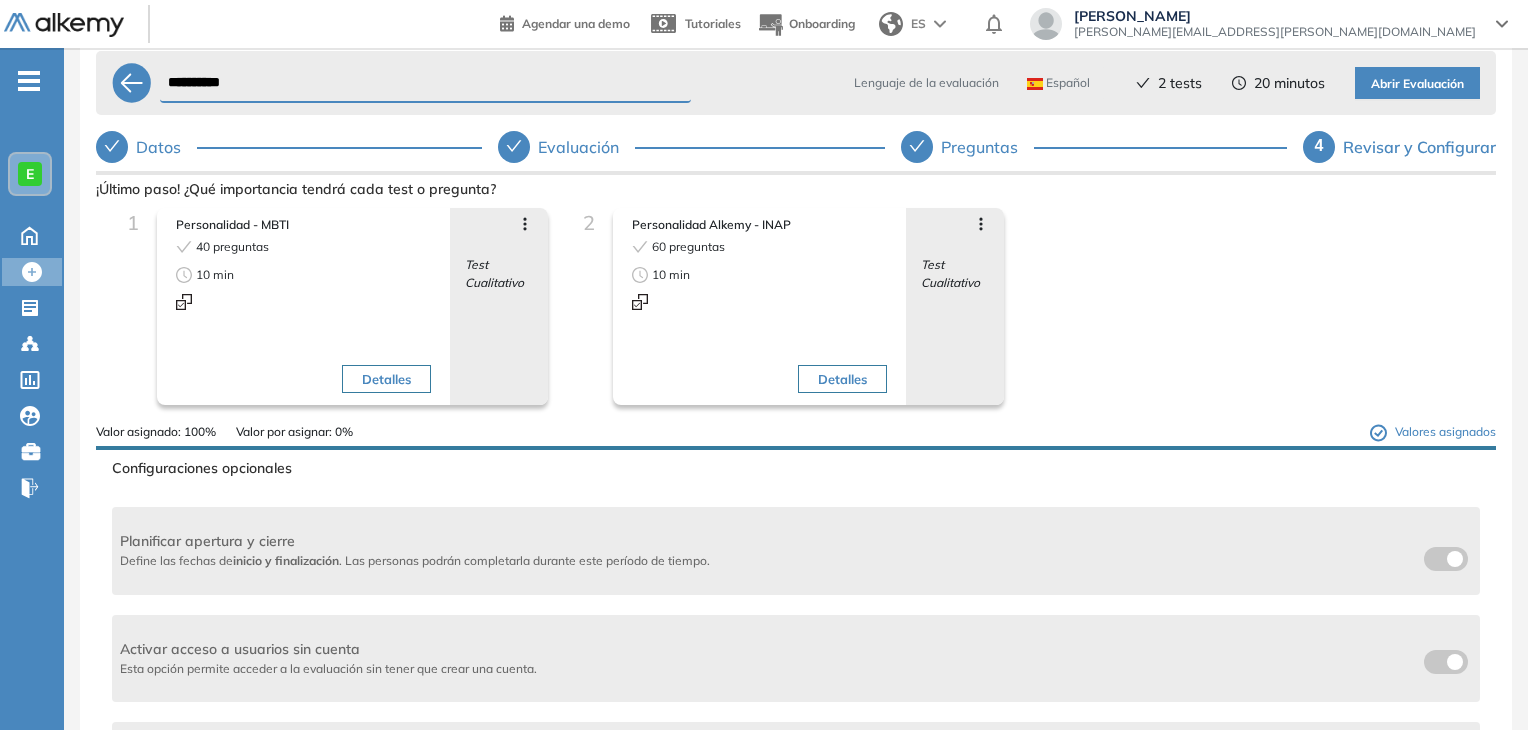 click 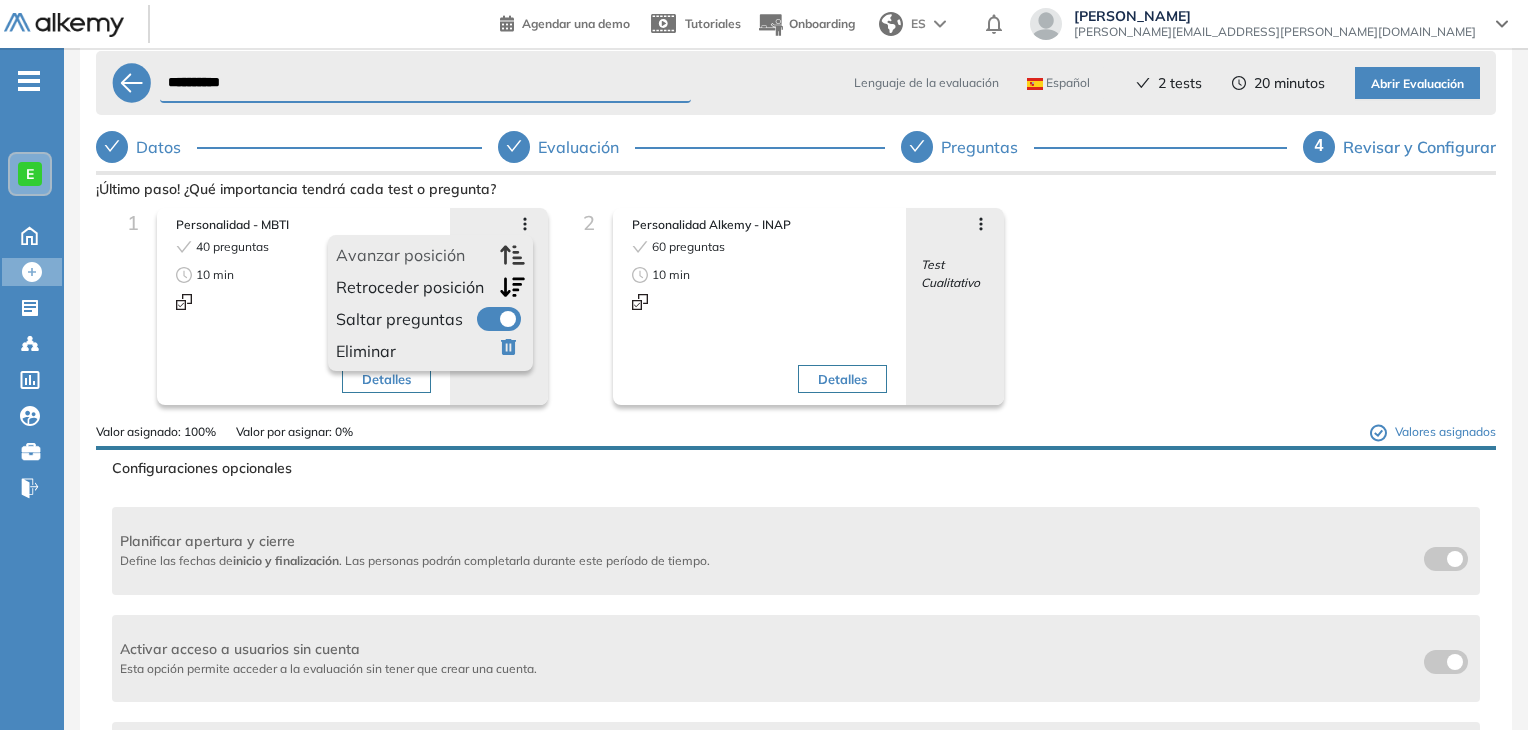 click 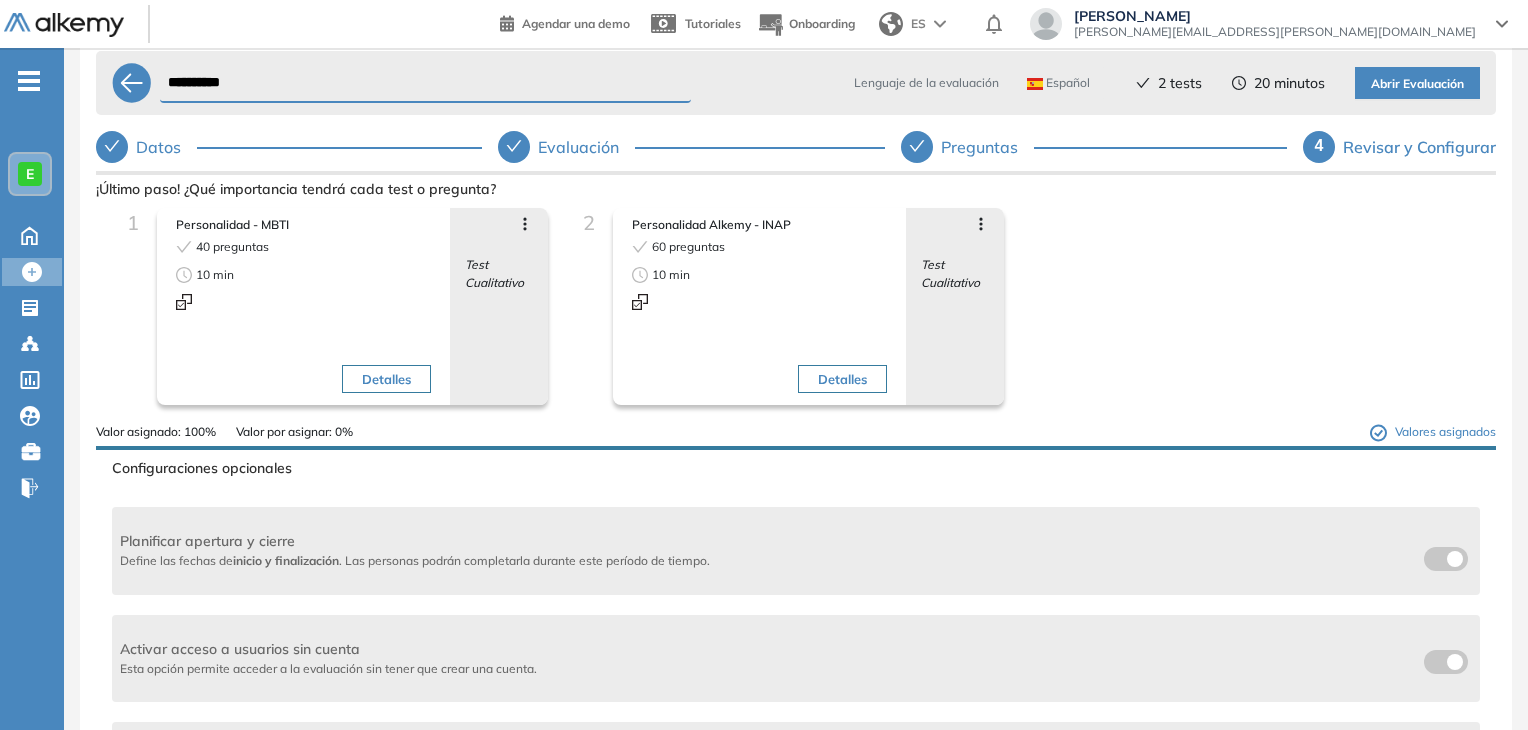 click on "1 Personalidad - MBTI 40 preguntas 10 min Detalles Avanzar posición Retroceder posición Saltar preguntas Eliminar Test Cualitativo Objetivos de la evaluación Autopercepción Extrovertido o I... Intuitivo o Obse... Sentimental o Pe... Prospecteador o ... Asertivo o Turbu... Roles target Todos los roles 2 Personalidad Alkemy - INAP 60 preguntas 10 min Detalles Avanzar posición Retroceder posición Saltar preguntas Eliminar Test Cualitativo Objetivos de la evaluación Autopercepción Analítico o Intu... Innovador o Norm... Orientado a pers... Planificador o P... Roles target Todos los roles" at bounding box center [796, 315] 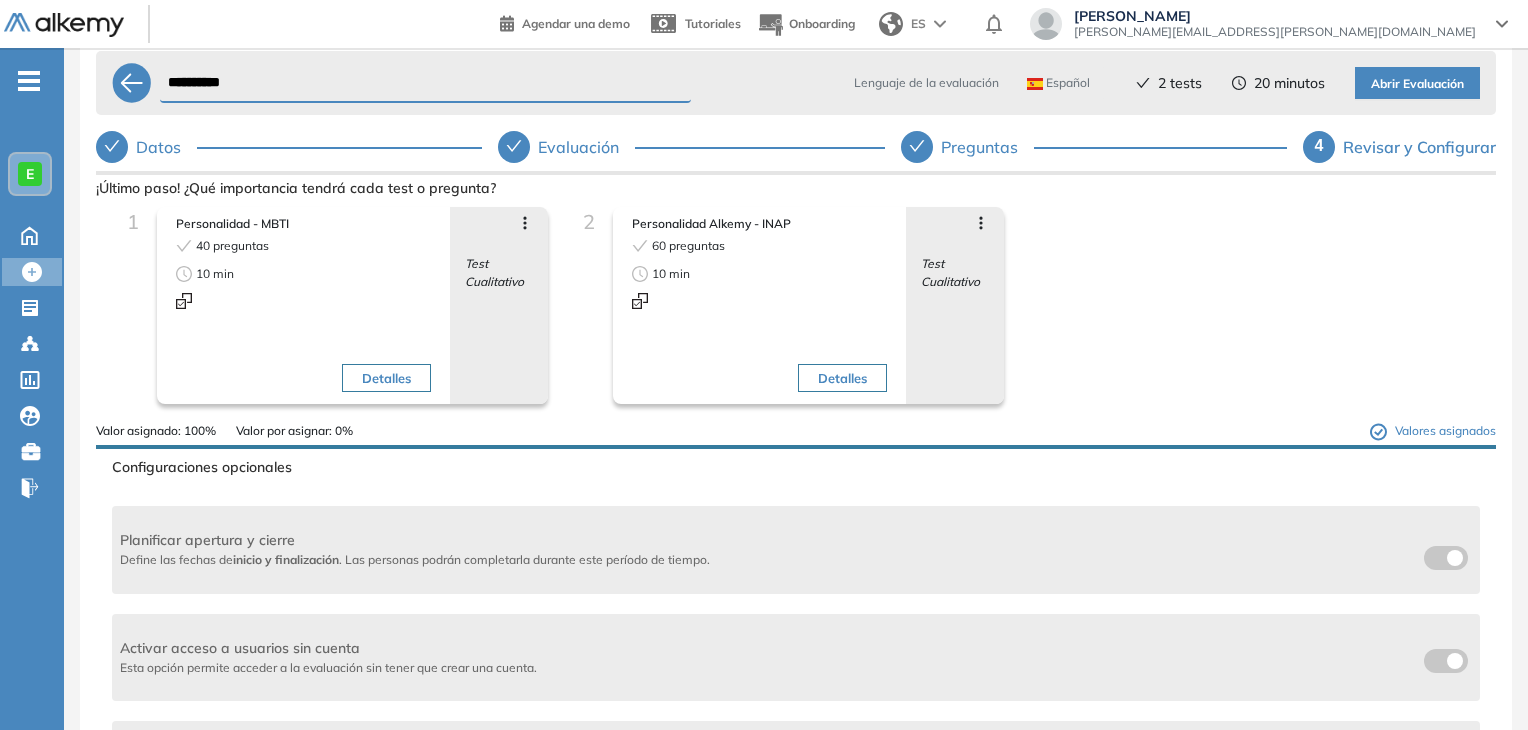 scroll, scrollTop: 0, scrollLeft: 0, axis: both 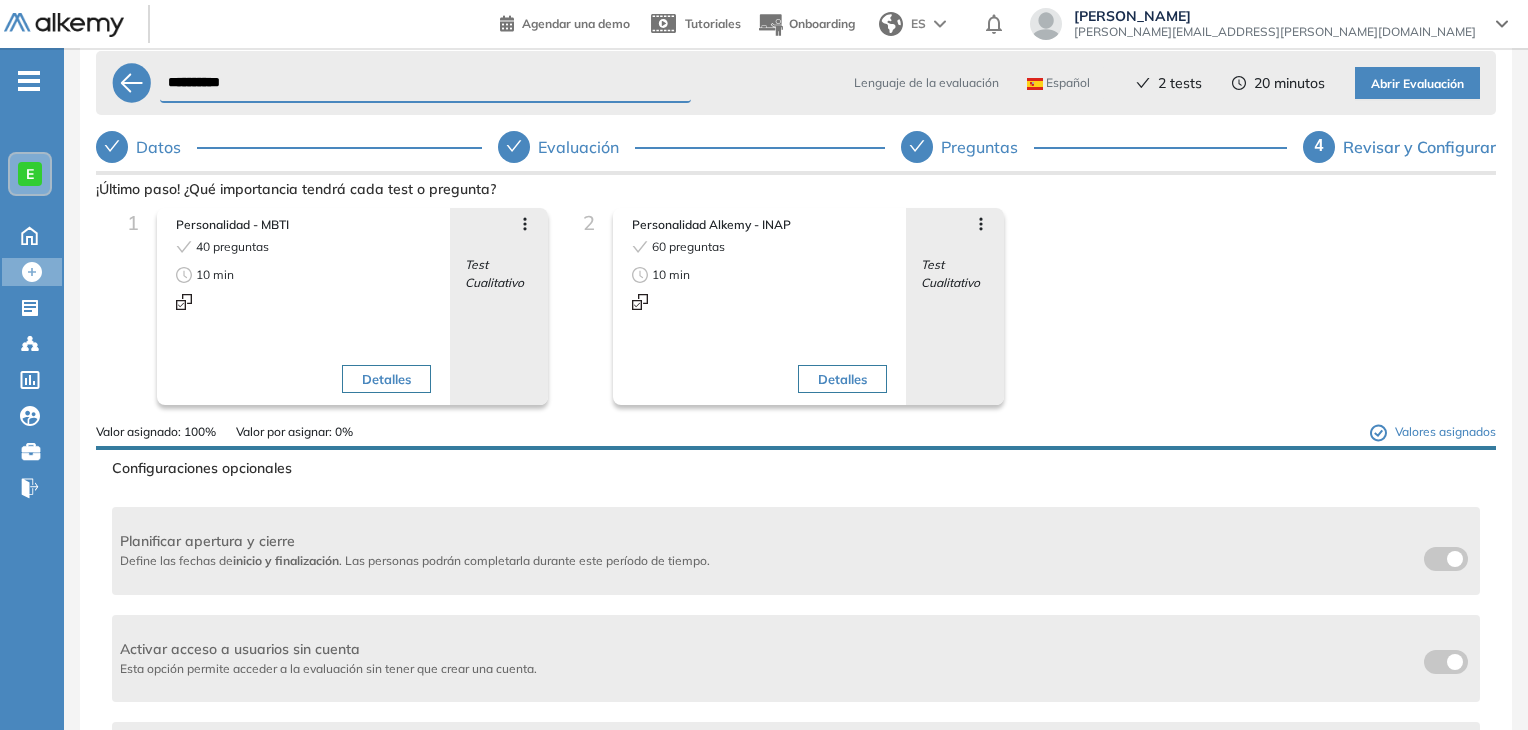 click on "**********" at bounding box center (425, 83) 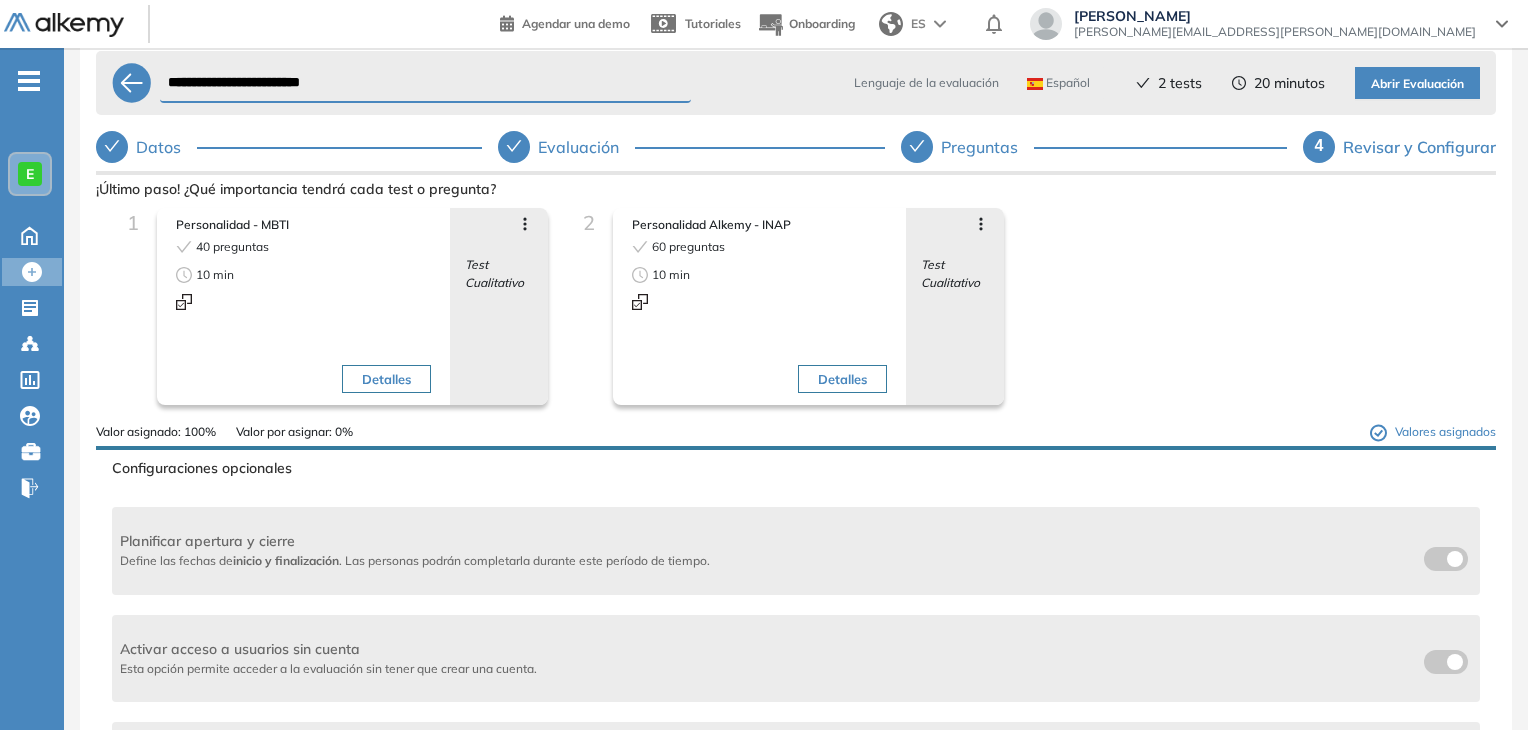 type on "**********" 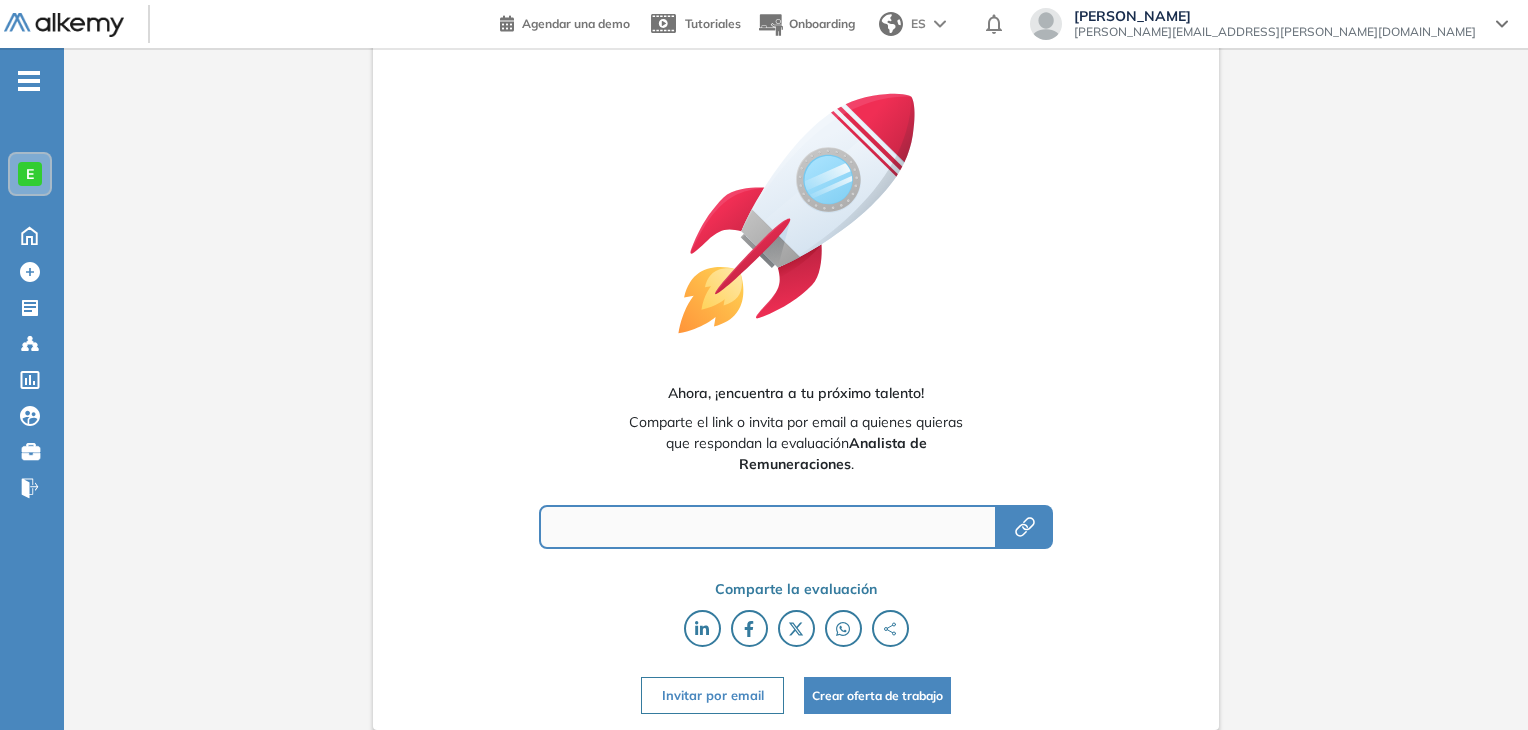 scroll, scrollTop: 41, scrollLeft: 0, axis: vertical 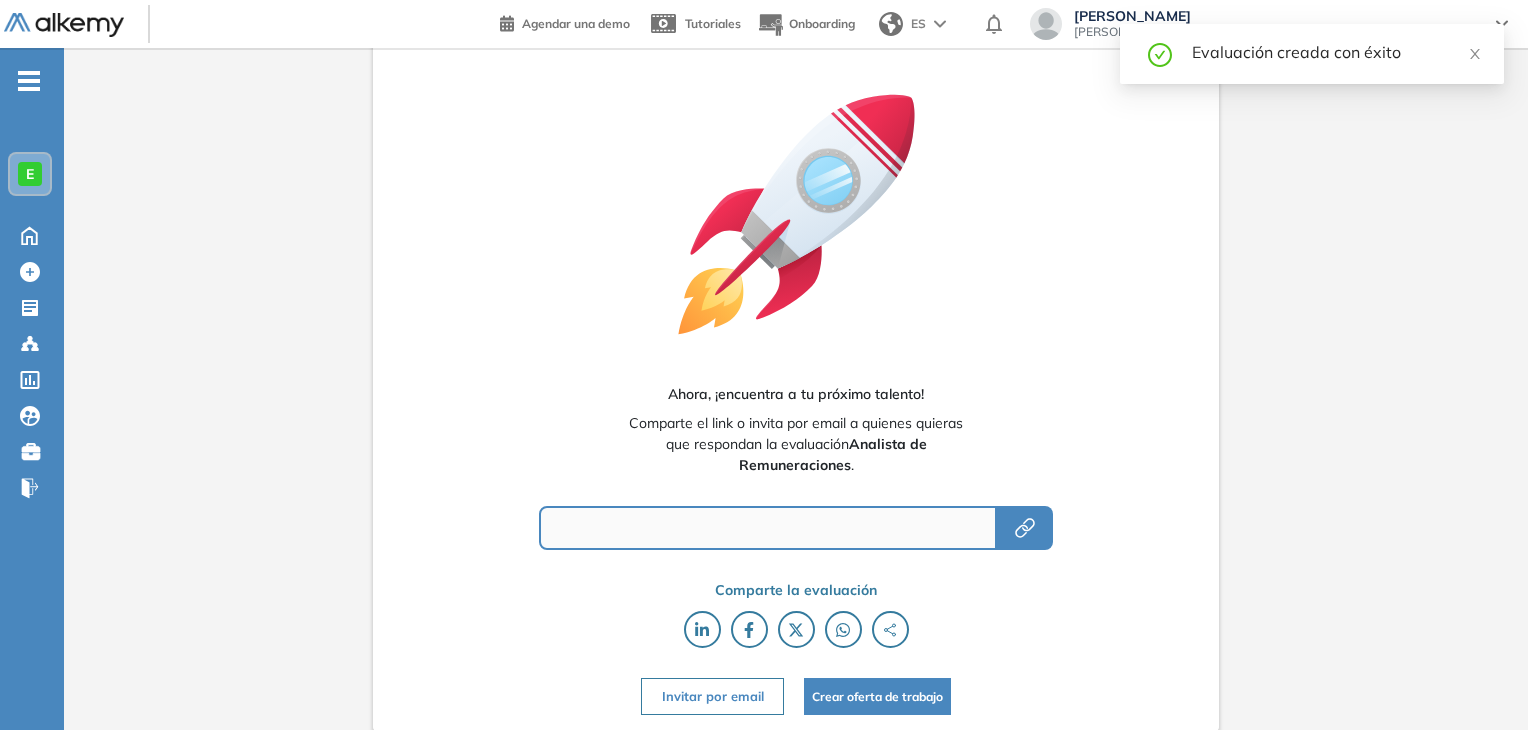 type on "**********" 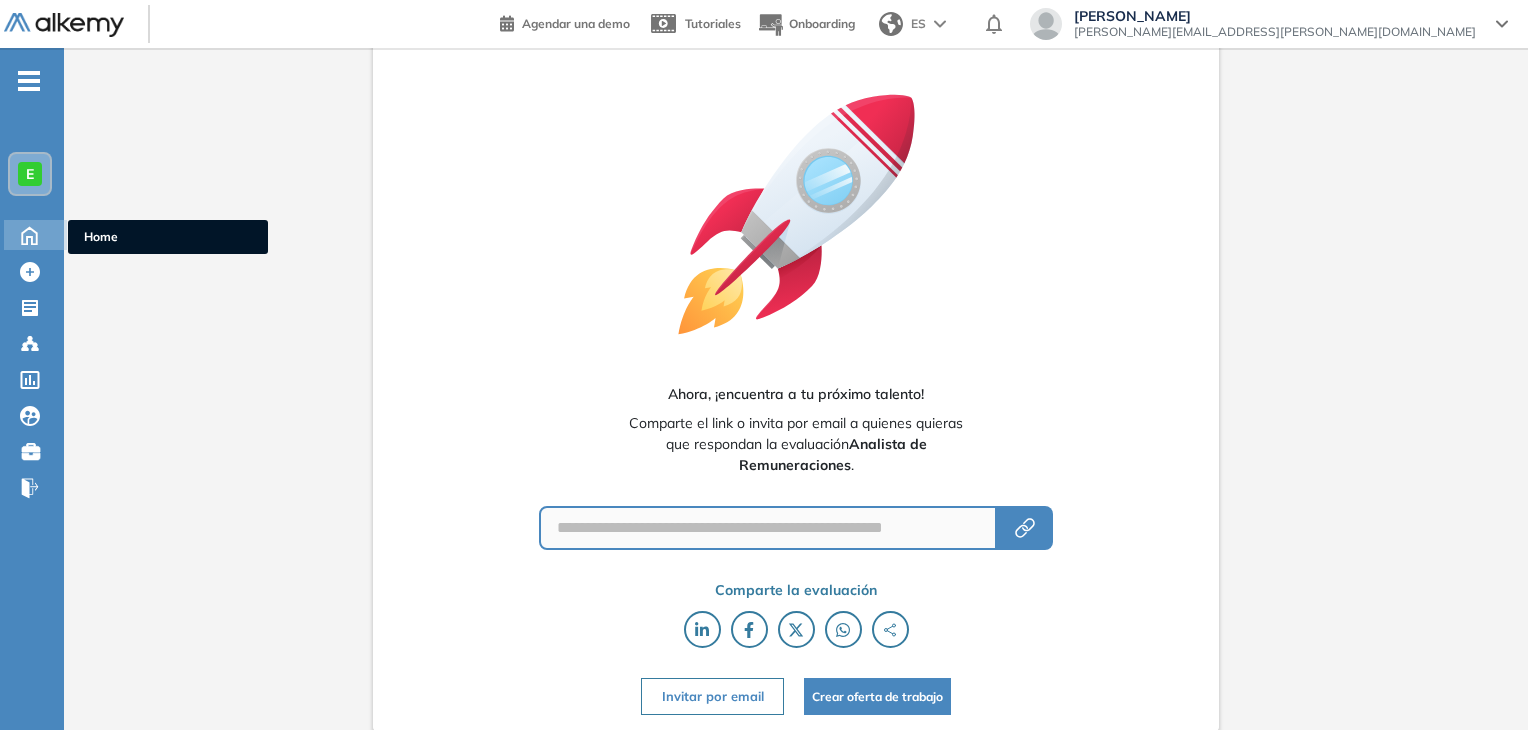 click on "Home" at bounding box center [168, 237] 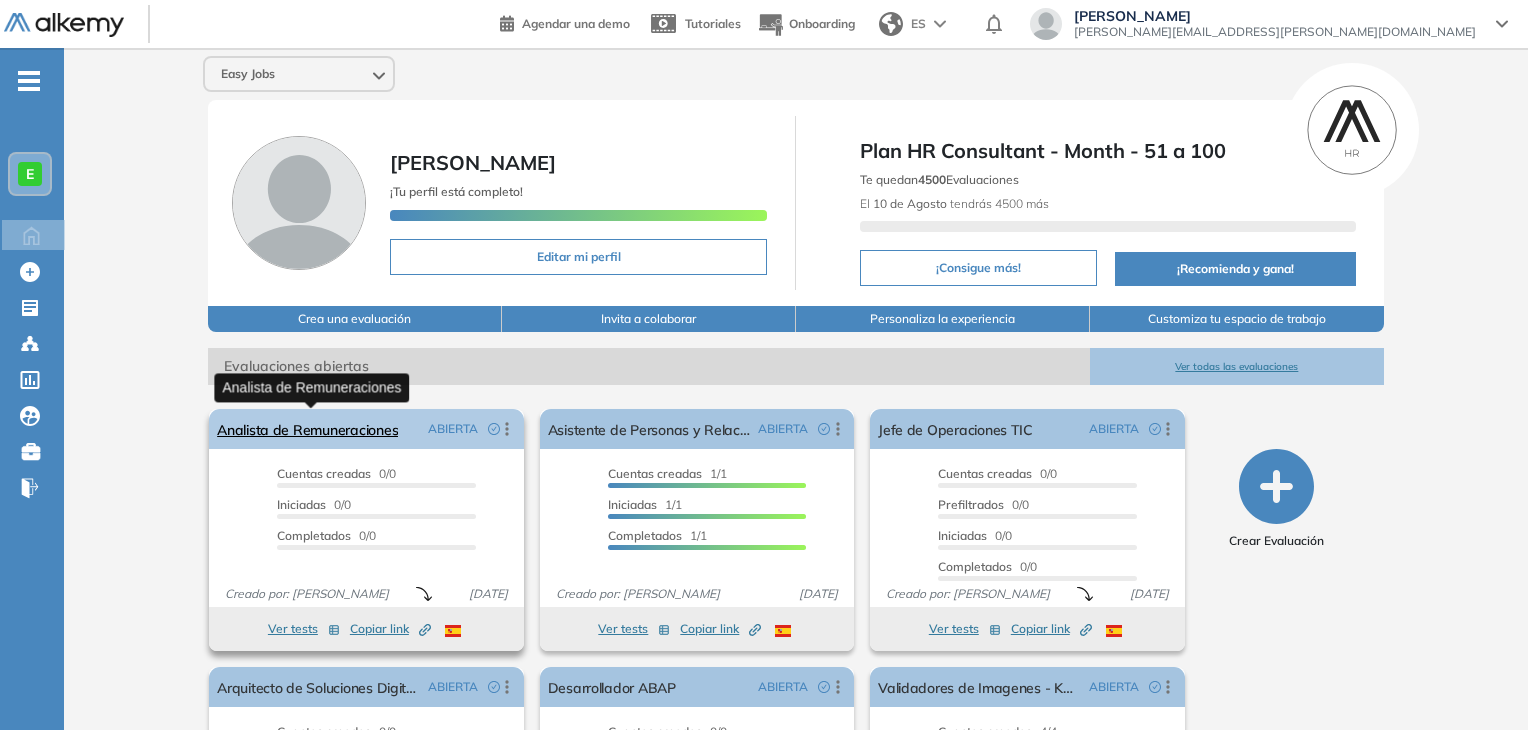 click on "Analista de Remuneraciones" at bounding box center (307, 429) 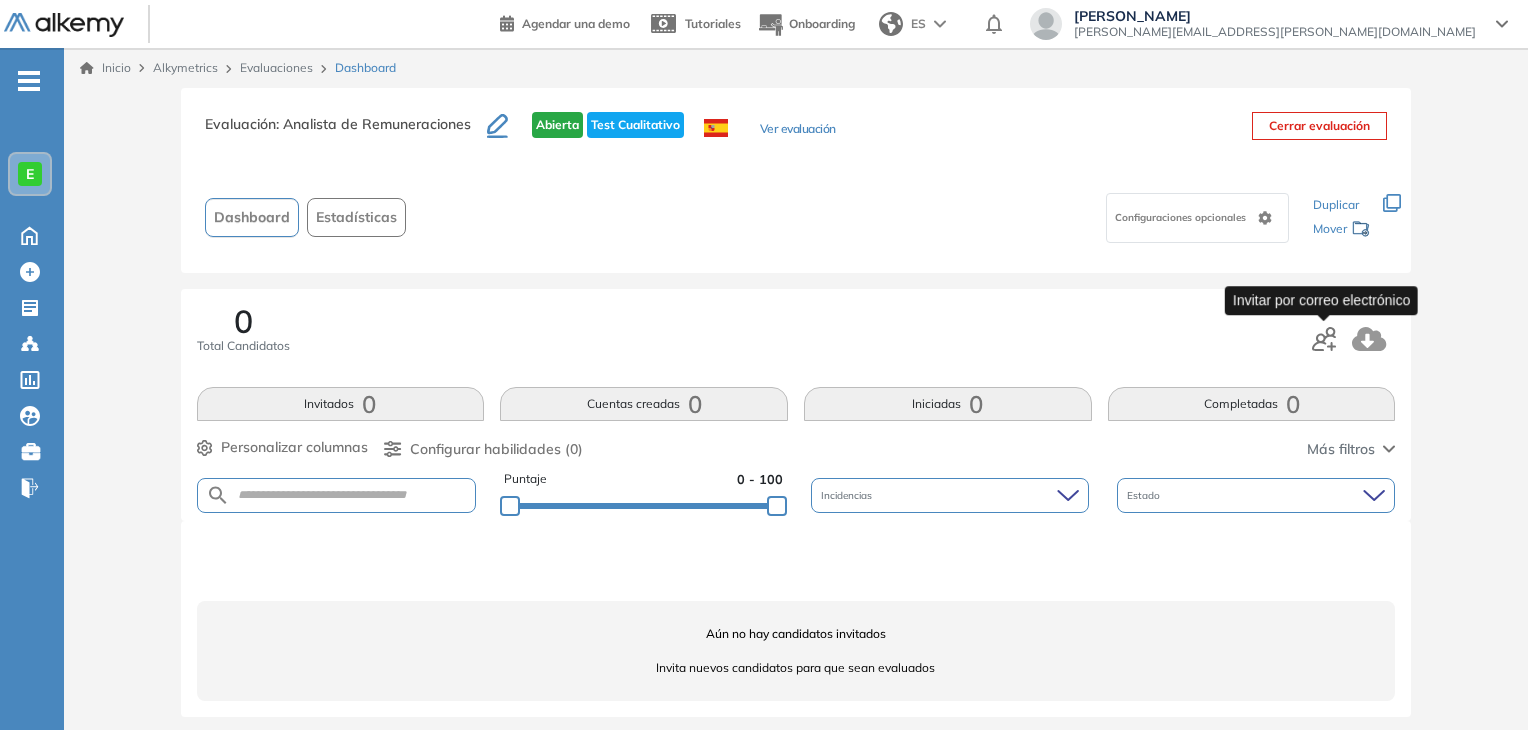 click 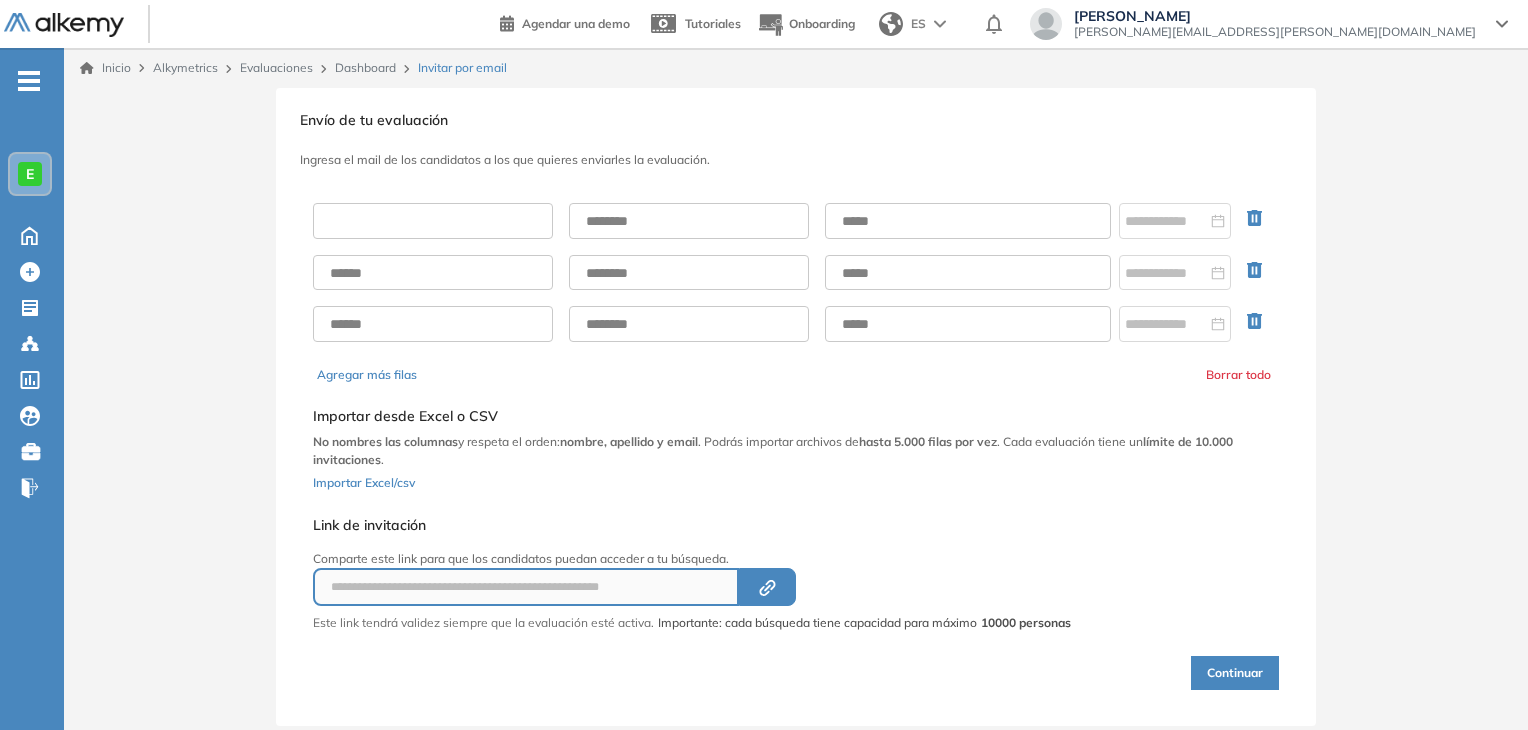 click at bounding box center (433, 221) 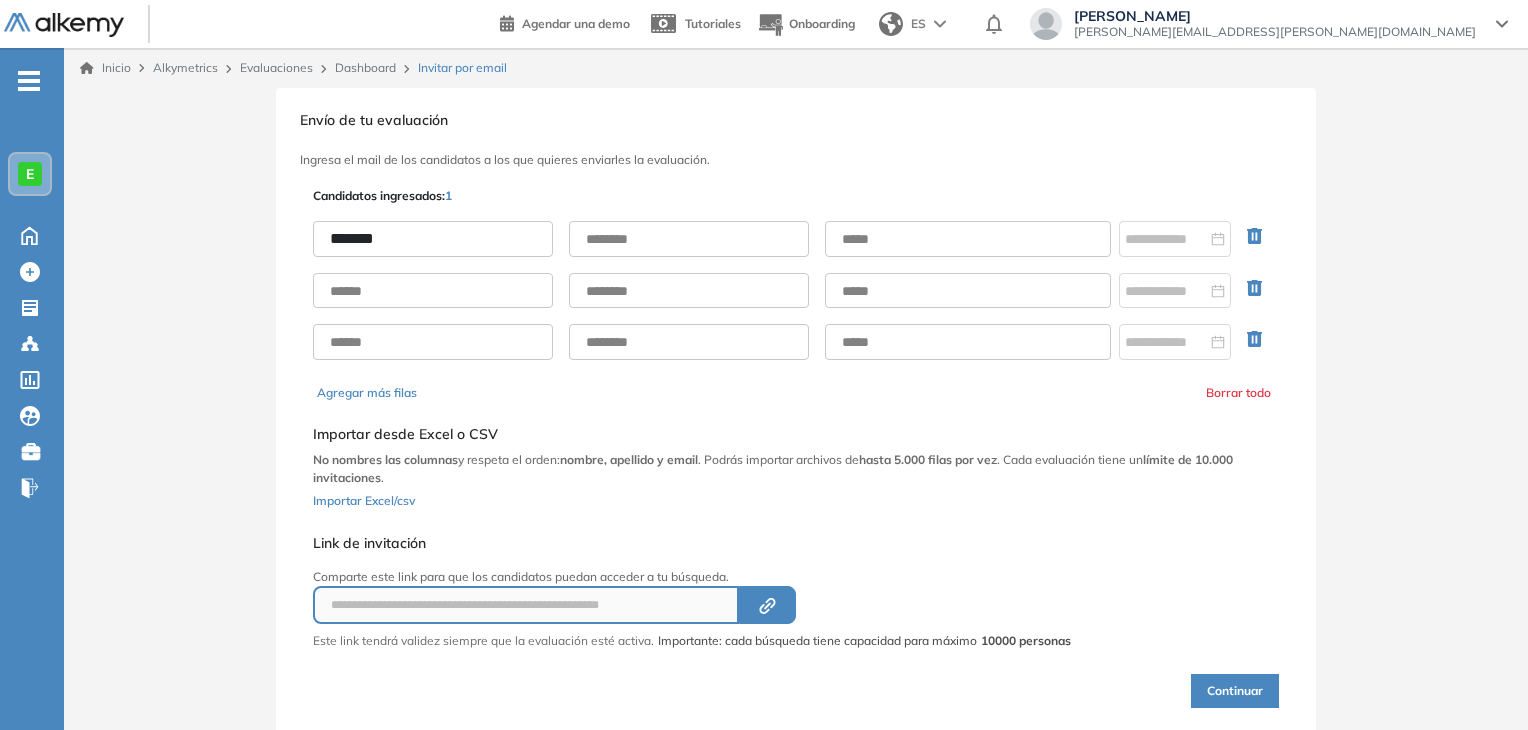 type on "*******" 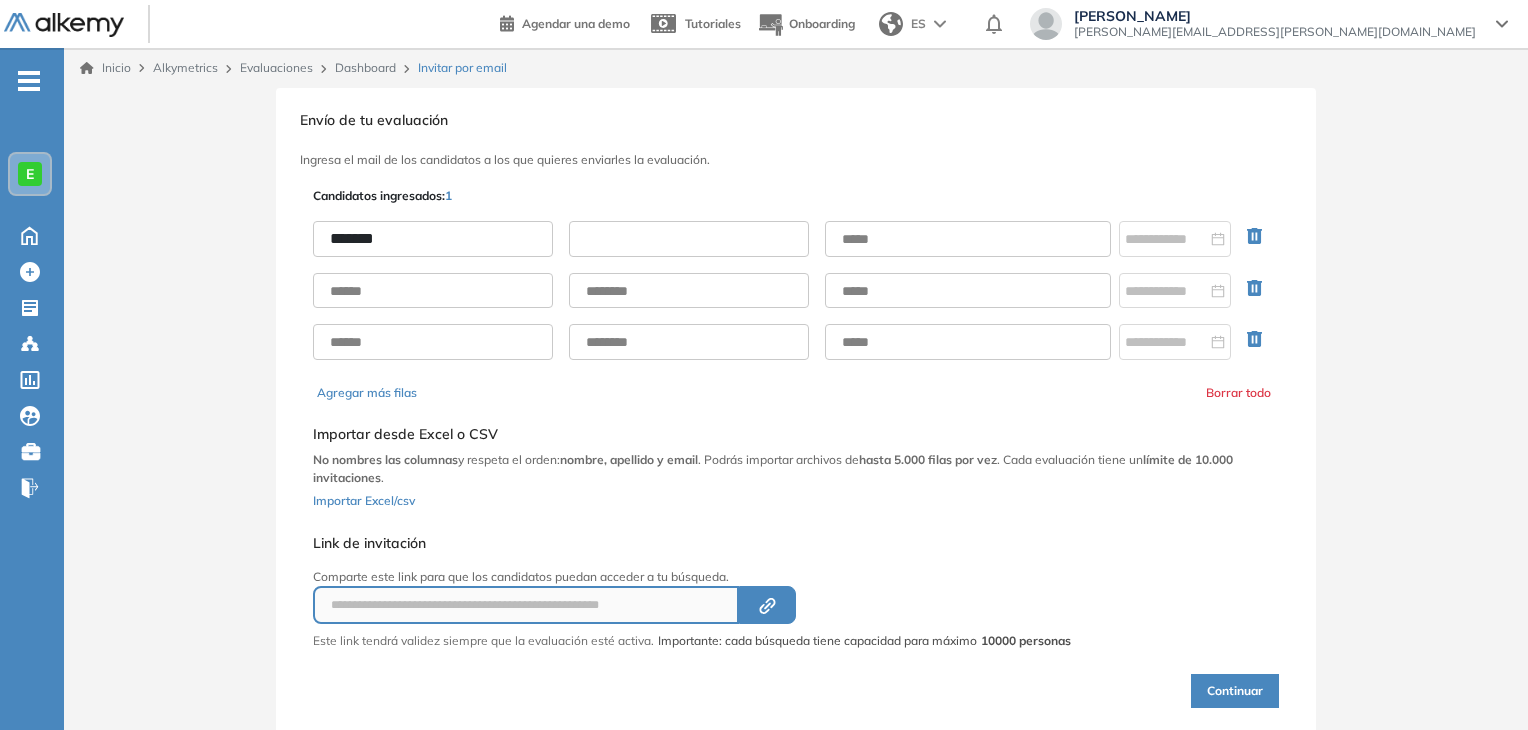paste on "*****" 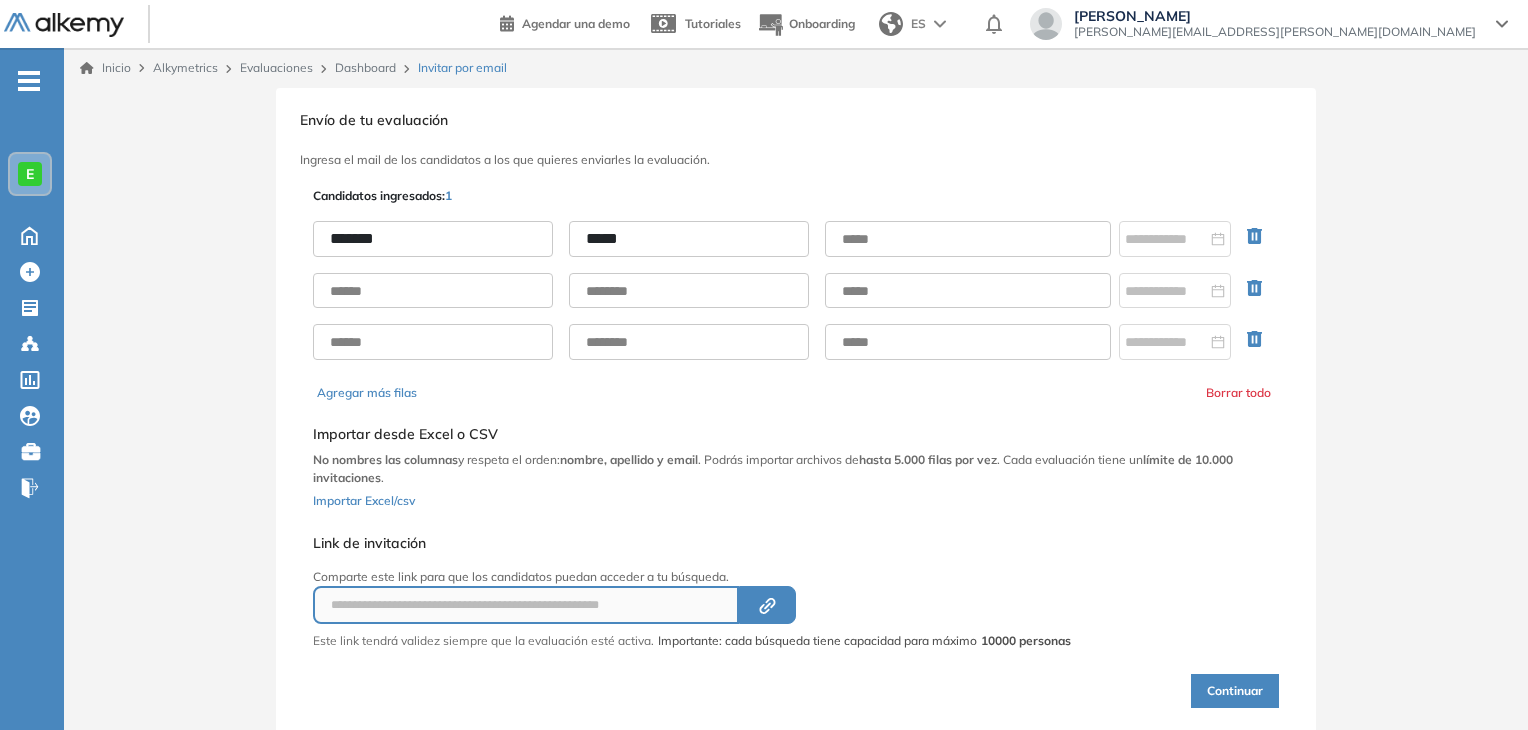 type on "*****" 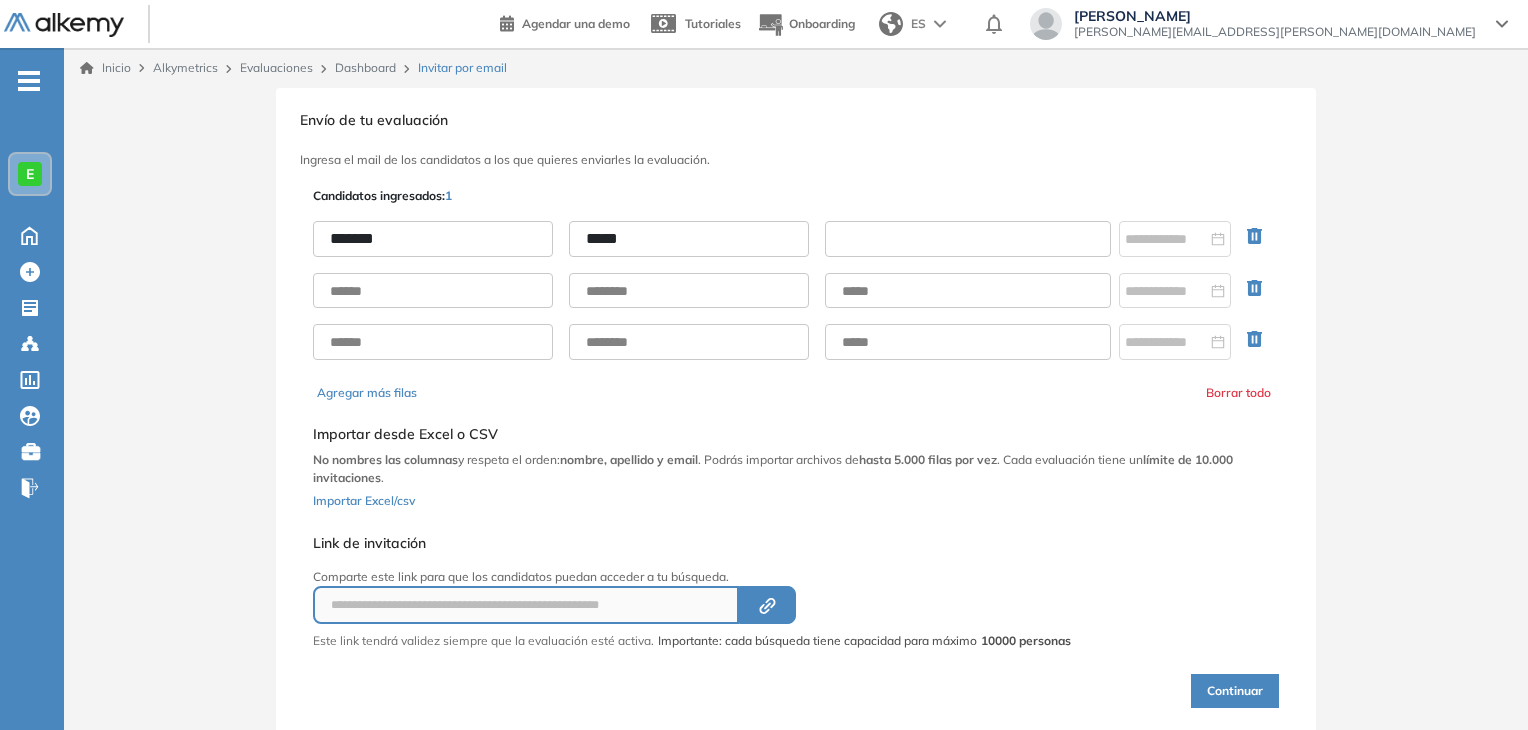 paste on "**********" 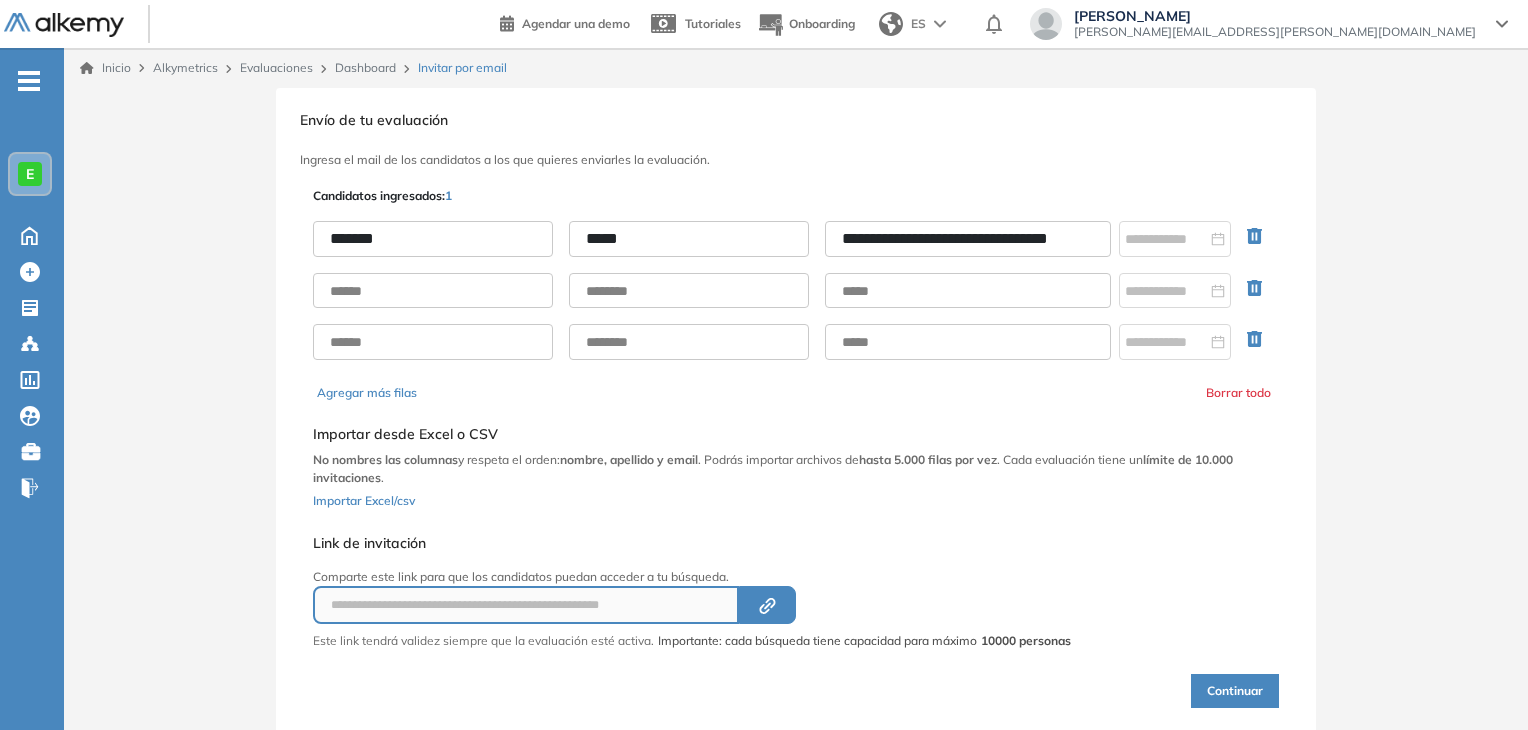 scroll, scrollTop: 0, scrollLeft: 20, axis: horizontal 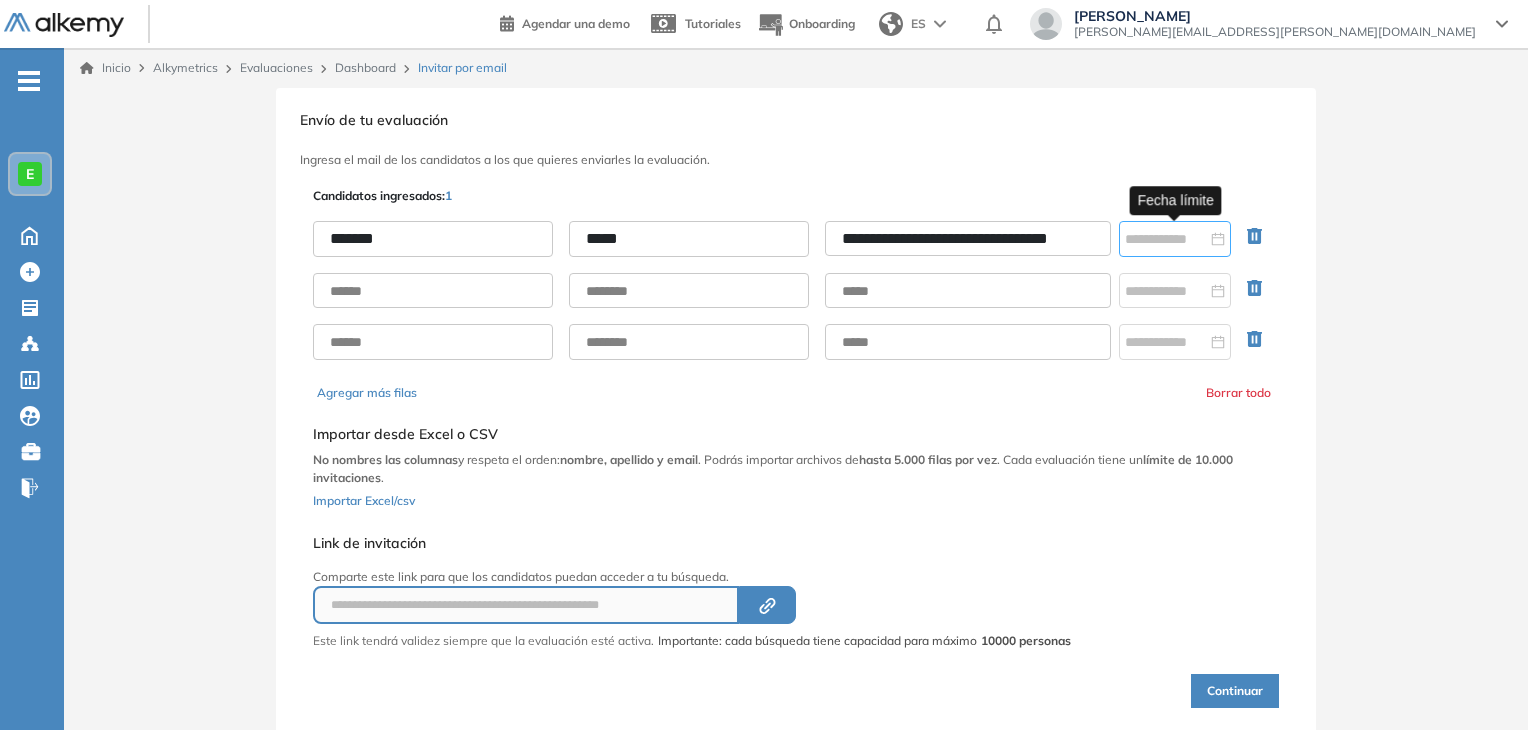type on "**********" 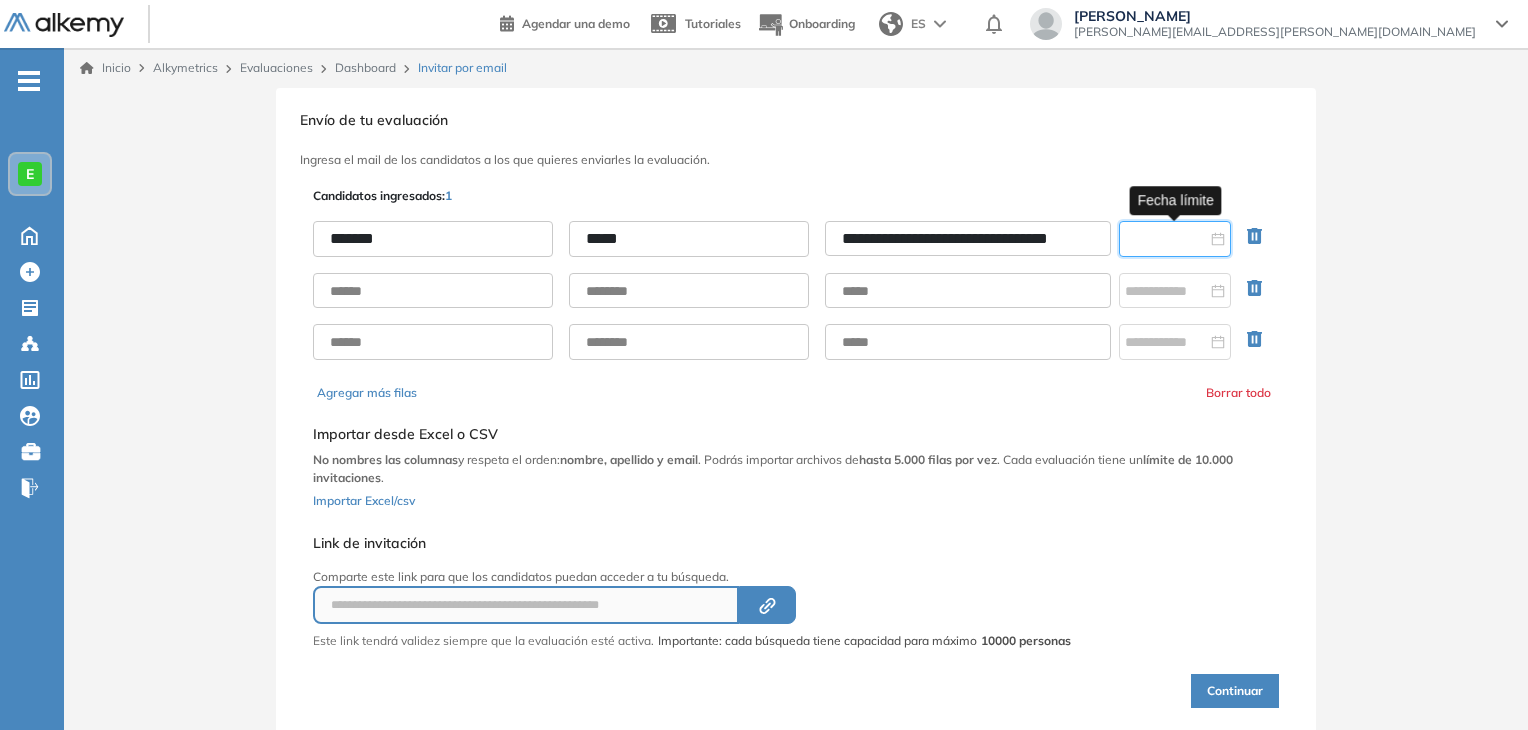 scroll, scrollTop: 0, scrollLeft: 0, axis: both 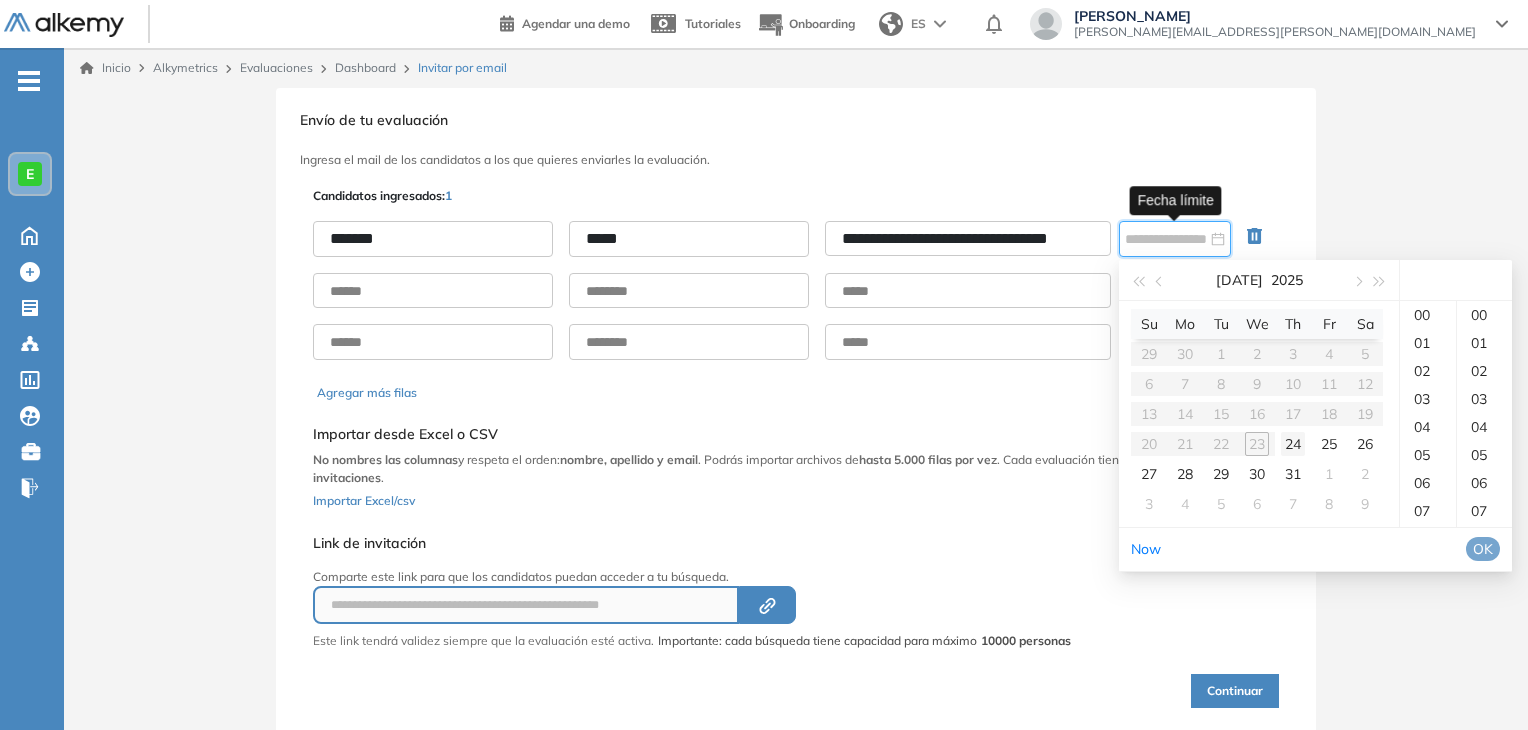 click on "24" at bounding box center (1293, 444) 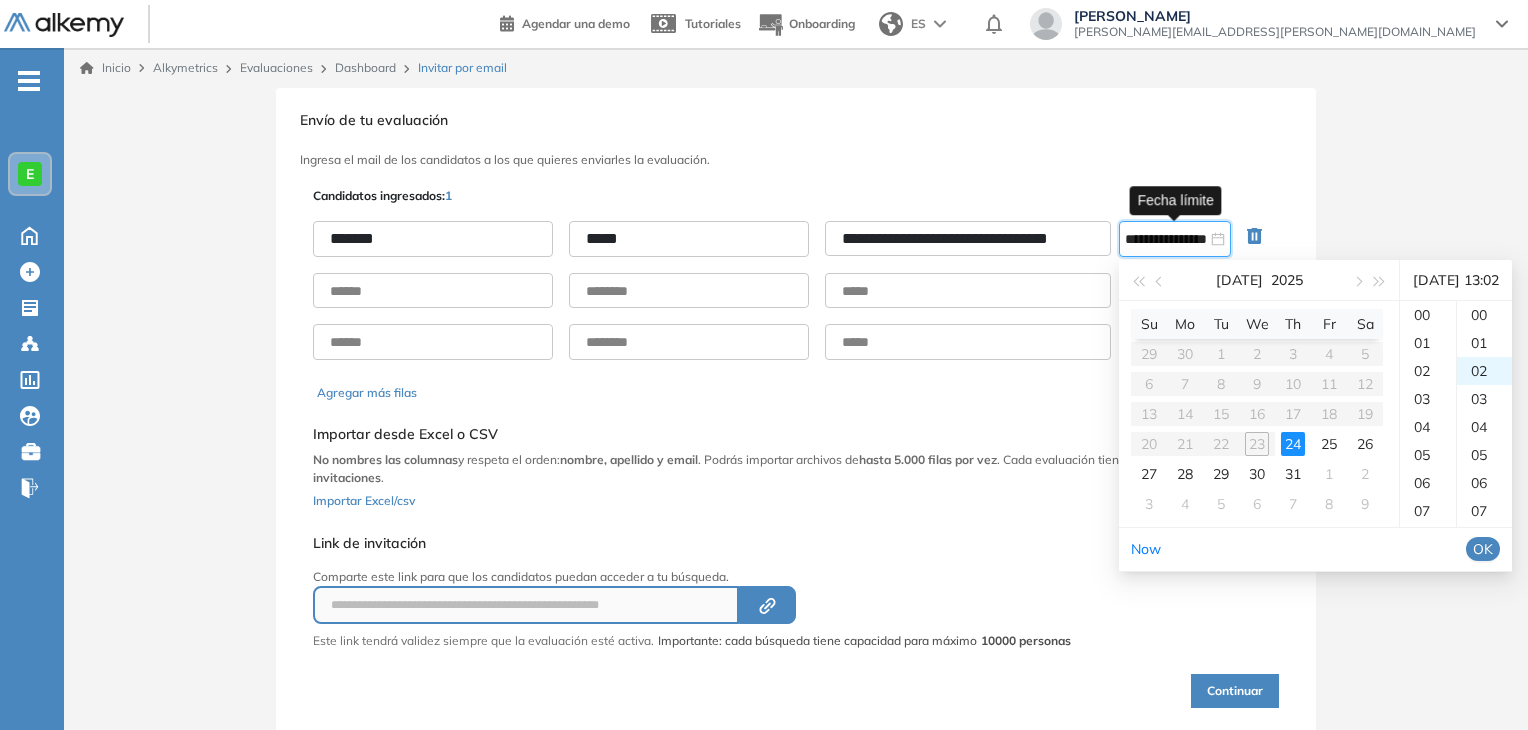 scroll, scrollTop: 364, scrollLeft: 0, axis: vertical 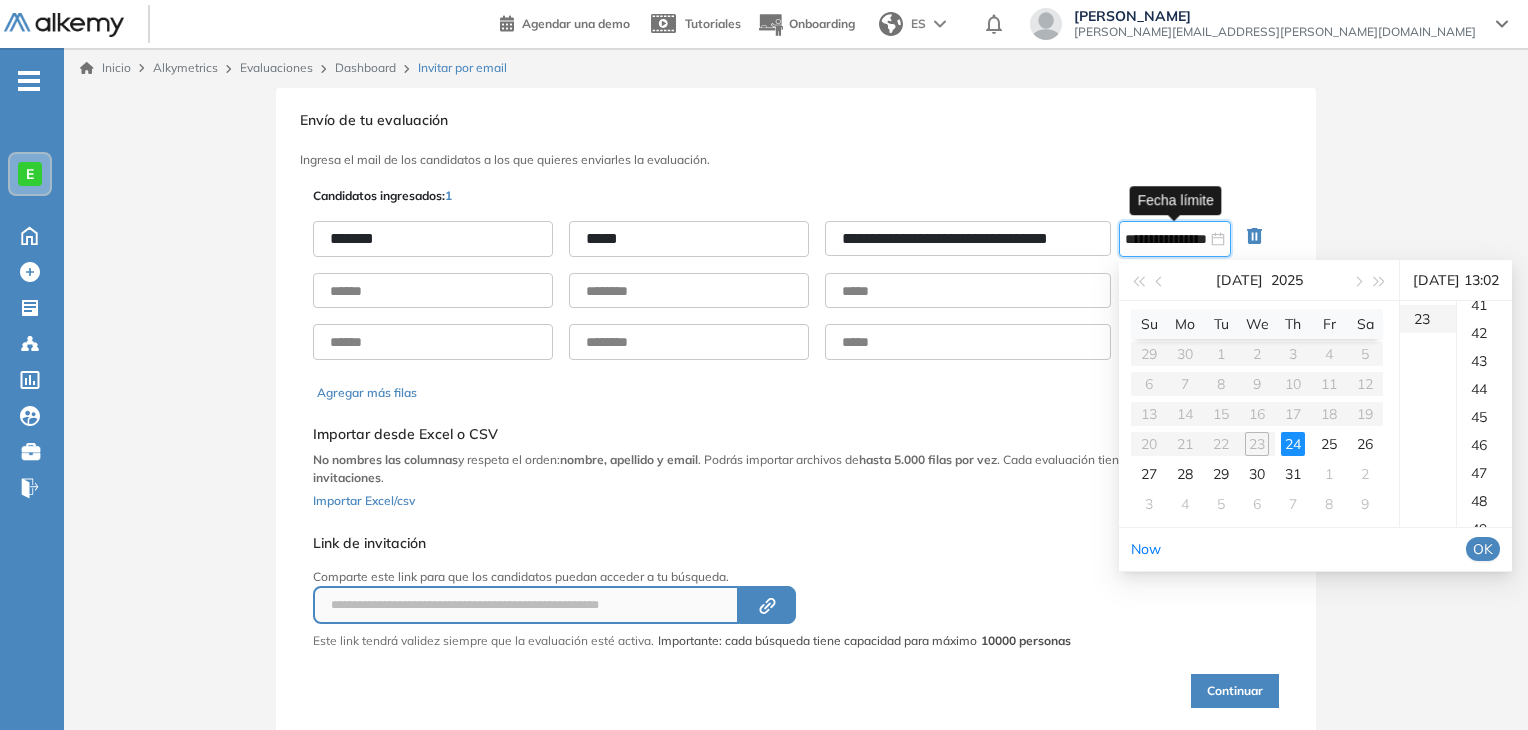 click on "23" at bounding box center (1428, 319) 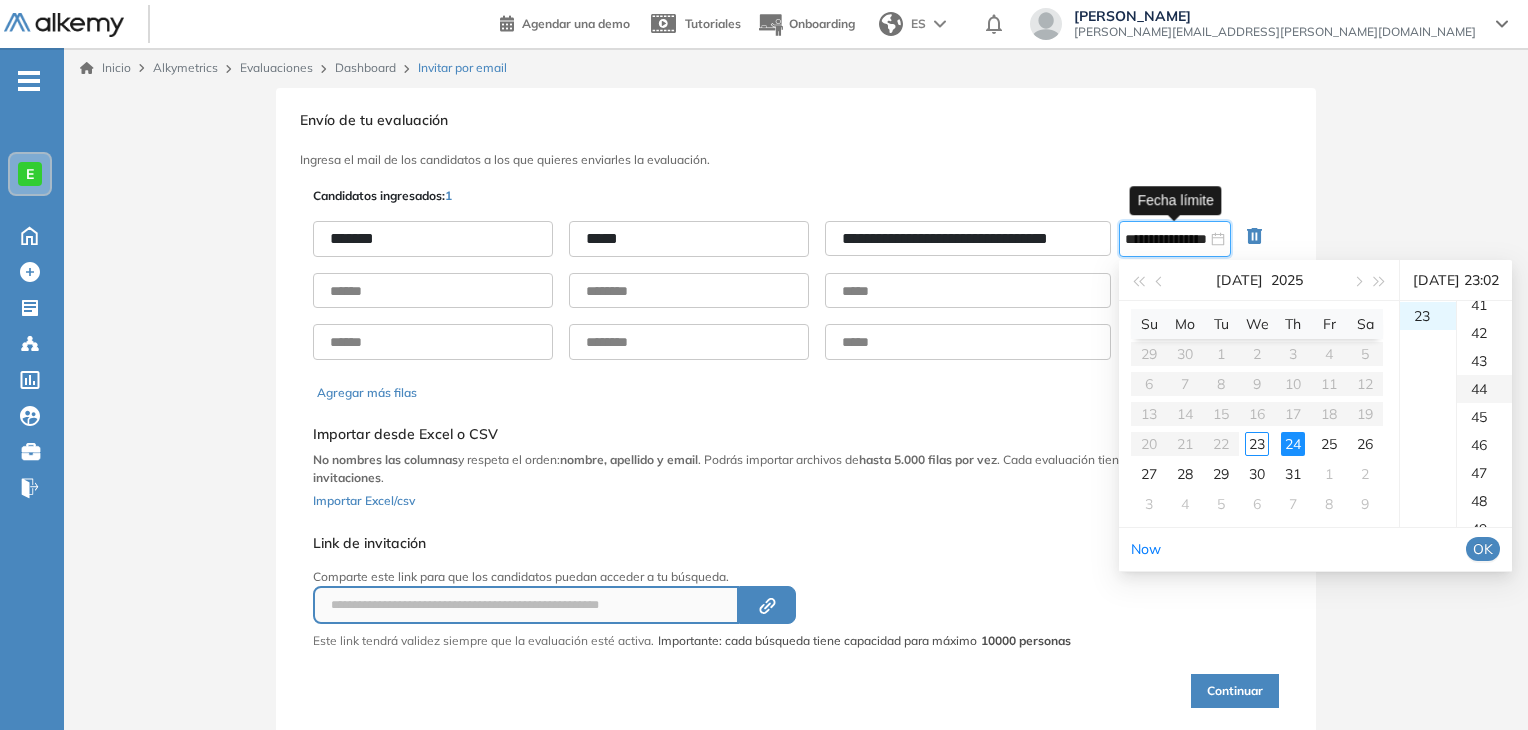 scroll, scrollTop: 644, scrollLeft: 0, axis: vertical 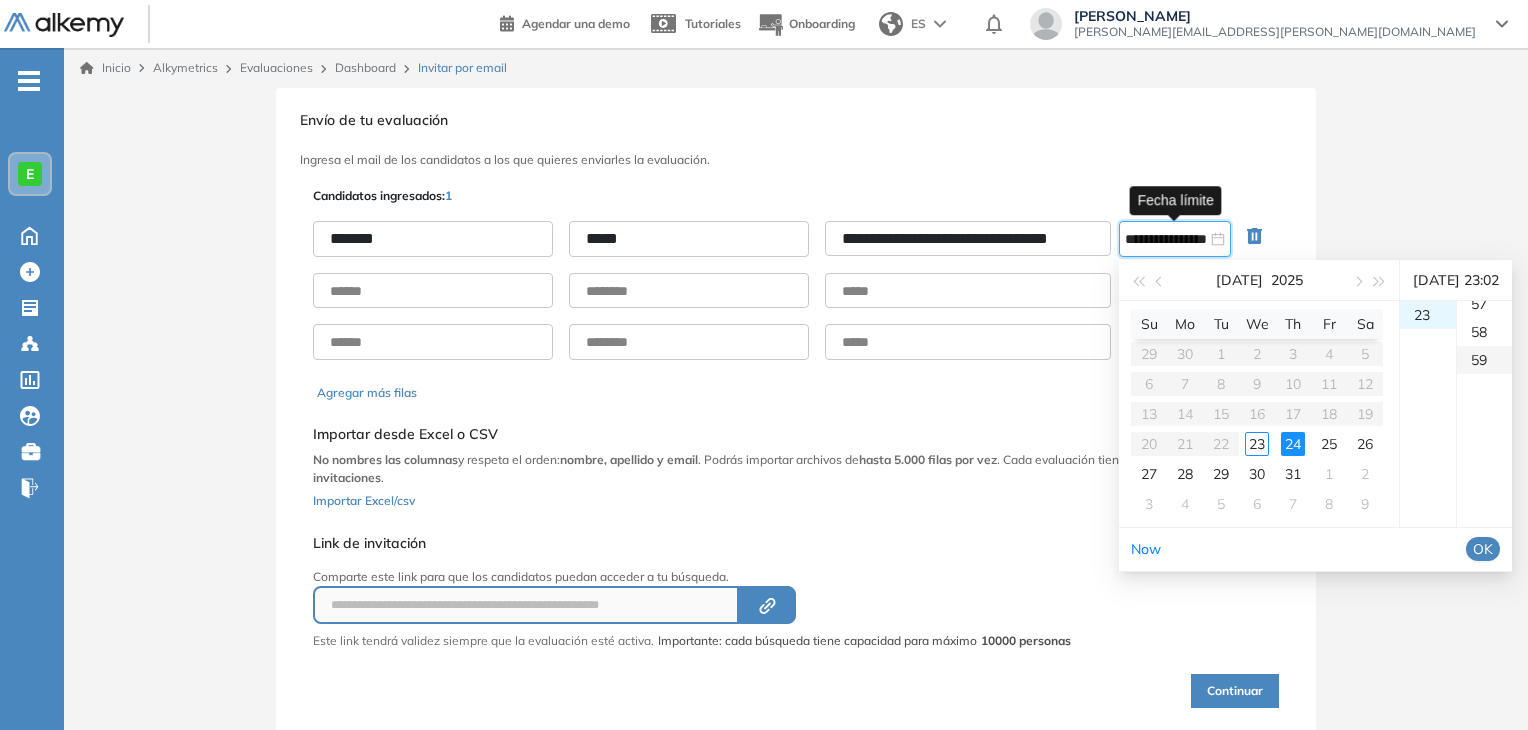 click on "59" at bounding box center (1484, 360) 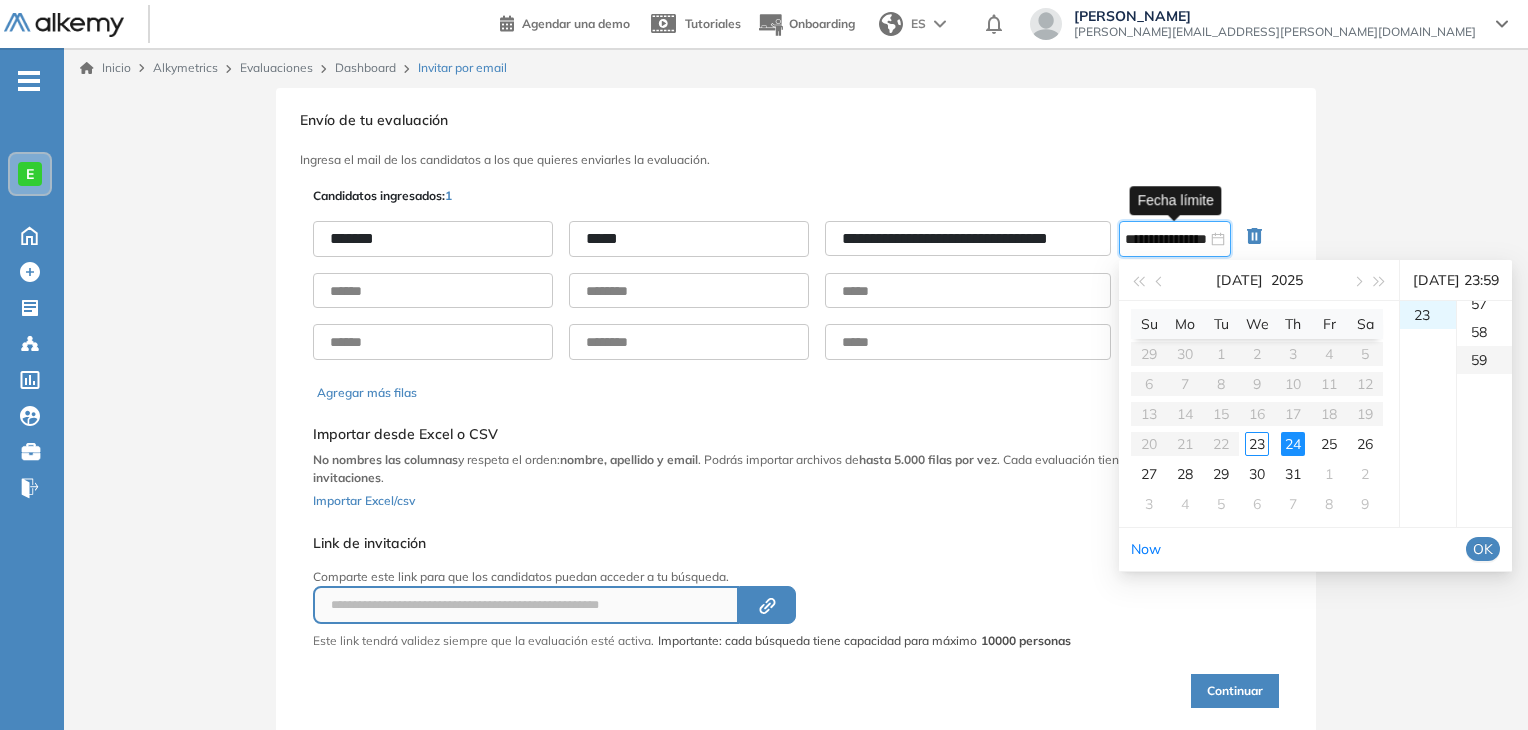 scroll, scrollTop: 1652, scrollLeft: 0, axis: vertical 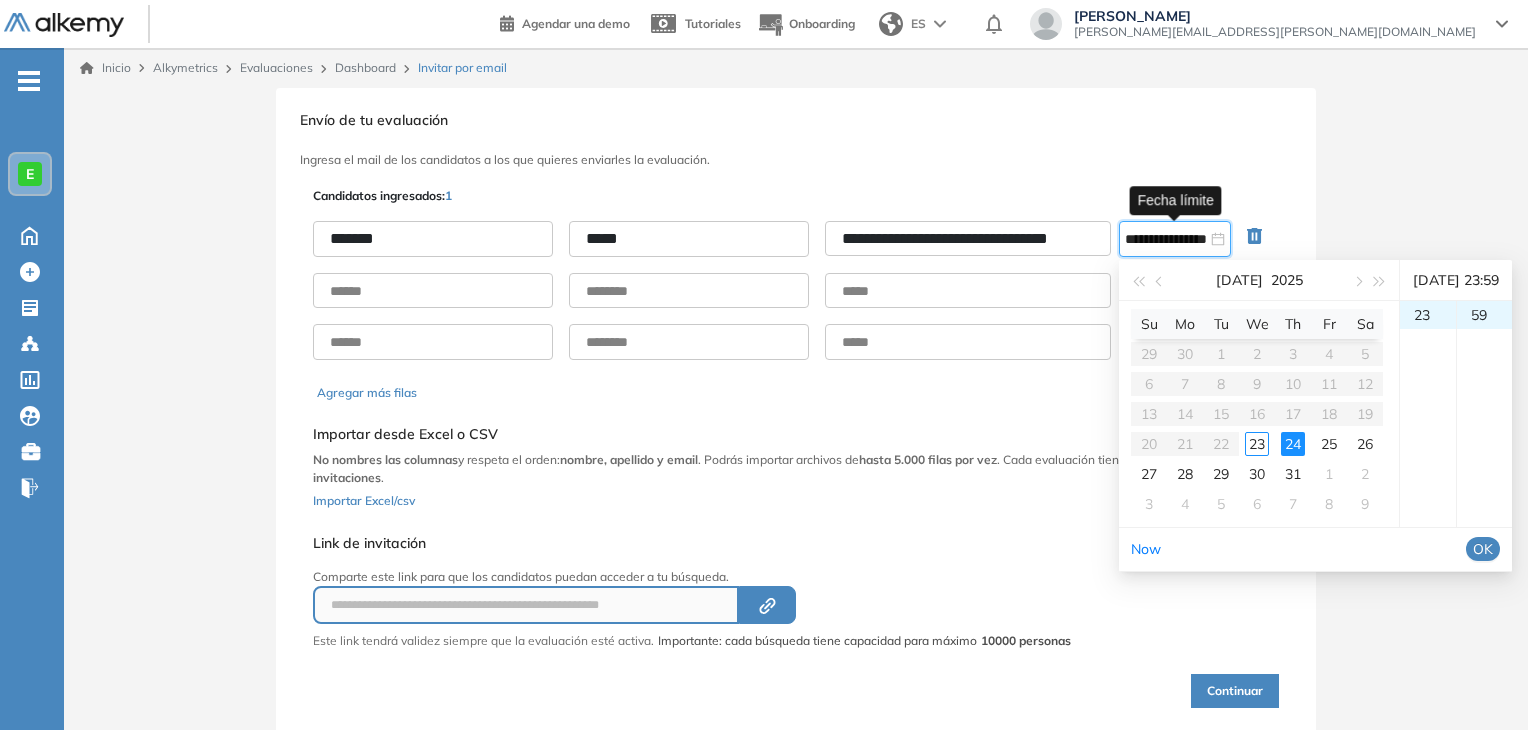 click on "OK" at bounding box center (1483, 549) 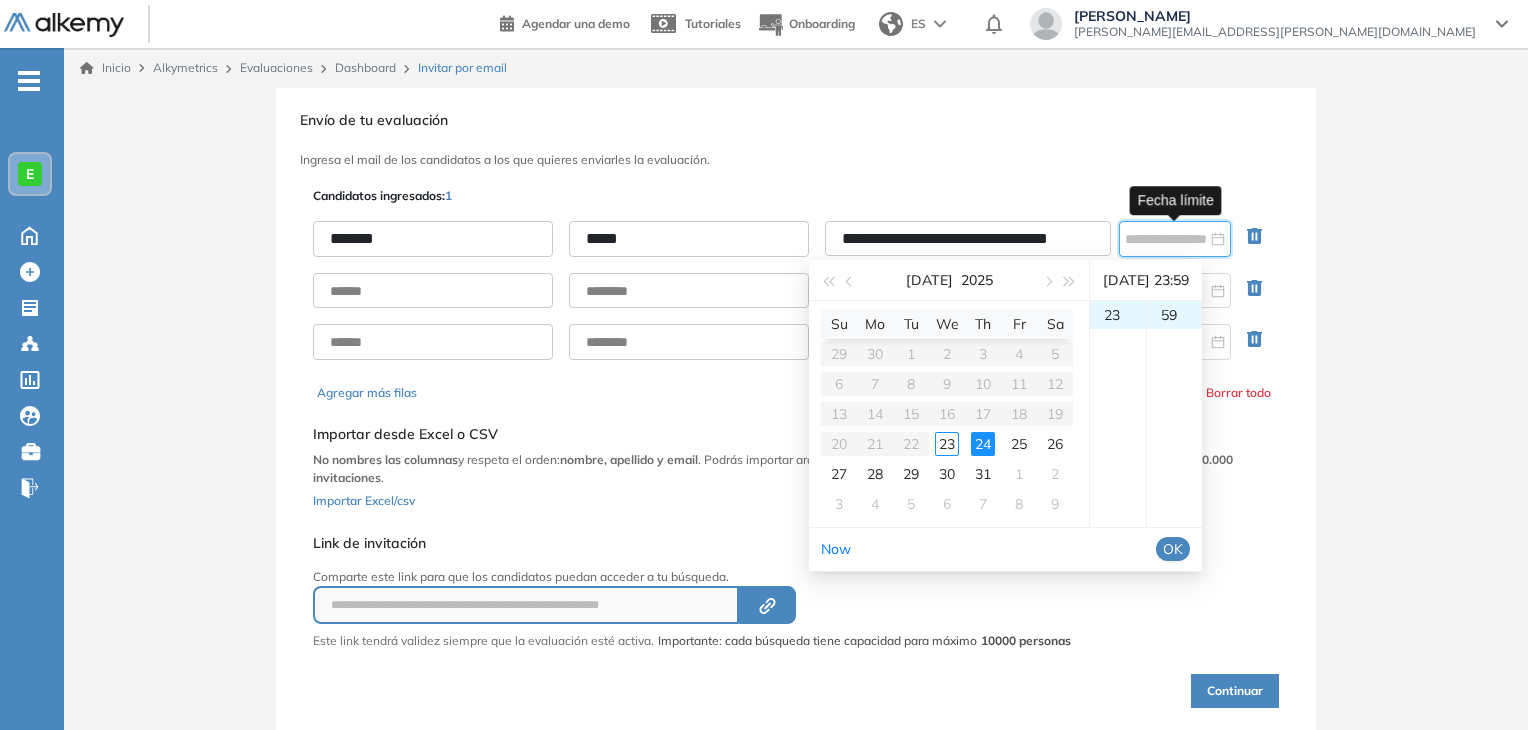 type on "**********" 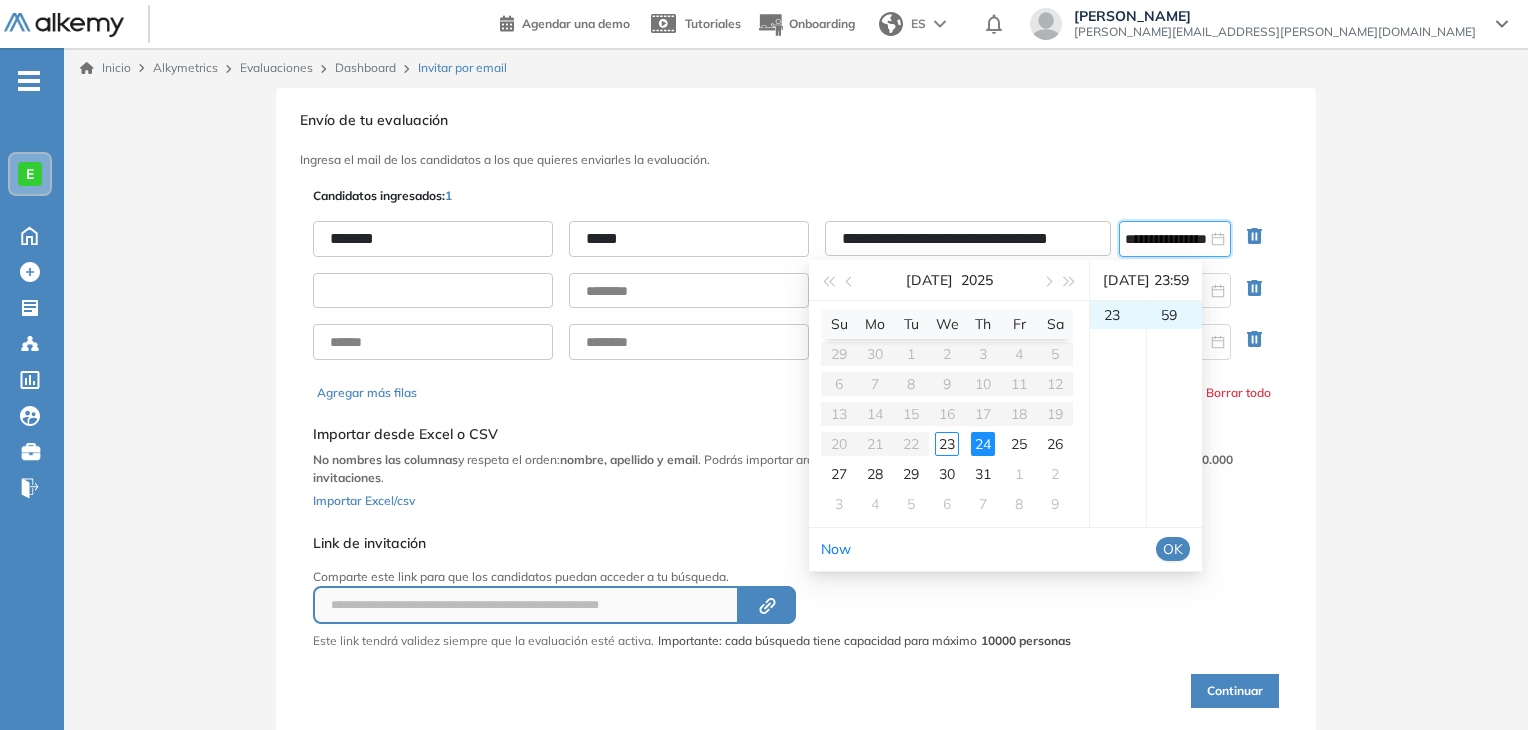 click at bounding box center (433, 291) 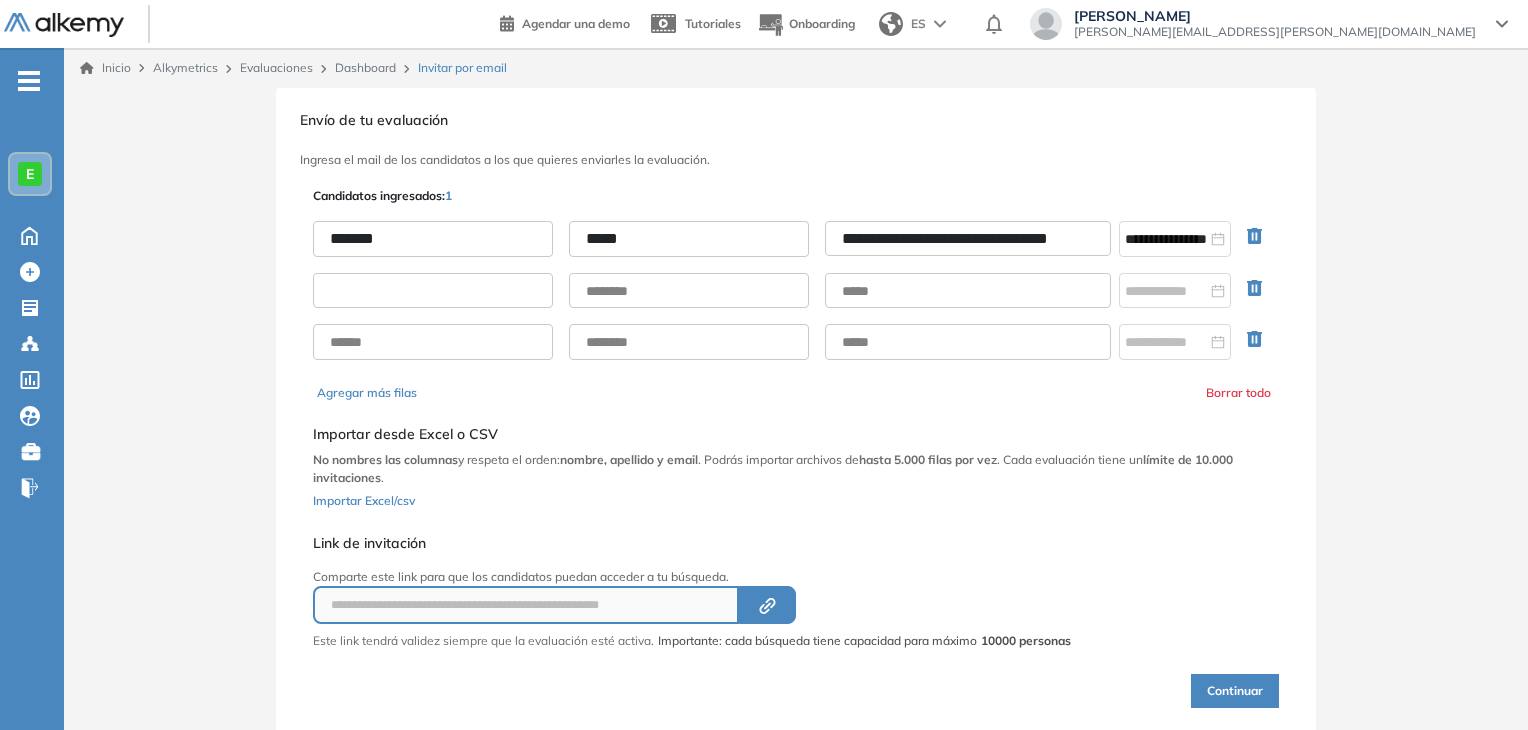 paste on "**********" 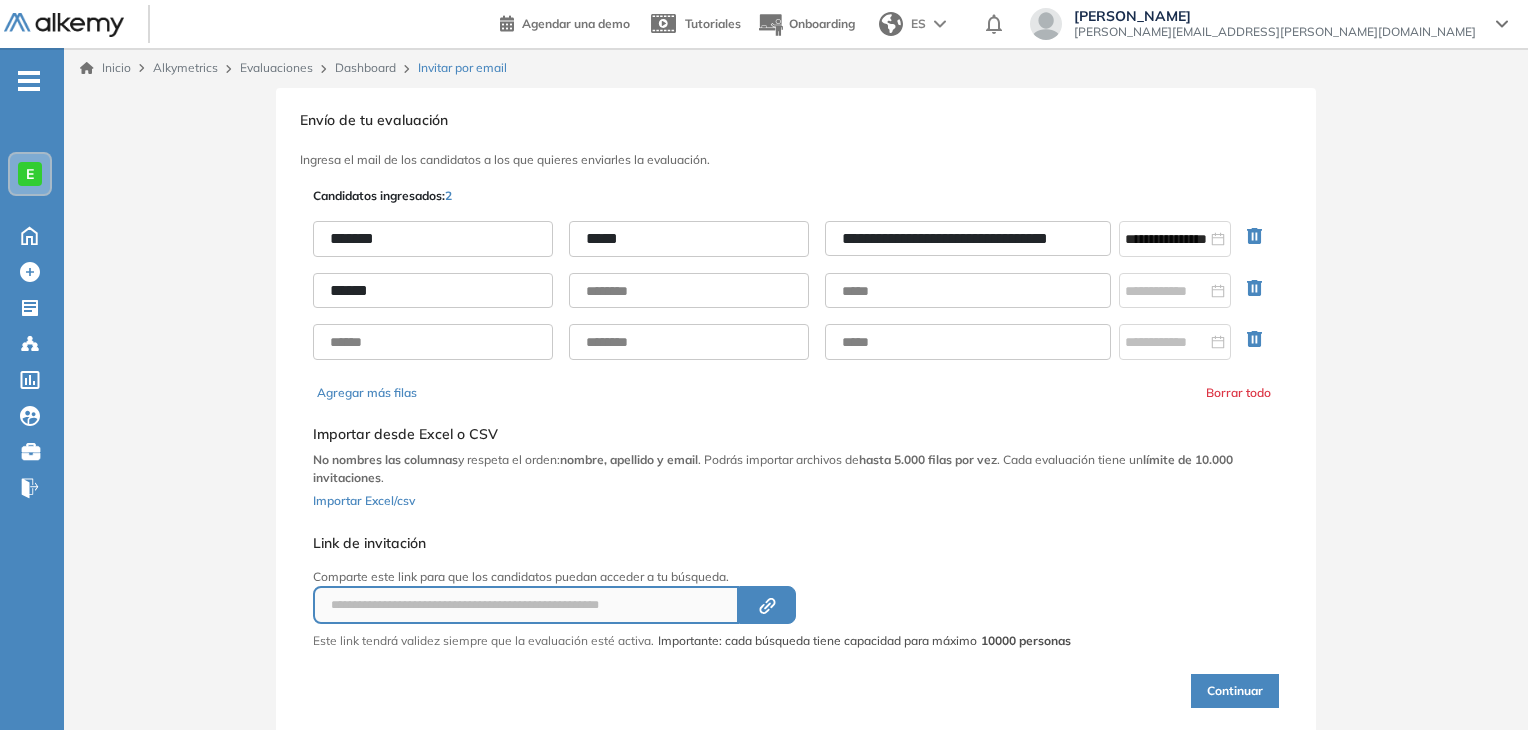 type on "******" 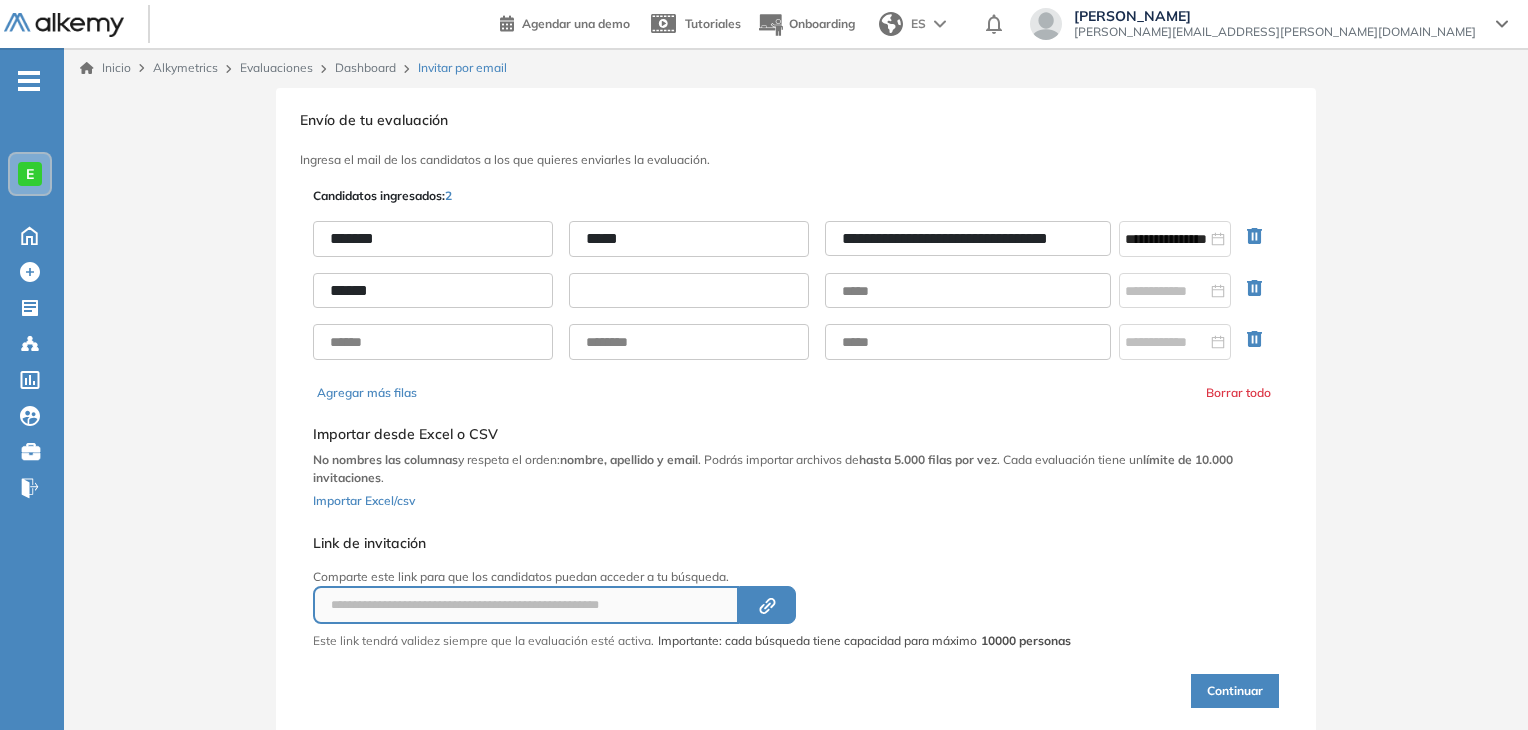 paste on "****" 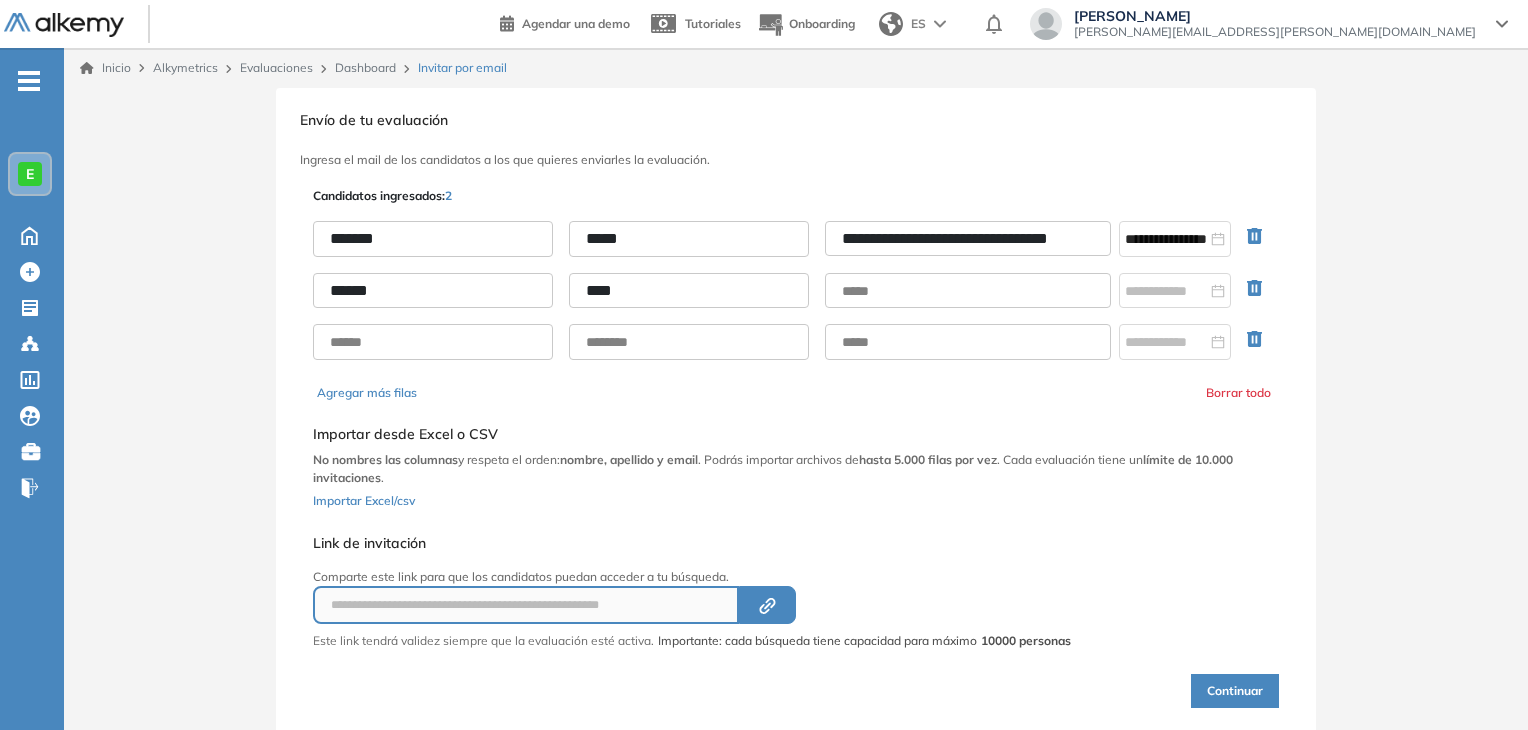 type on "****" 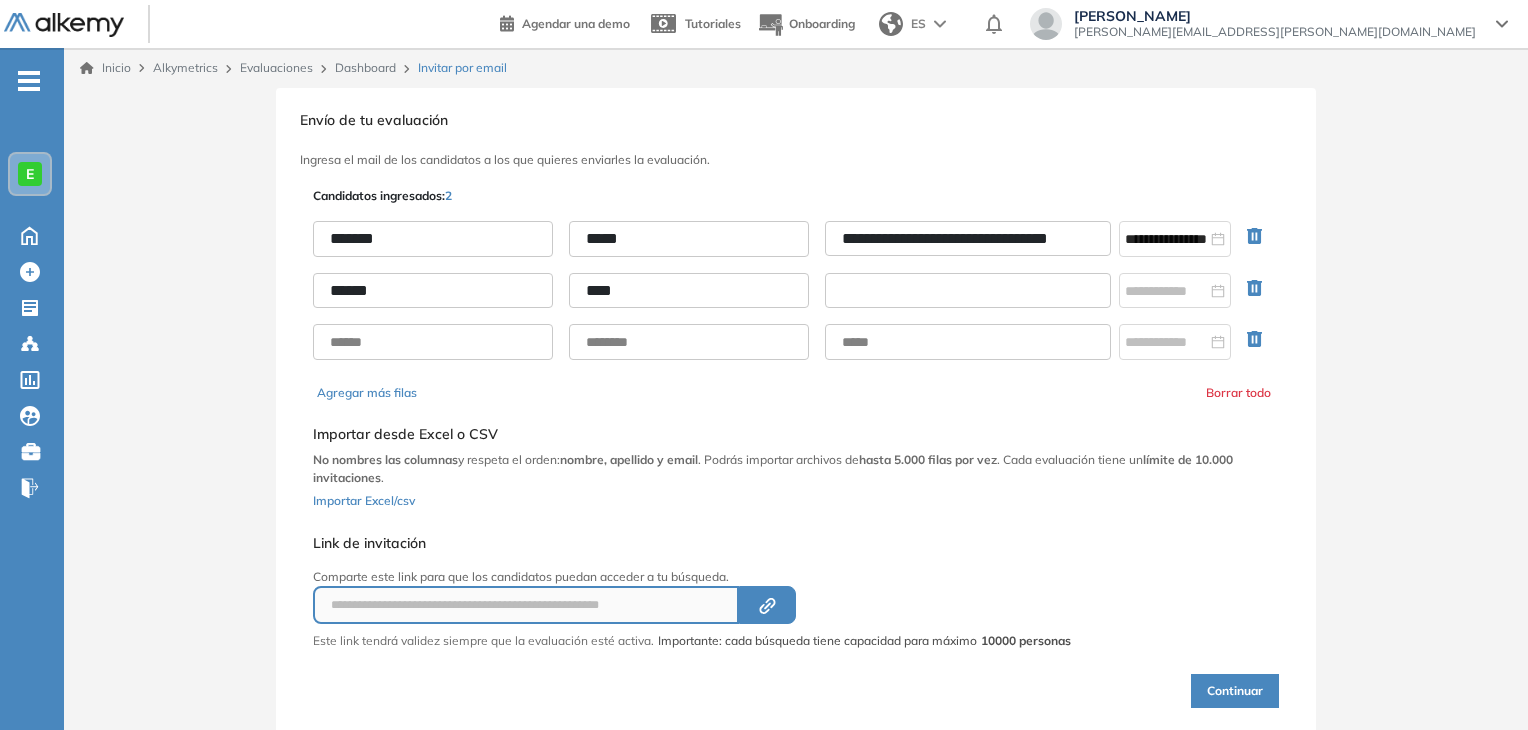 paste on "**********" 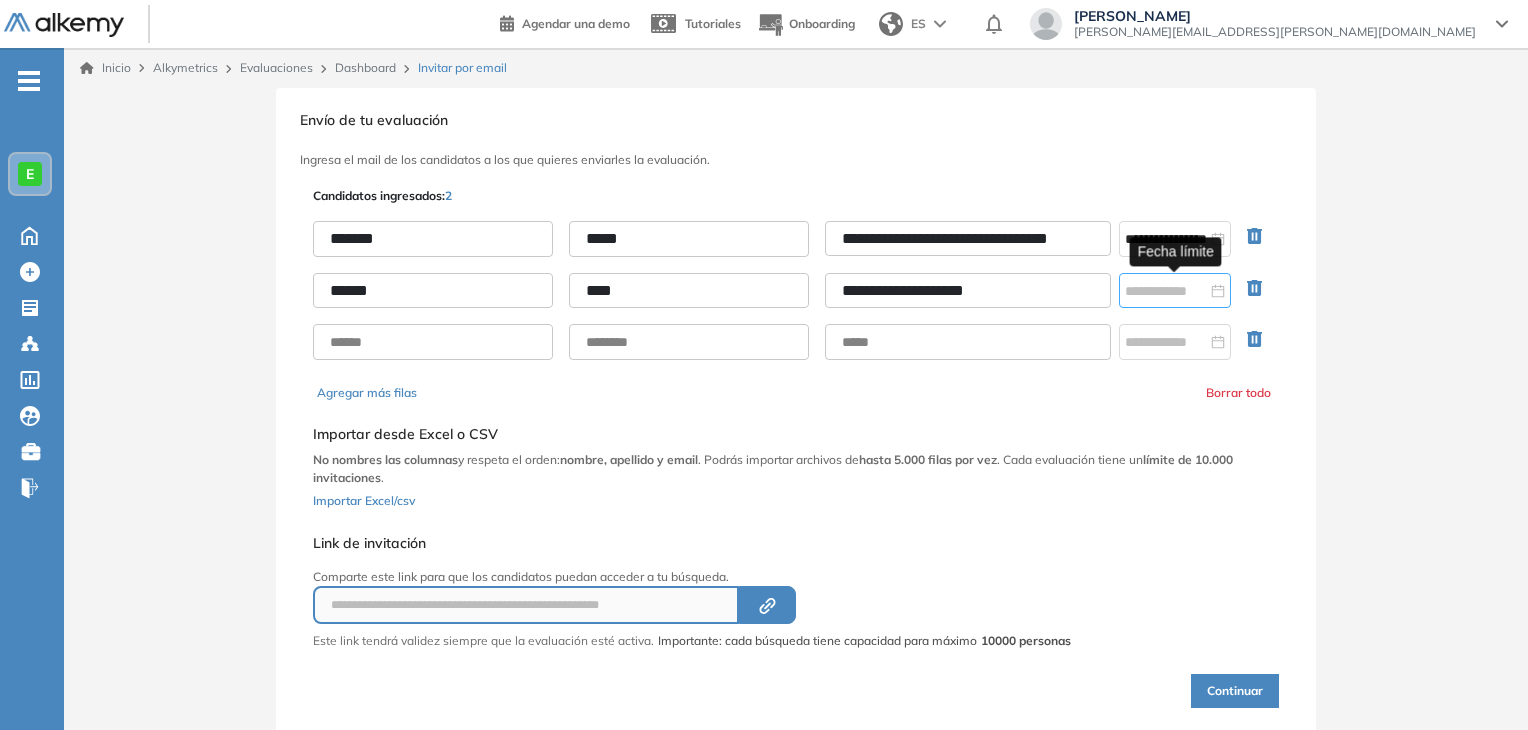 type on "**********" 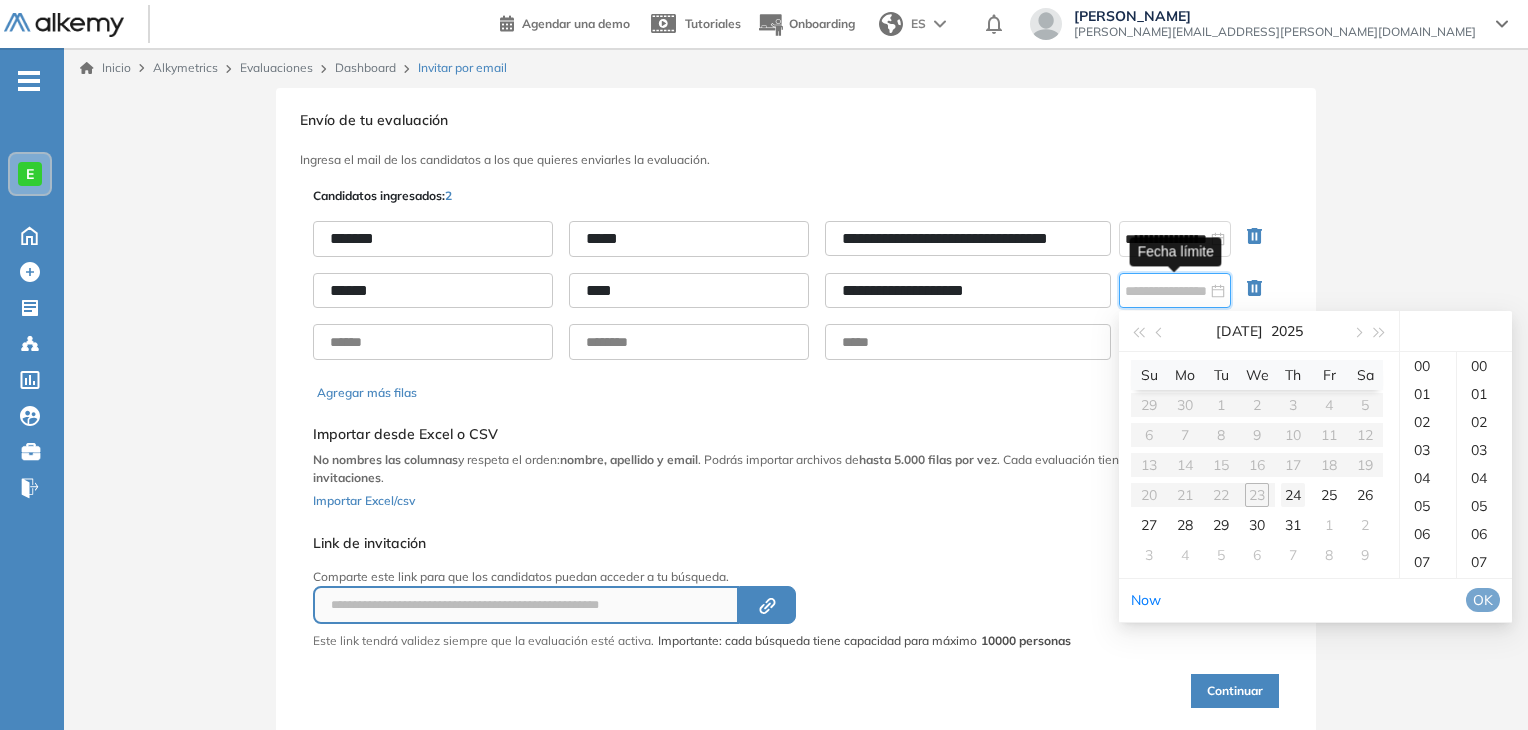 click on "24" at bounding box center [1293, 495] 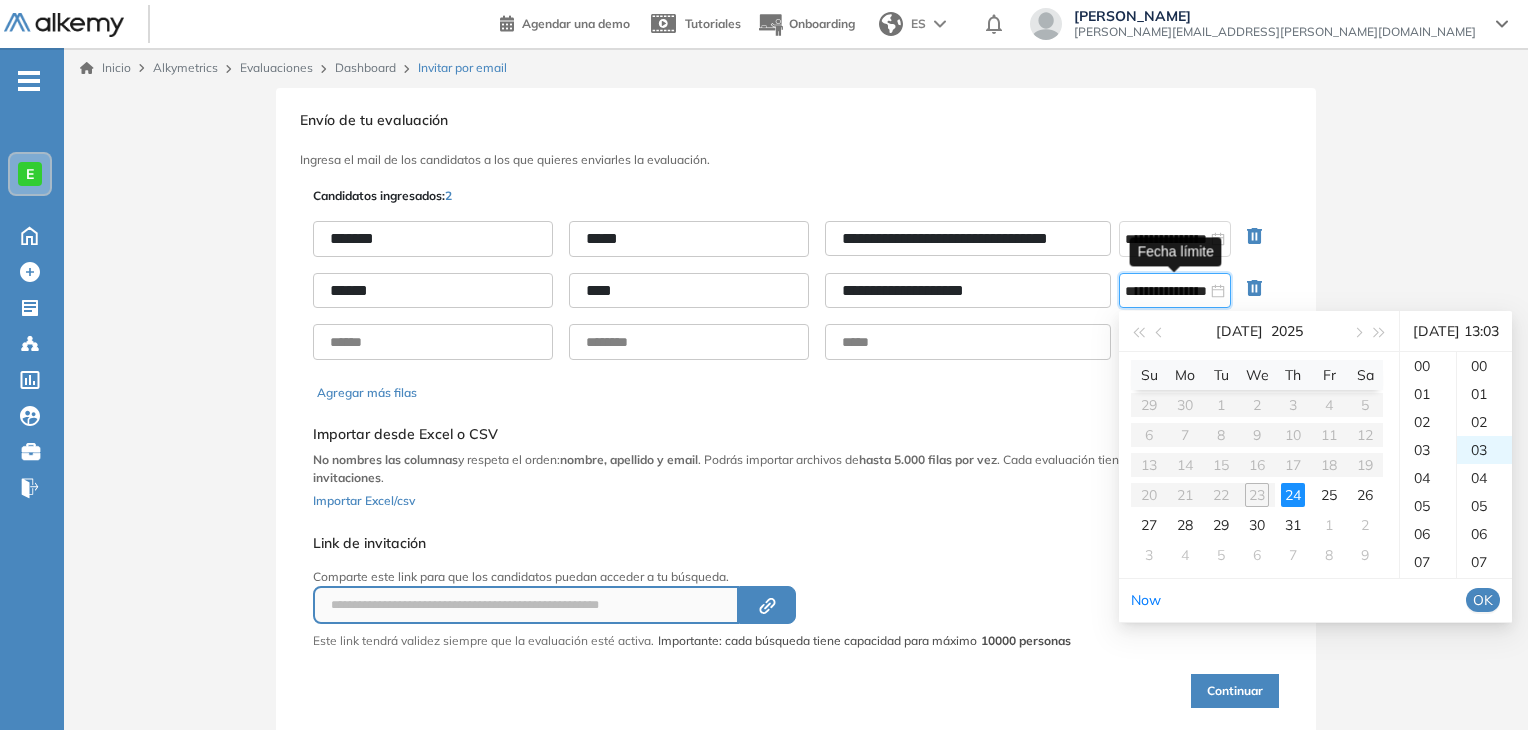 scroll, scrollTop: 364, scrollLeft: 0, axis: vertical 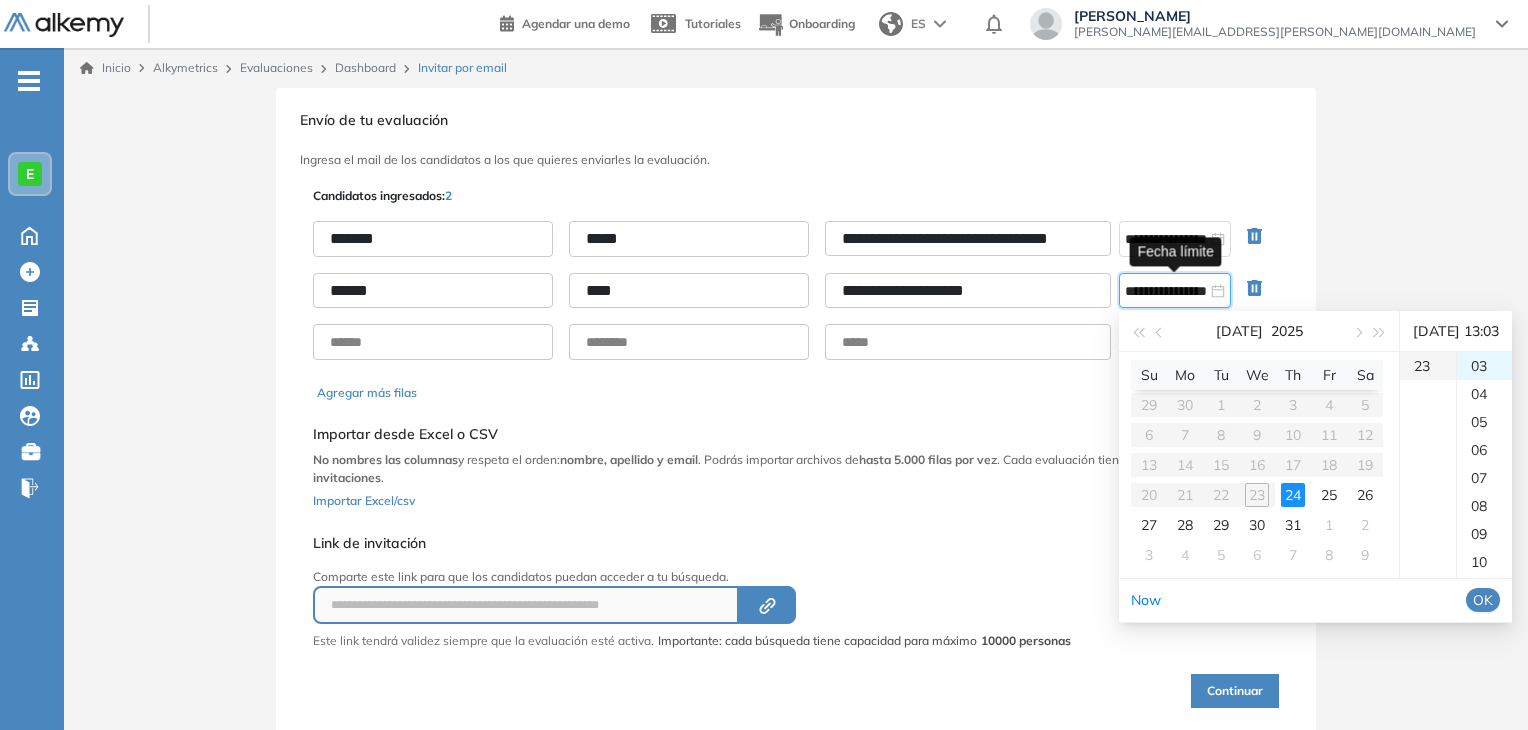 click on "23" at bounding box center (1428, 366) 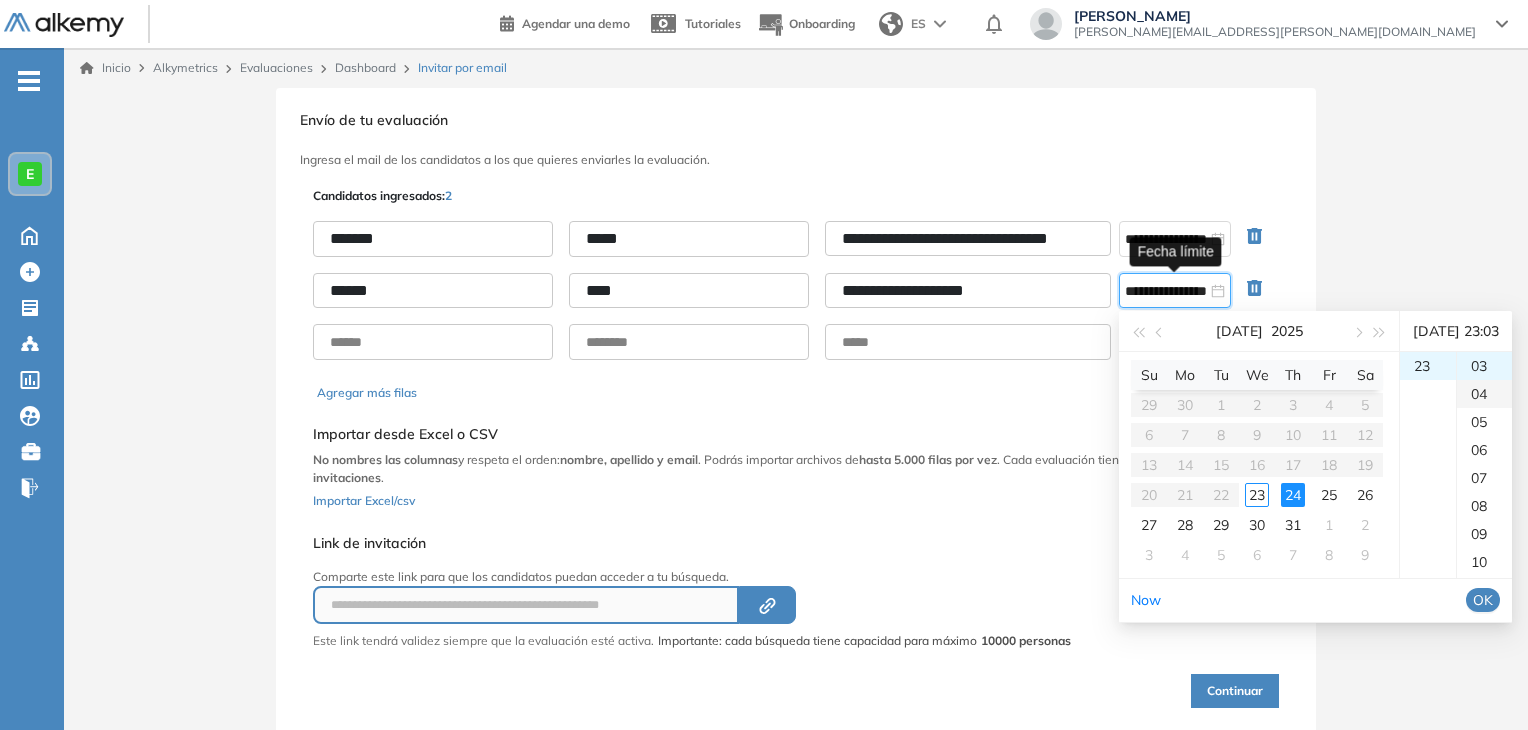scroll, scrollTop: 644, scrollLeft: 0, axis: vertical 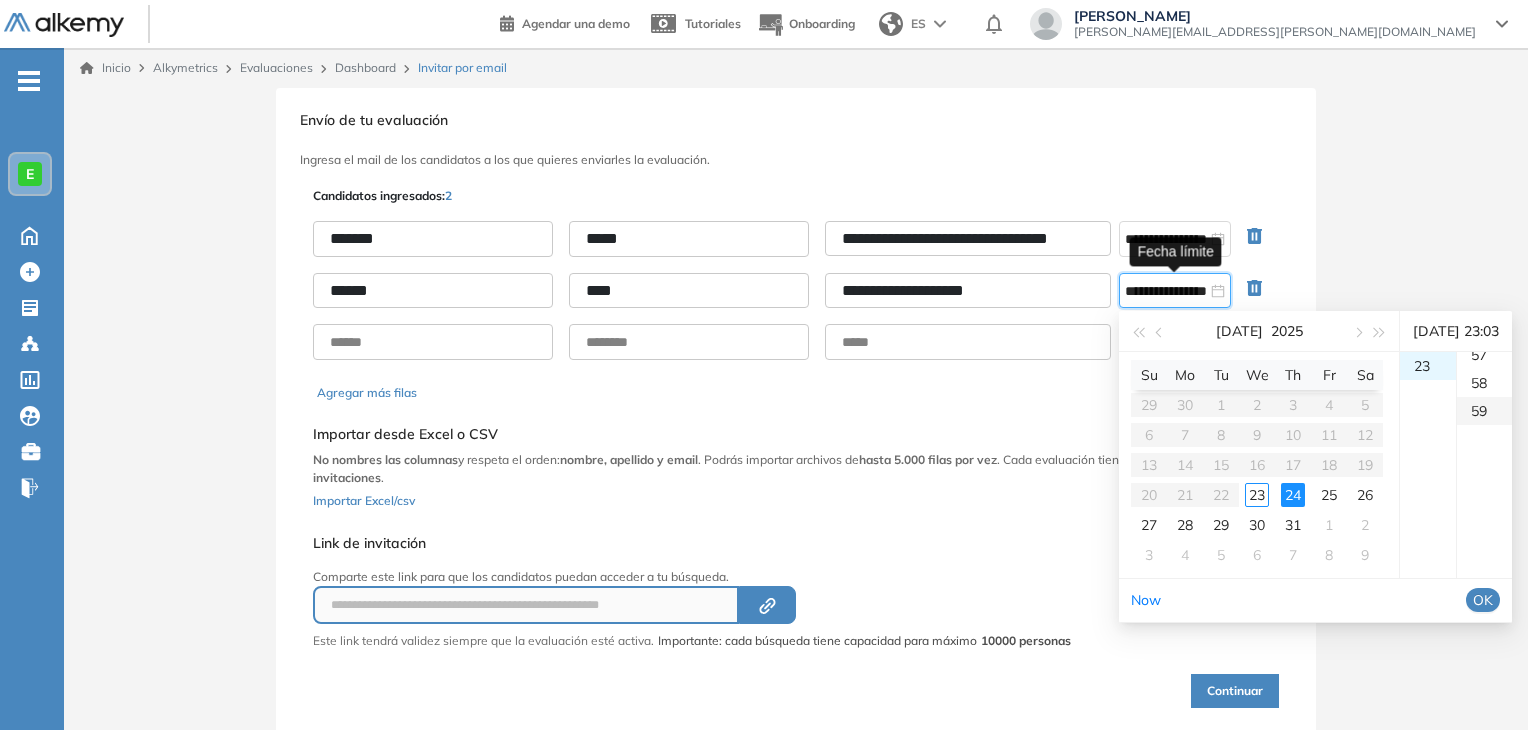 click on "59" at bounding box center (1484, 411) 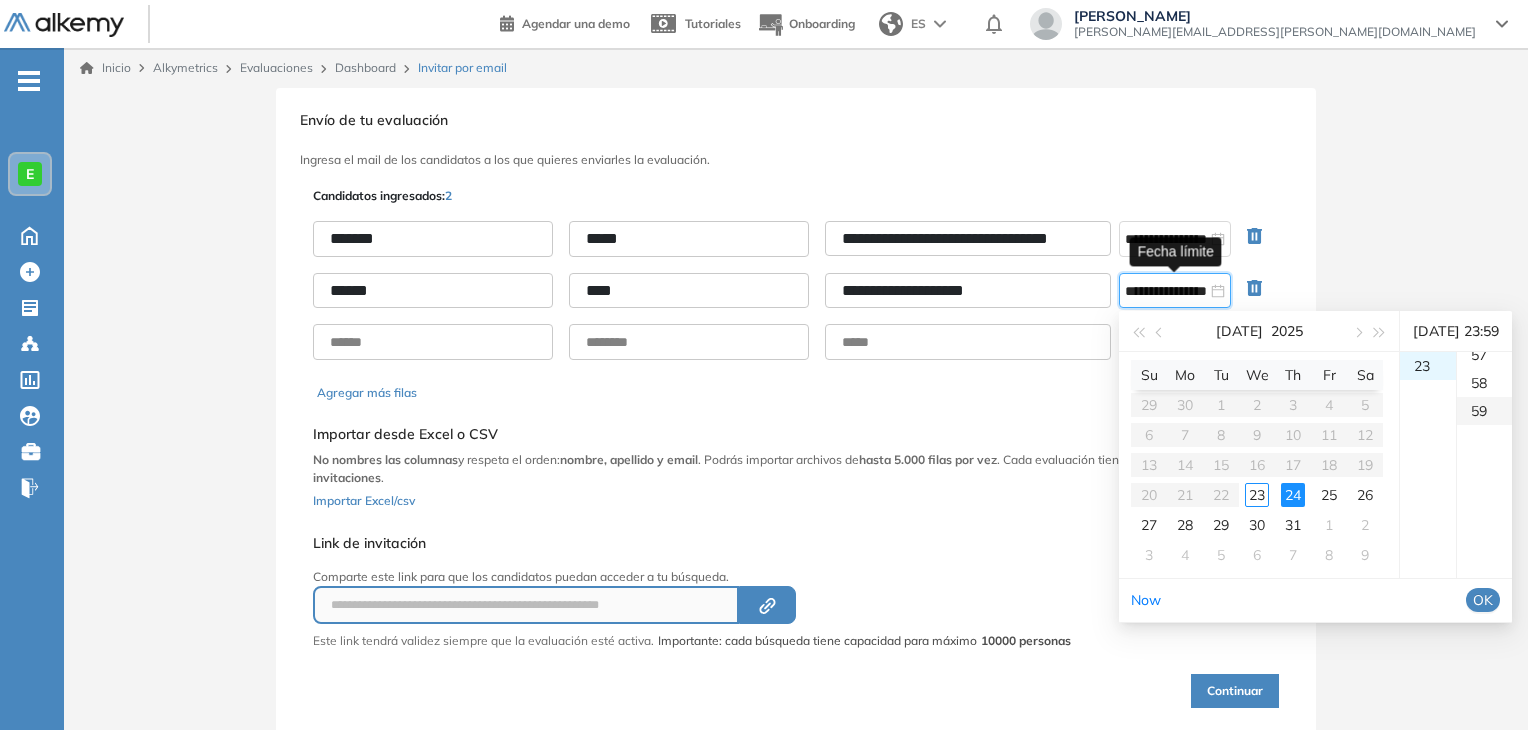 scroll, scrollTop: 1652, scrollLeft: 0, axis: vertical 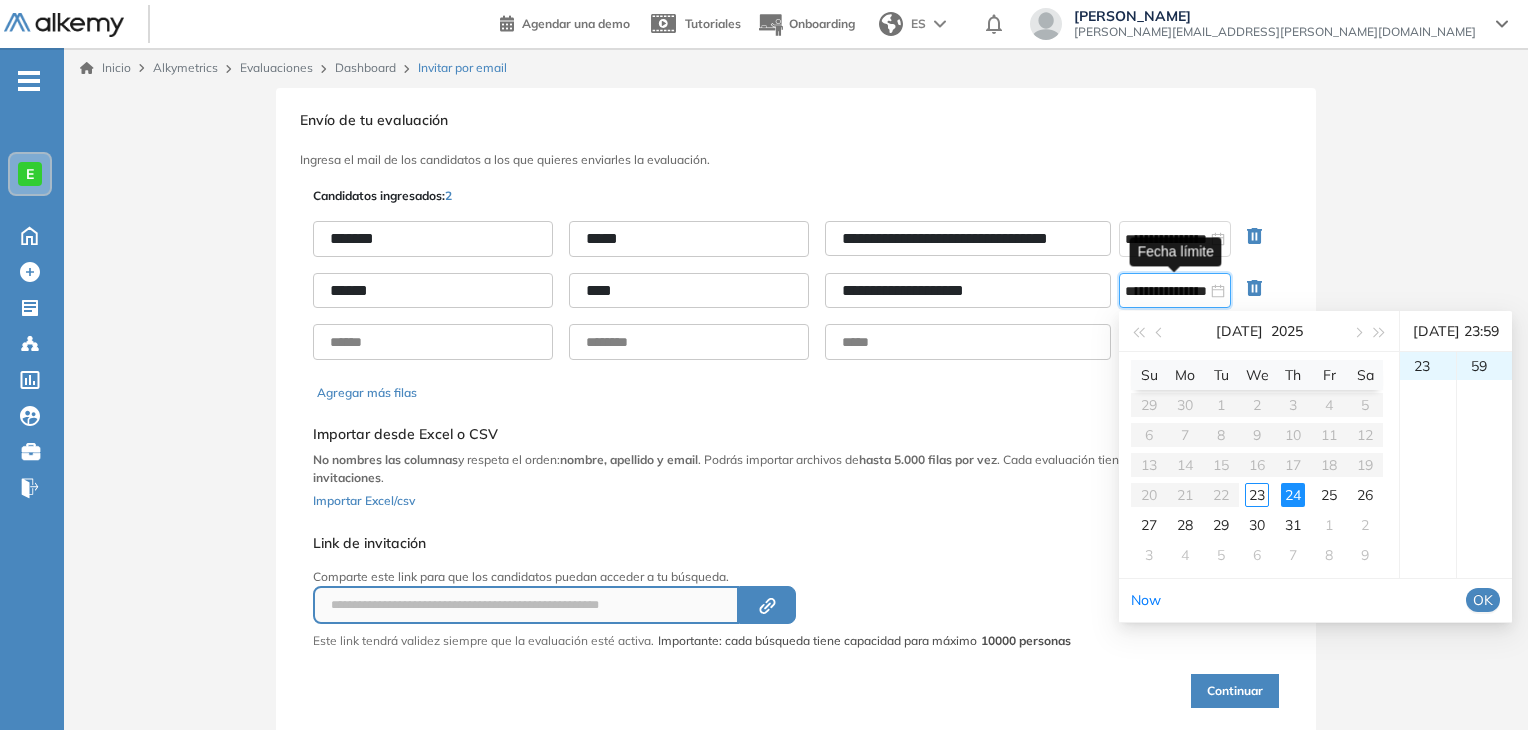 click on "OK" at bounding box center (1483, 600) 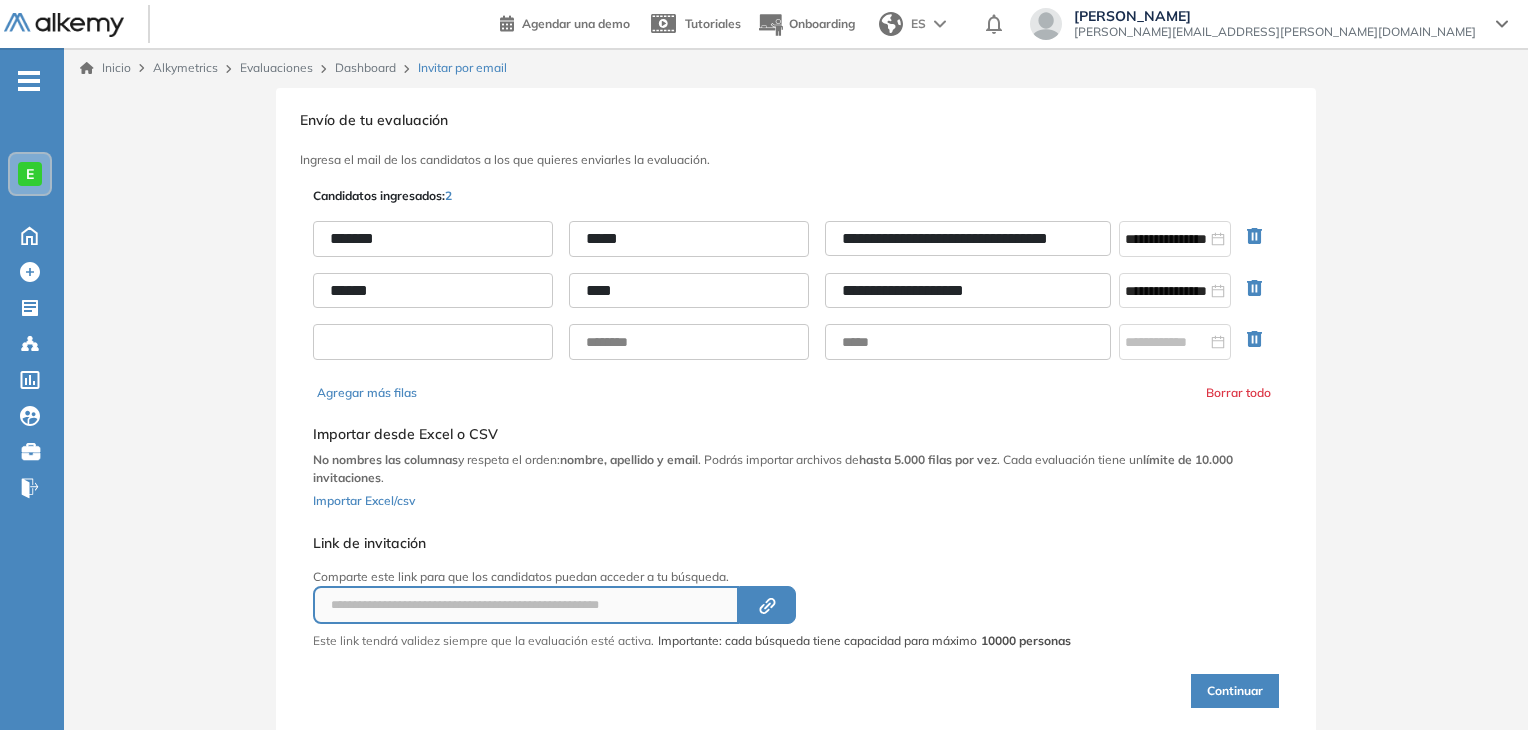 click at bounding box center (433, 342) 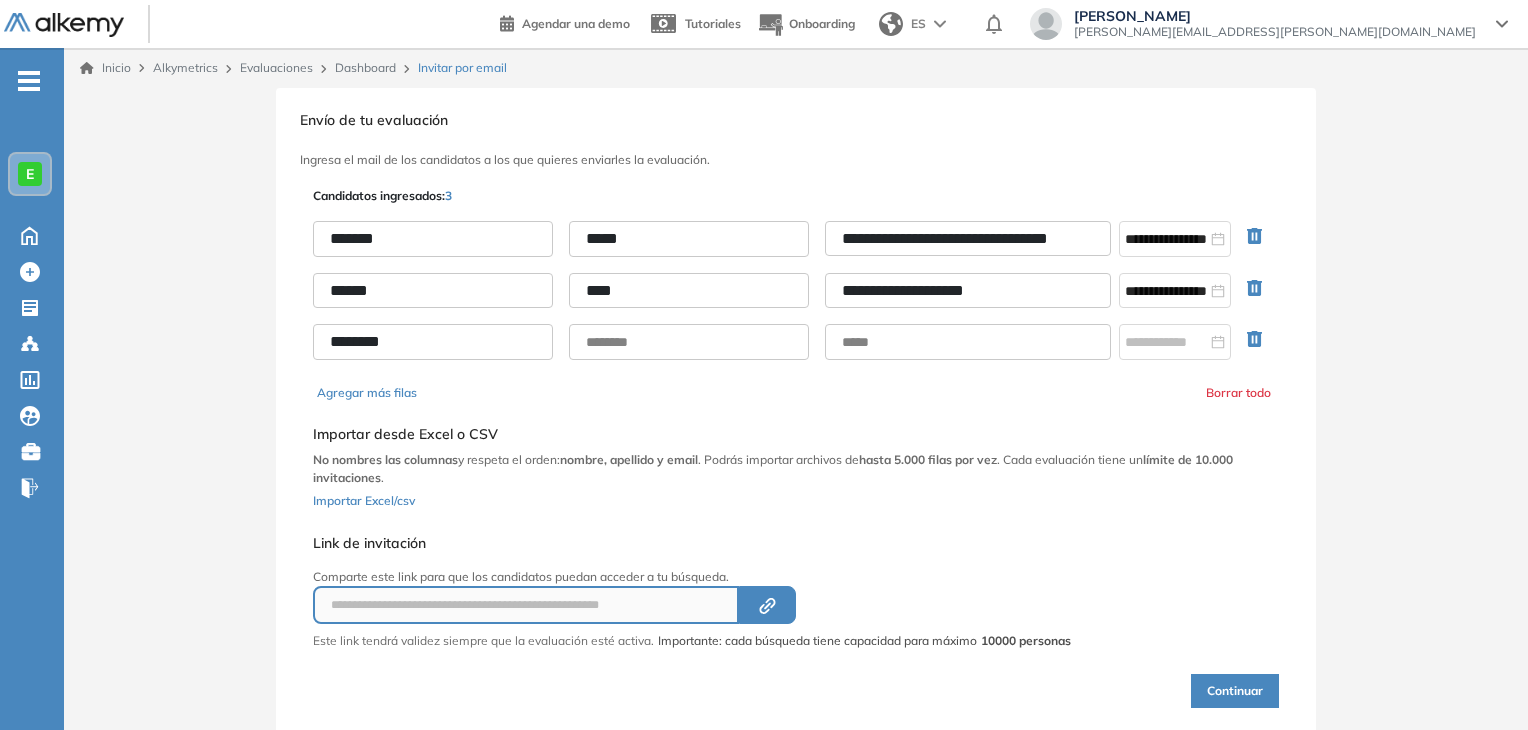 type on "********" 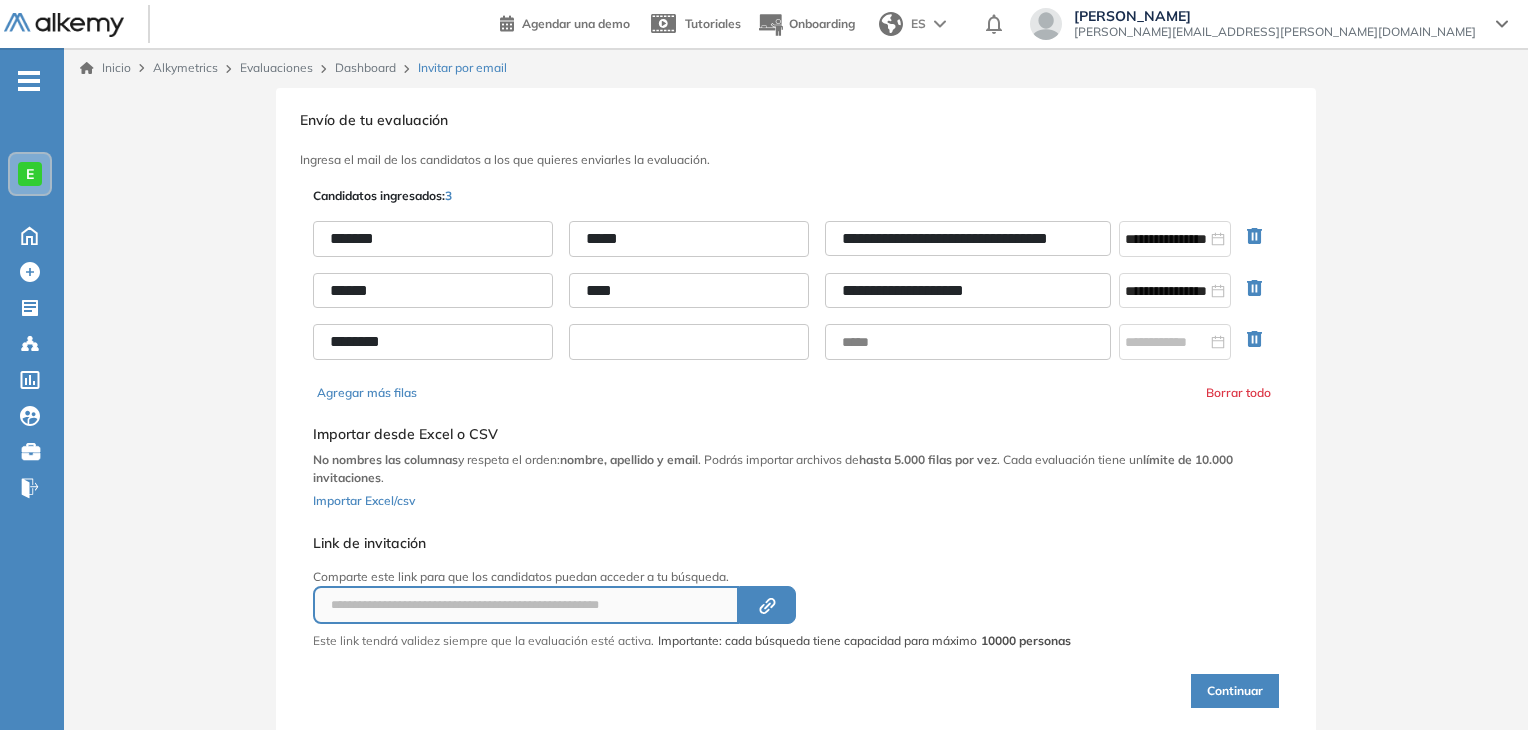 paste on "*****" 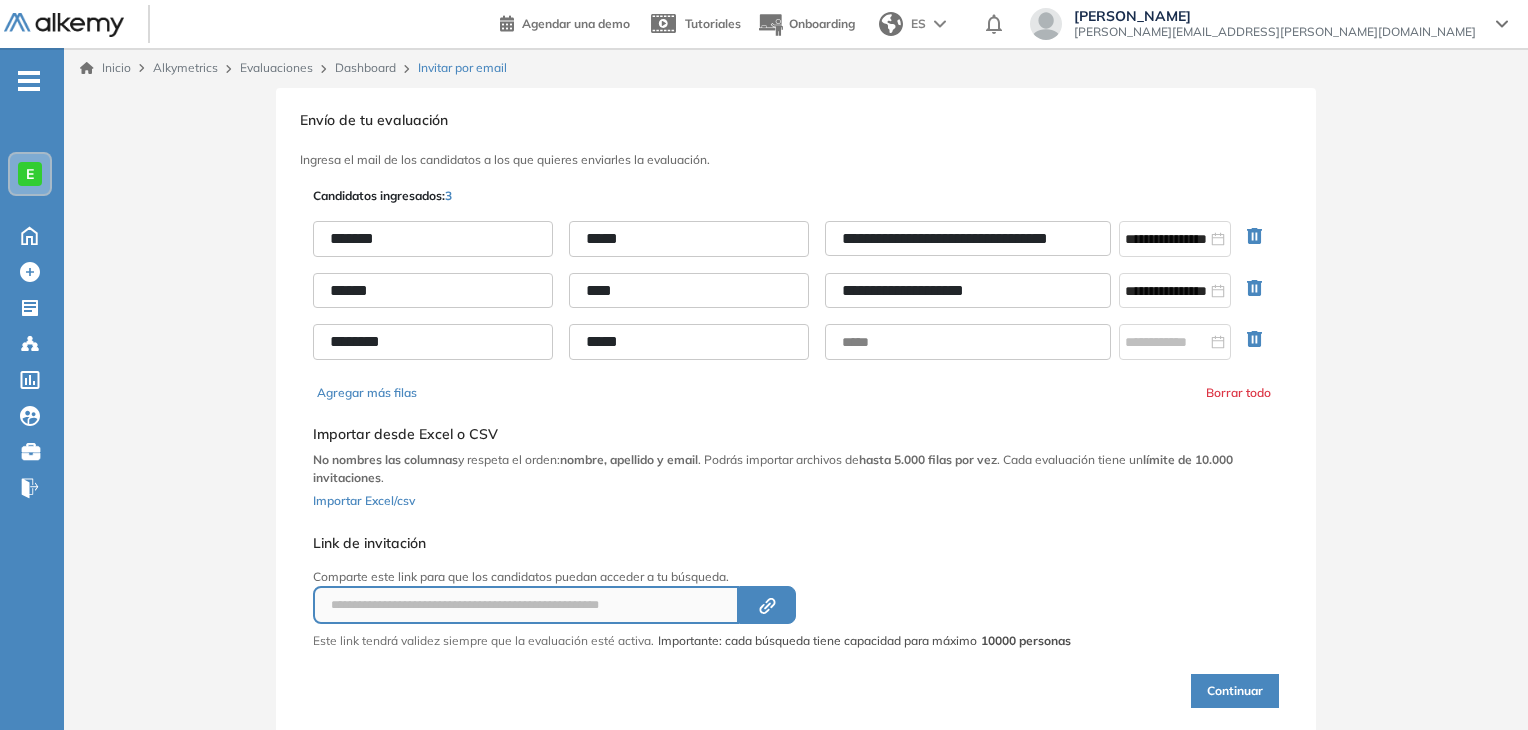 type on "*****" 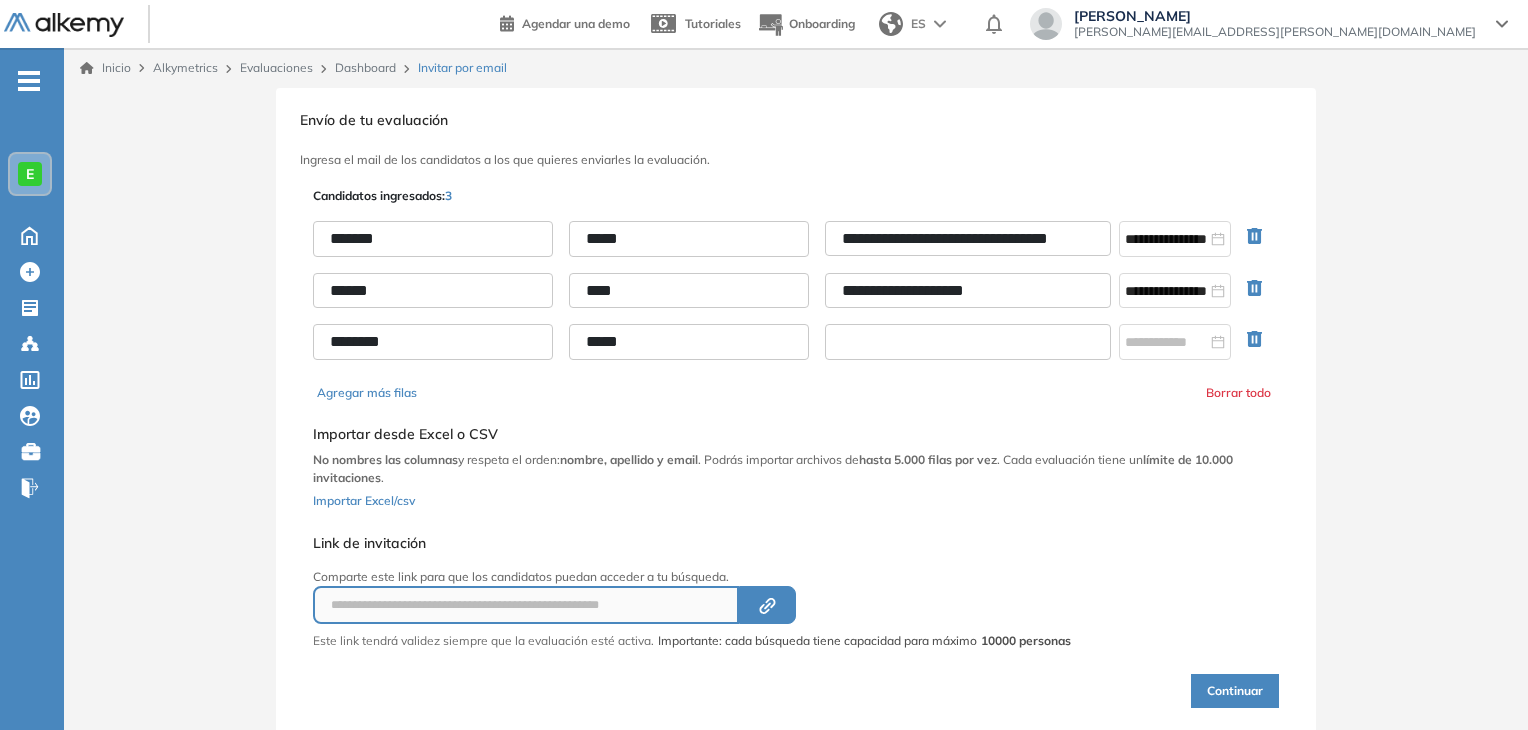 paste on "**********" 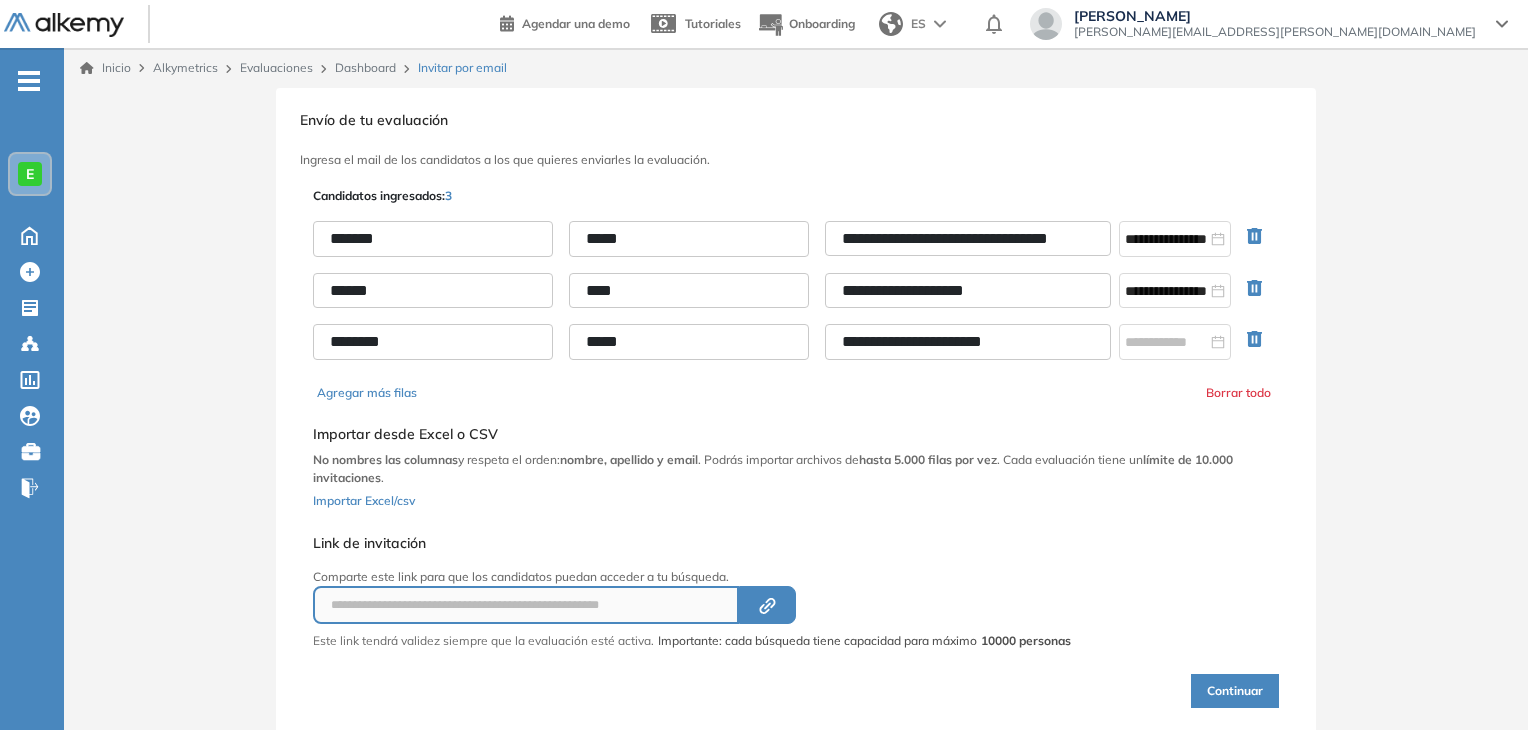 type on "**********" 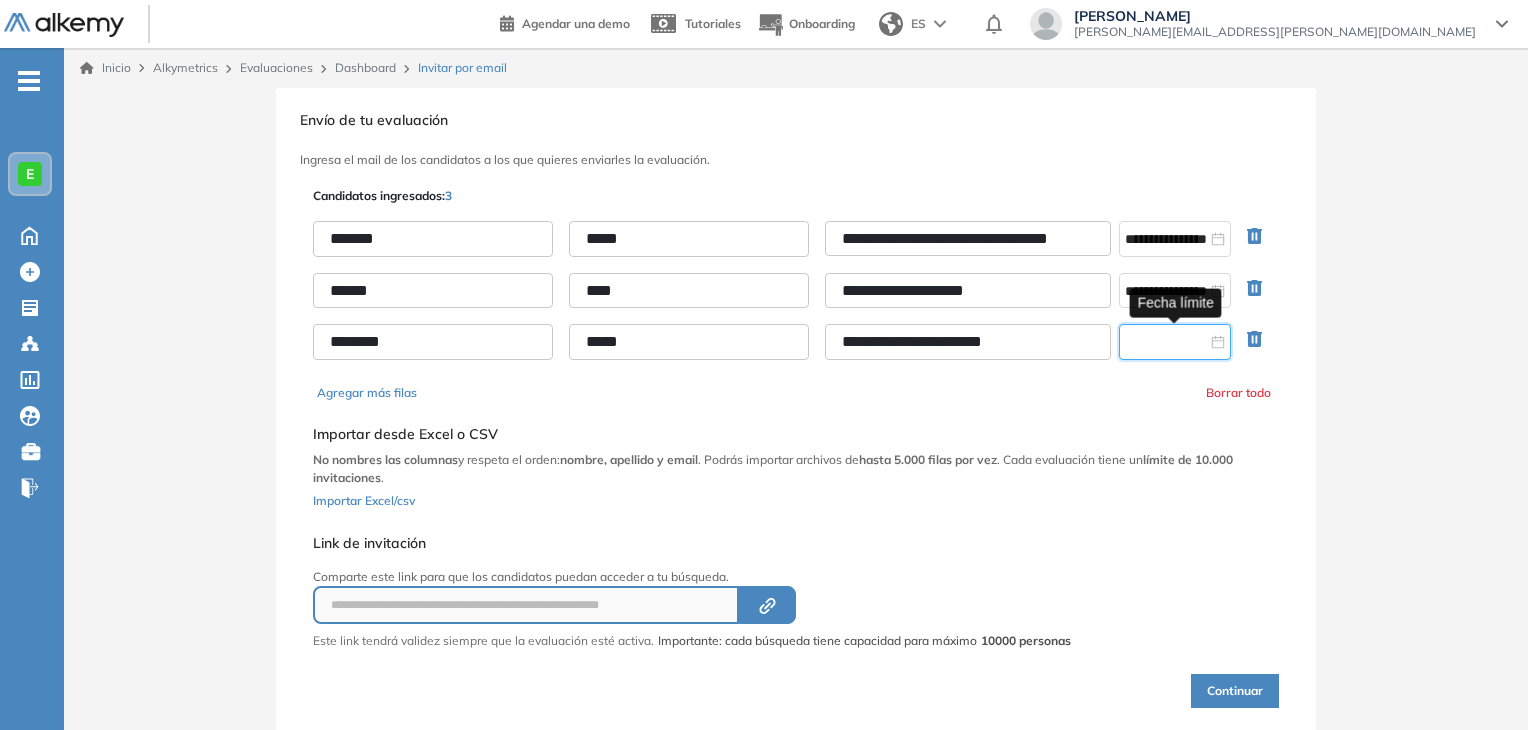 click at bounding box center [1166, 342] 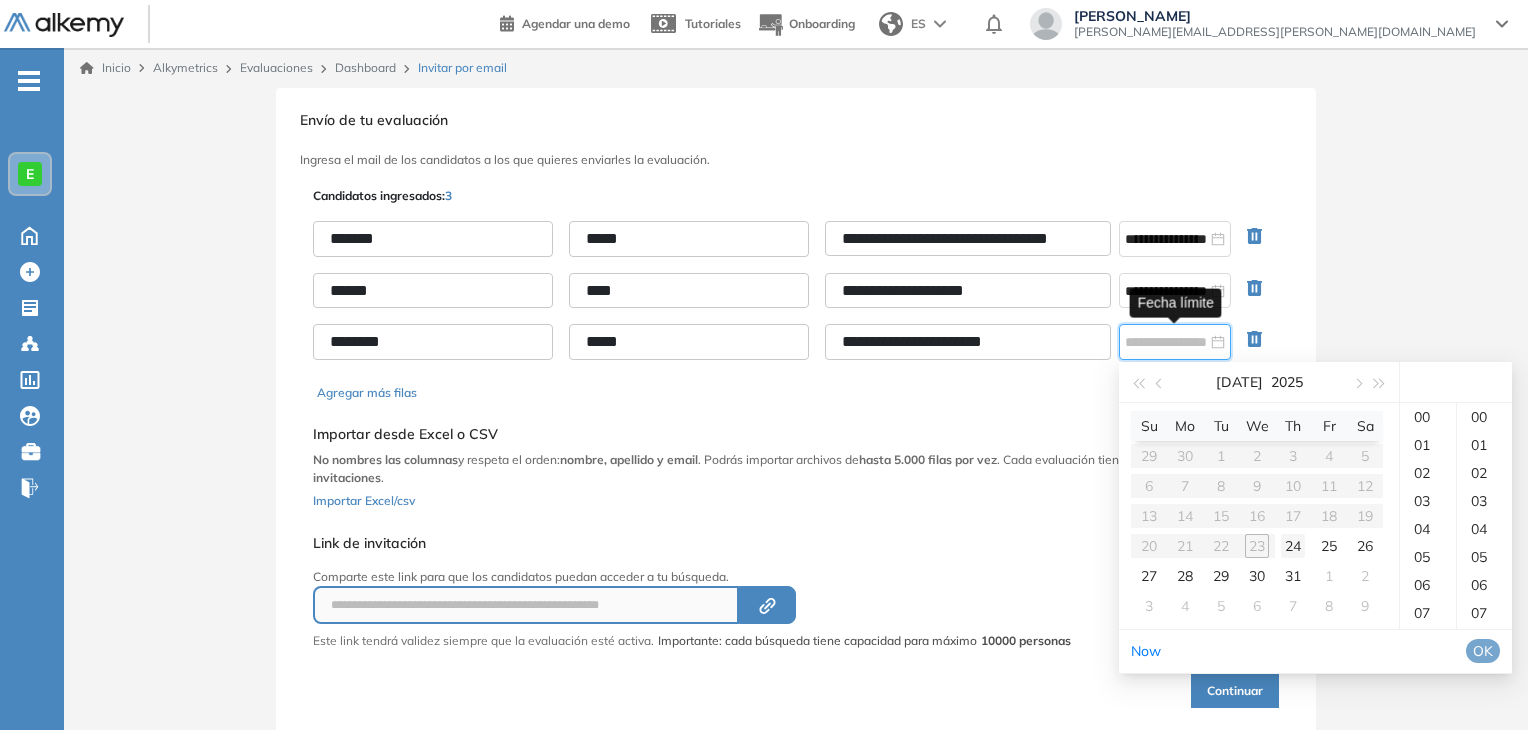 click on "24" at bounding box center (1293, 546) 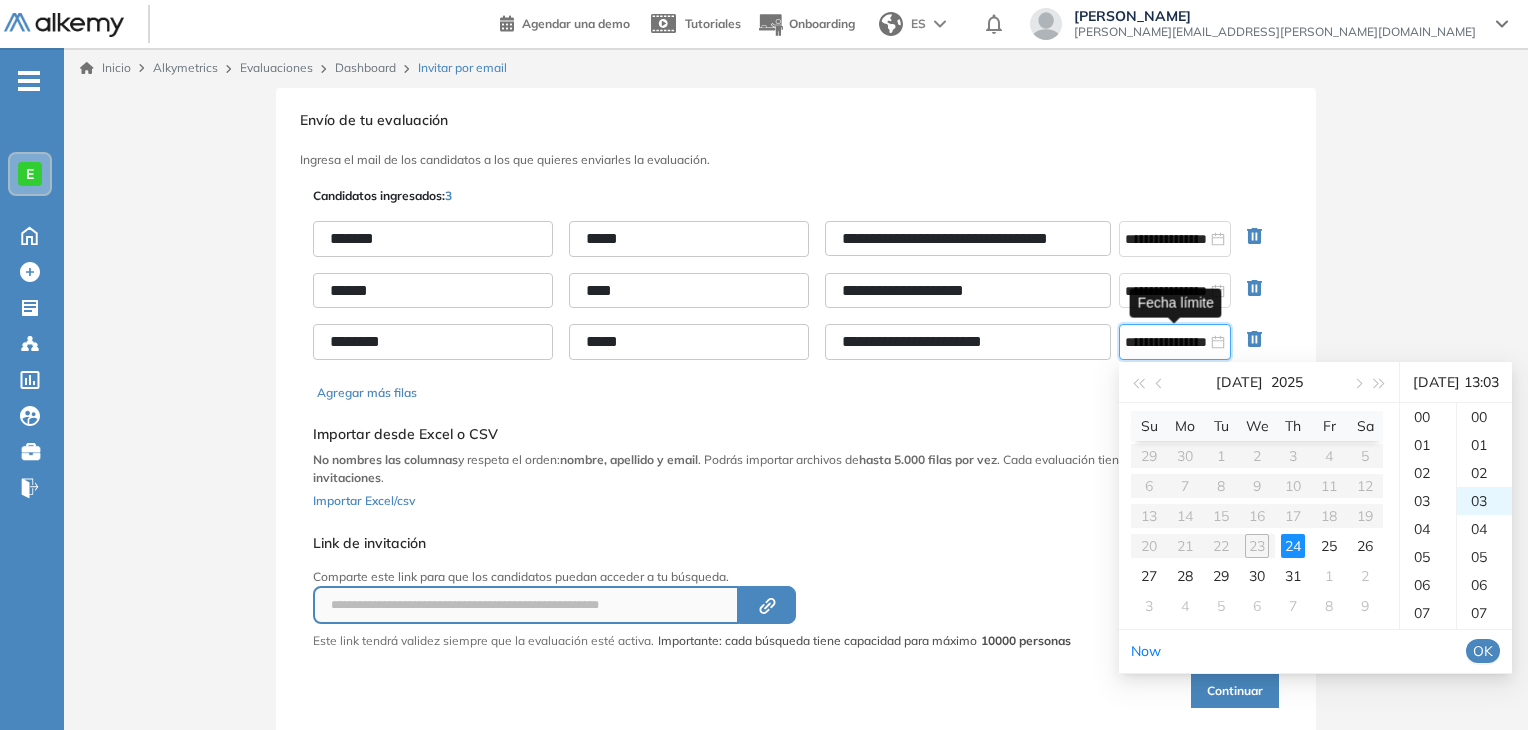 scroll, scrollTop: 364, scrollLeft: 0, axis: vertical 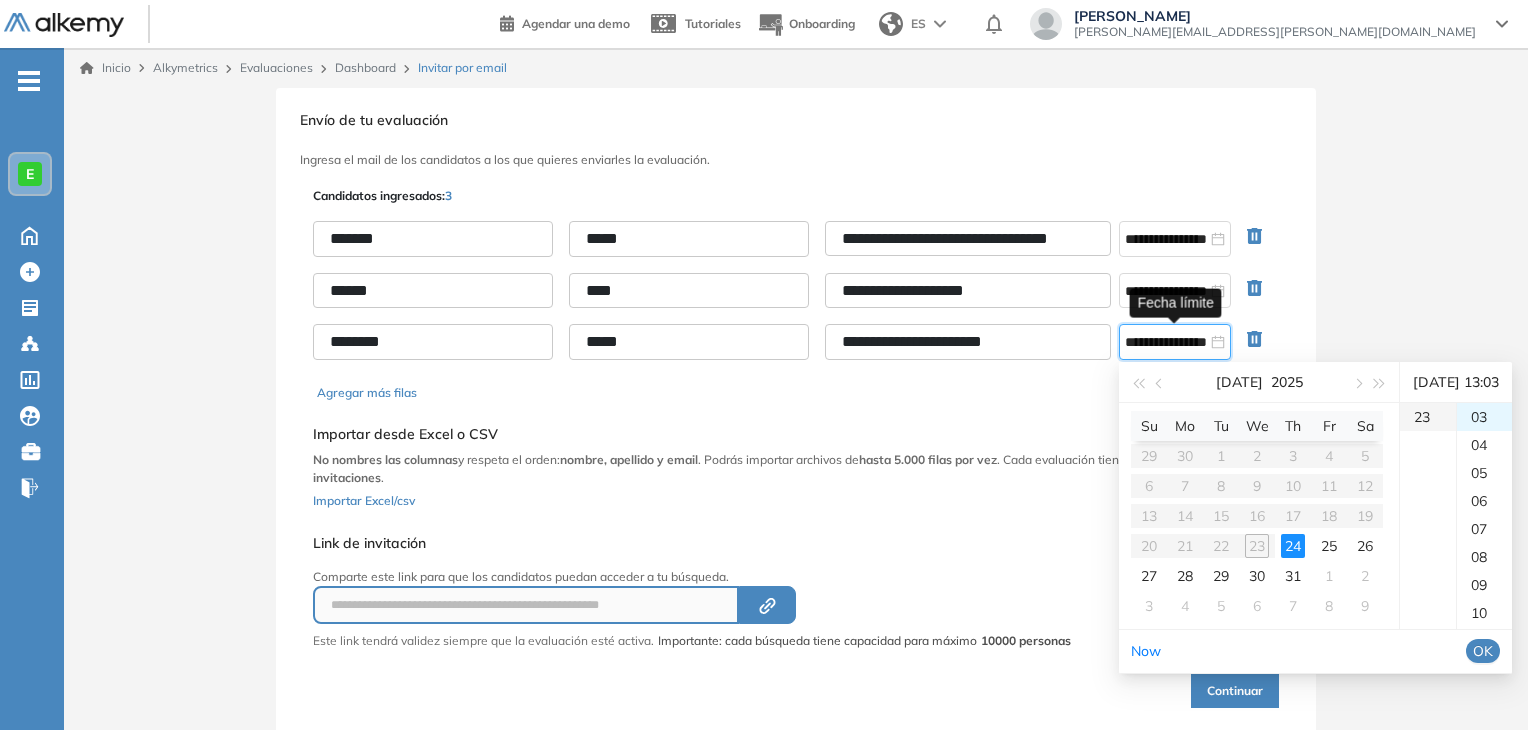 click on "23" at bounding box center [1428, 417] 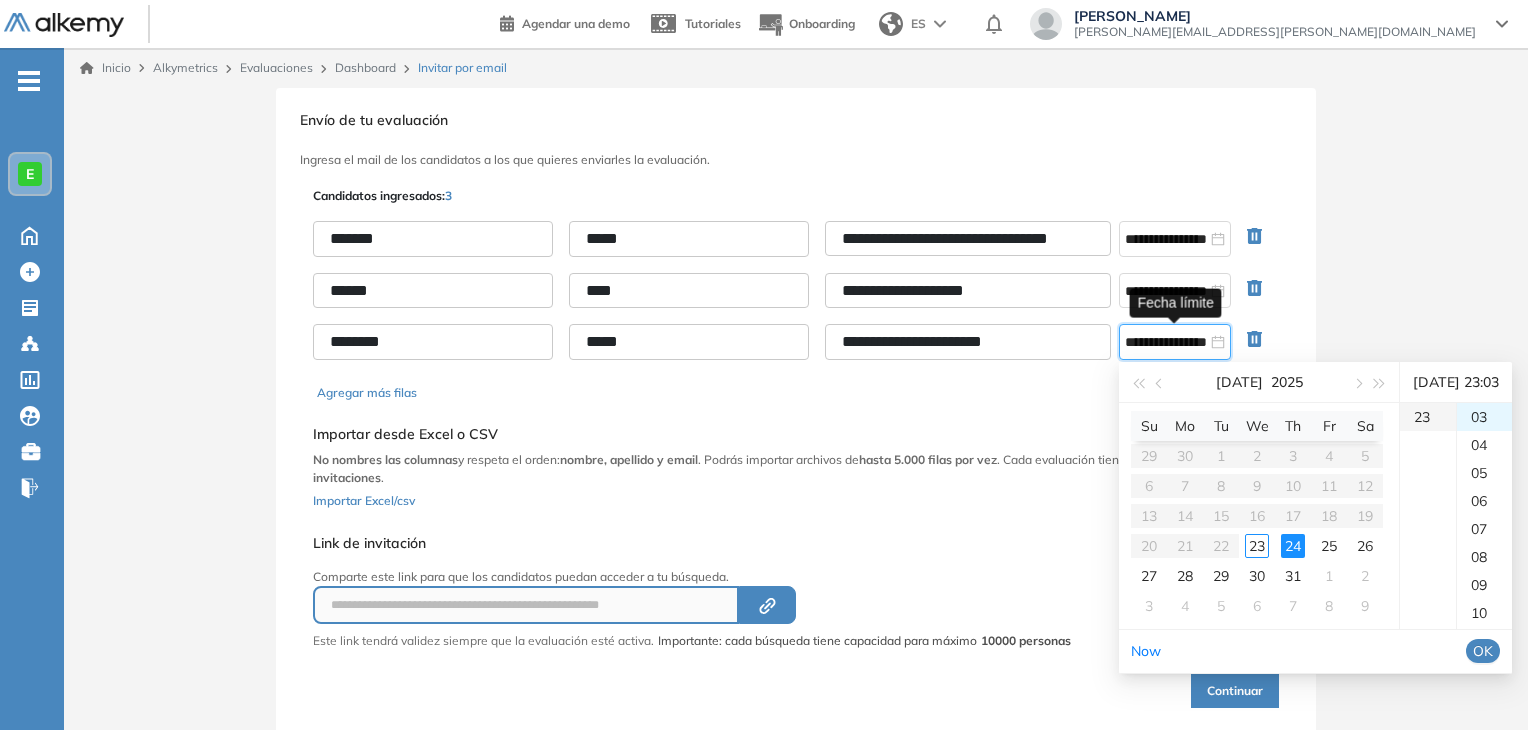 scroll, scrollTop: 644, scrollLeft: 0, axis: vertical 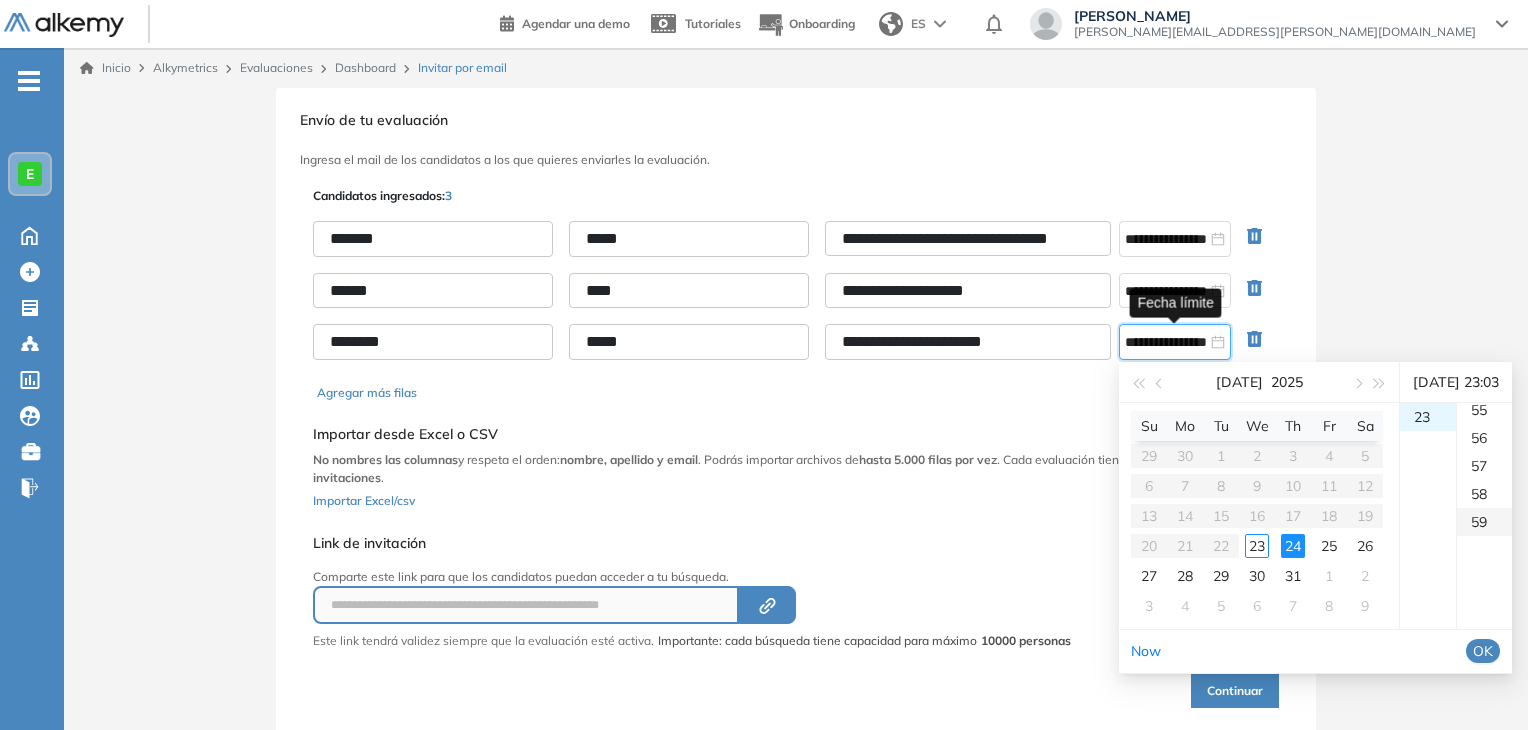 click on "59" at bounding box center [1484, 522] 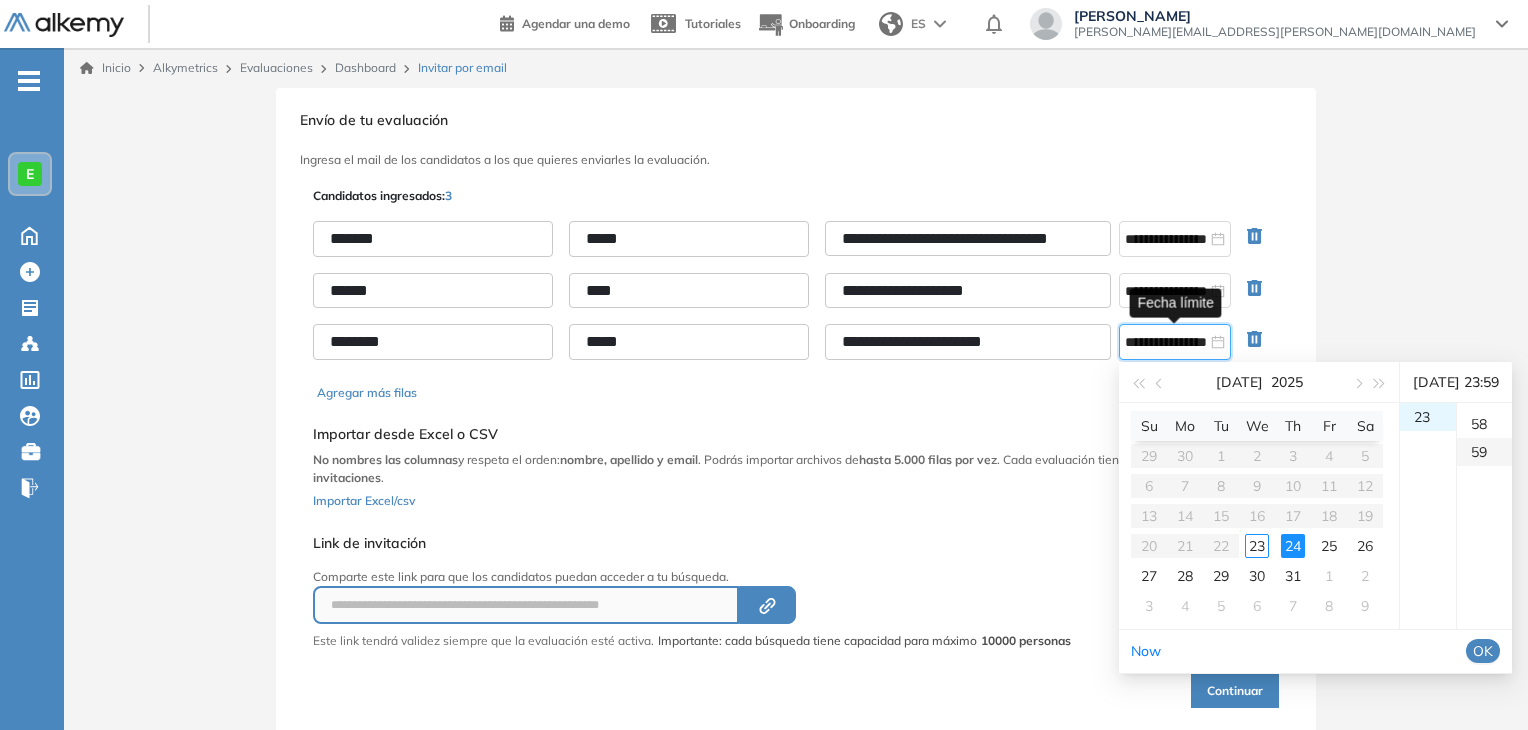 scroll, scrollTop: 1652, scrollLeft: 0, axis: vertical 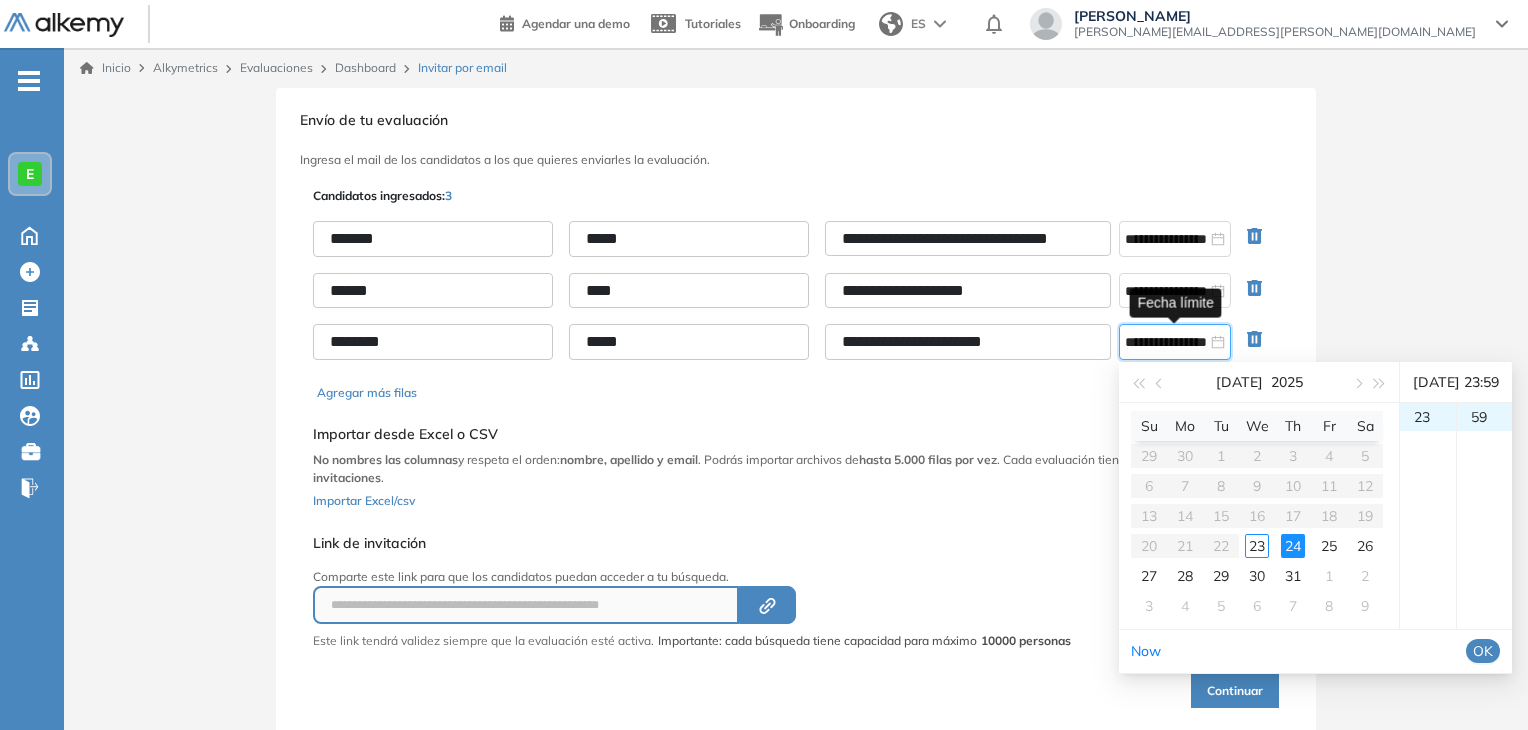 click on "OK" at bounding box center [1483, 651] 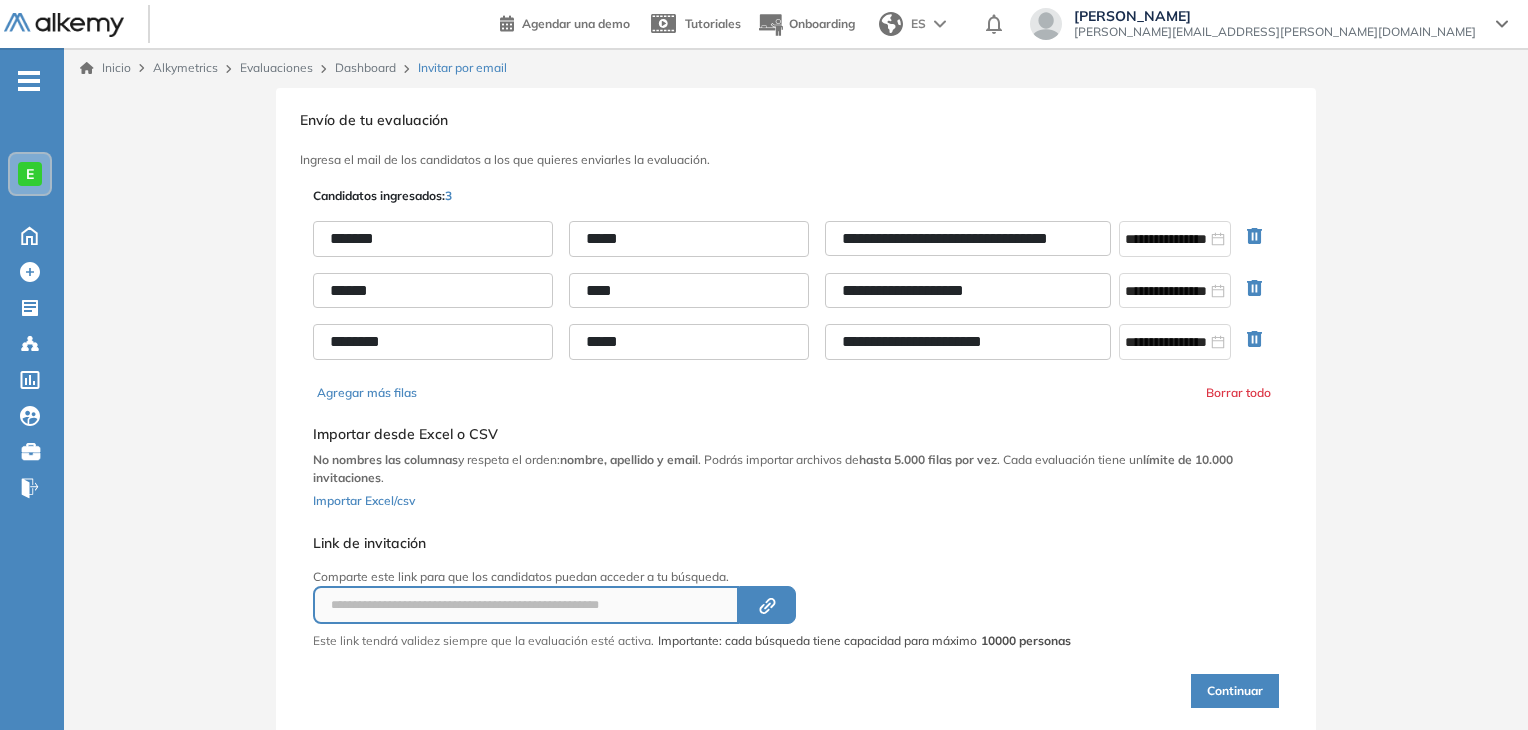 click on "Continuar" at bounding box center (1235, 691) 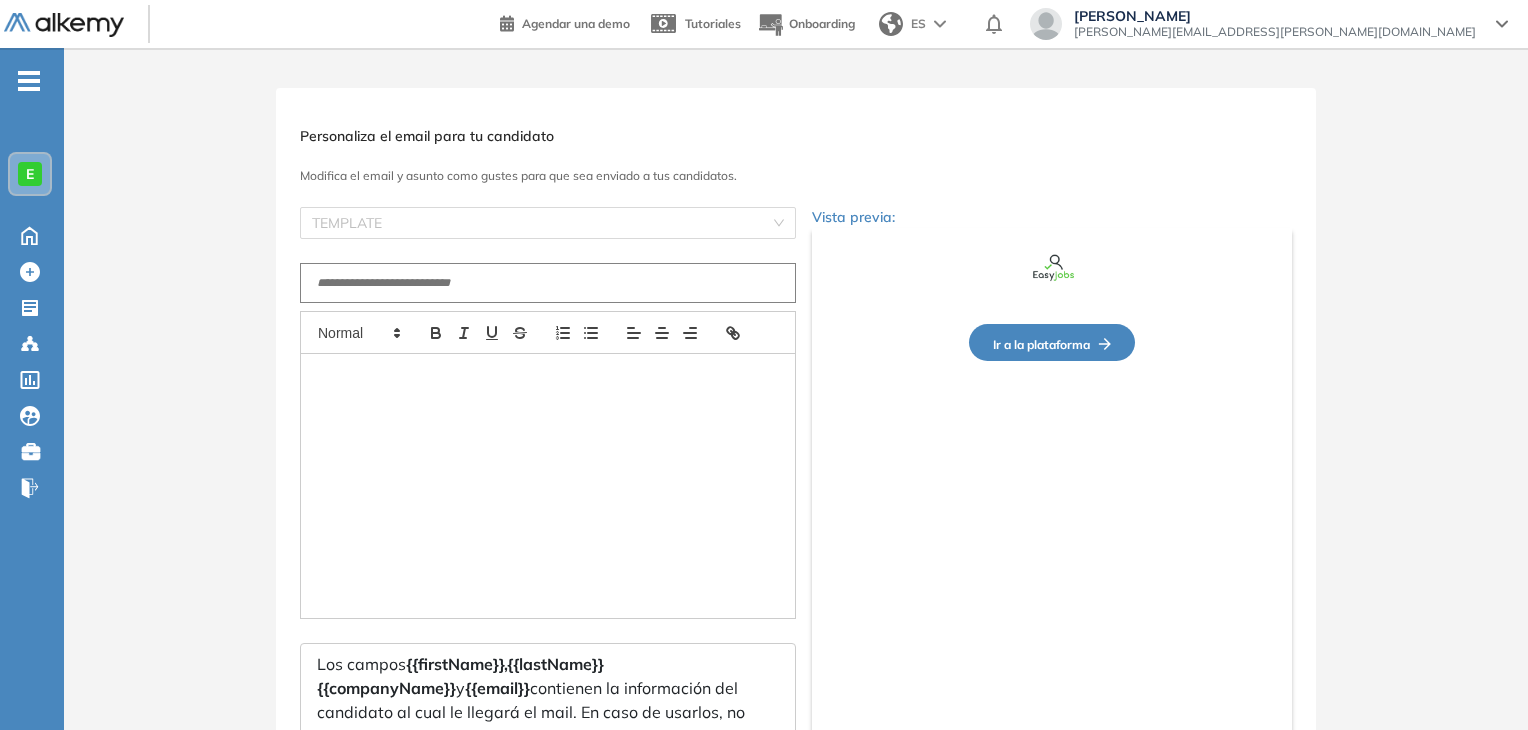 type on "**********" 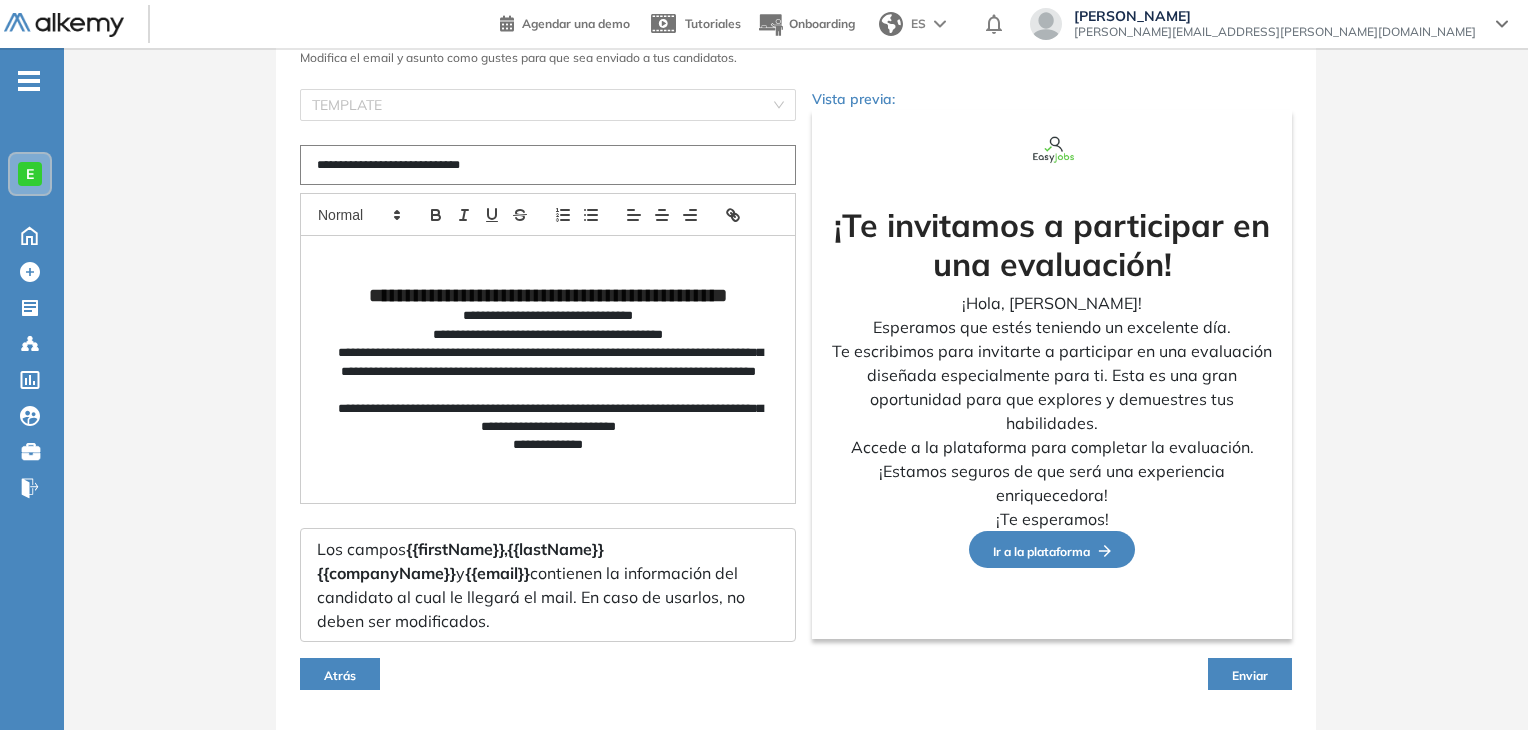 scroll, scrollTop: 164, scrollLeft: 0, axis: vertical 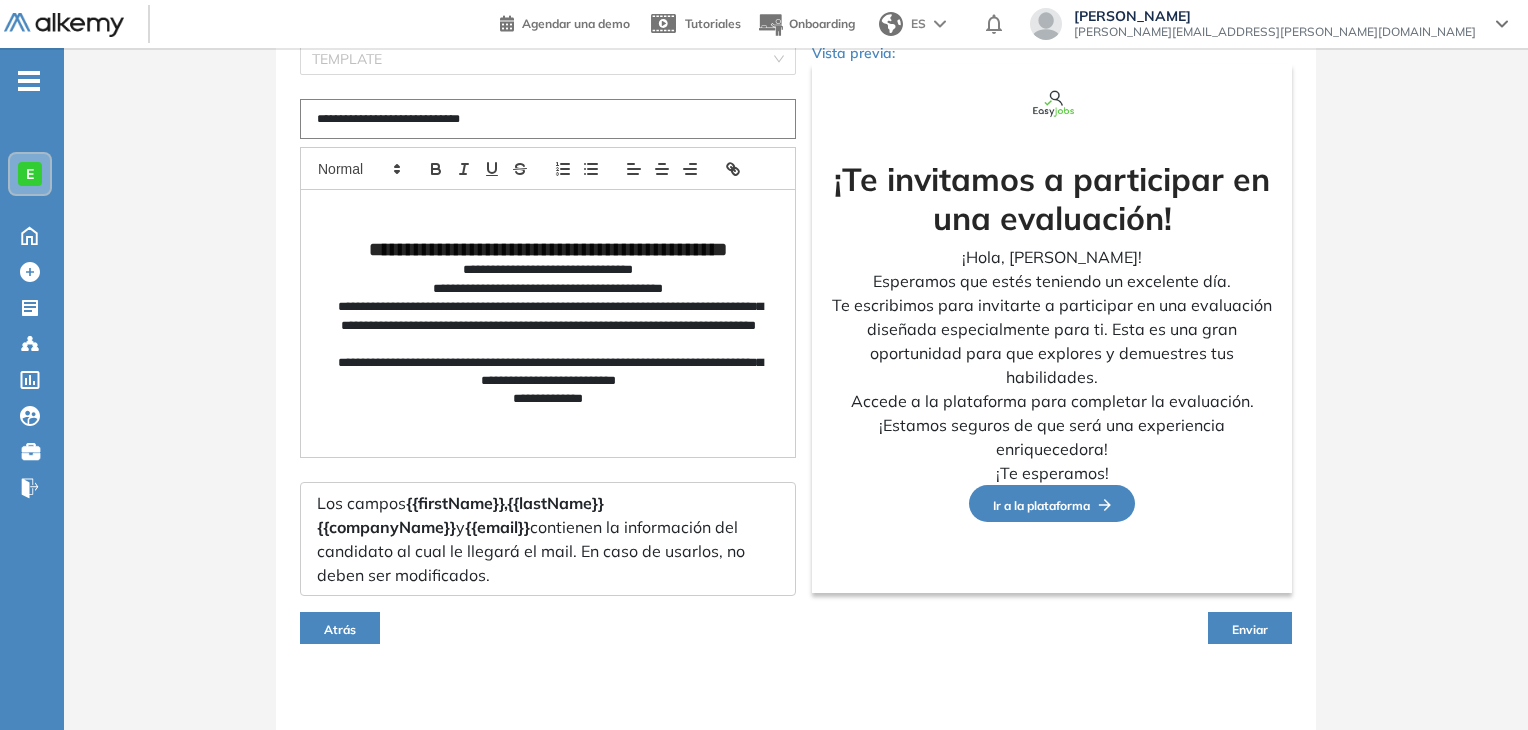 click on "Enviar" at bounding box center [1250, 629] 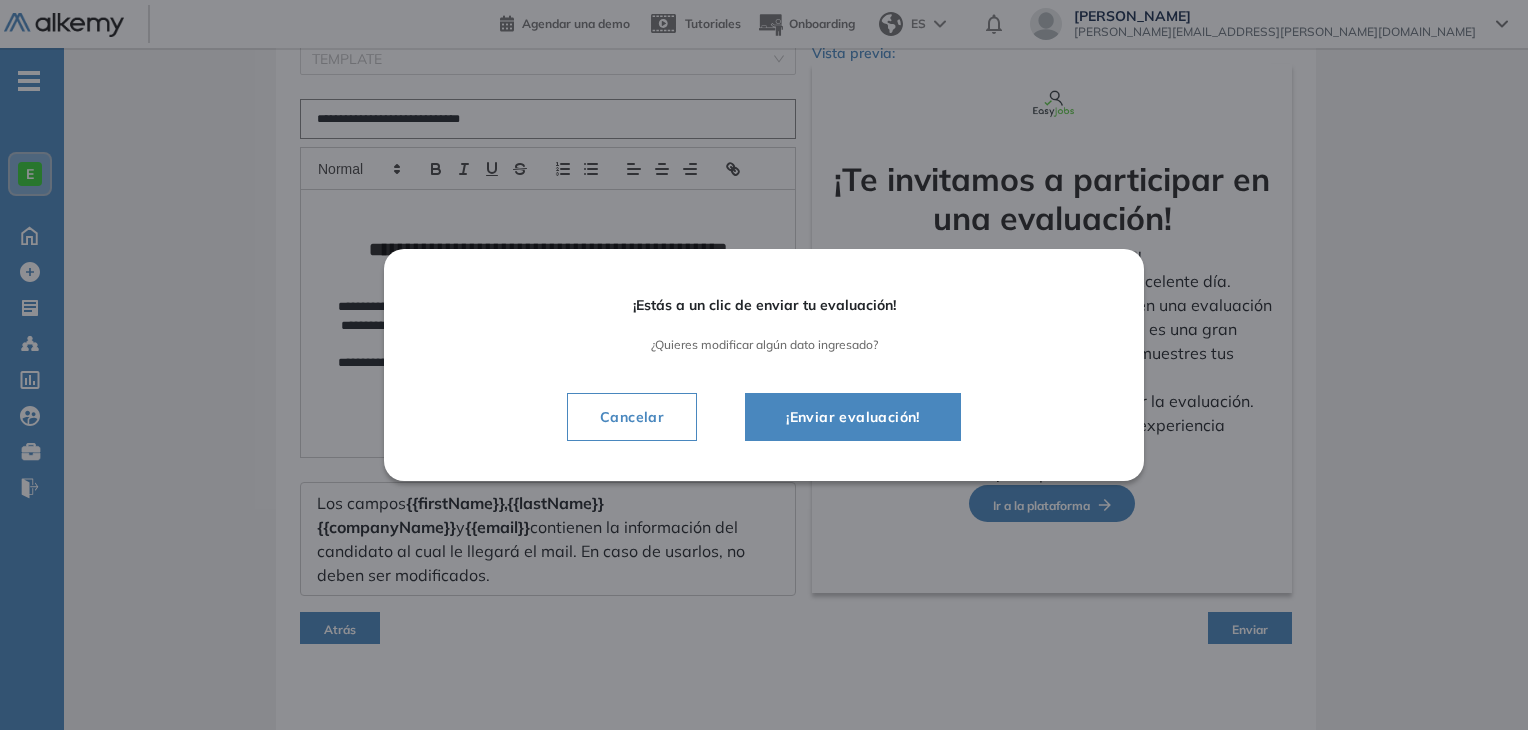 click on "¡Enviar evaluación!" at bounding box center [853, 417] 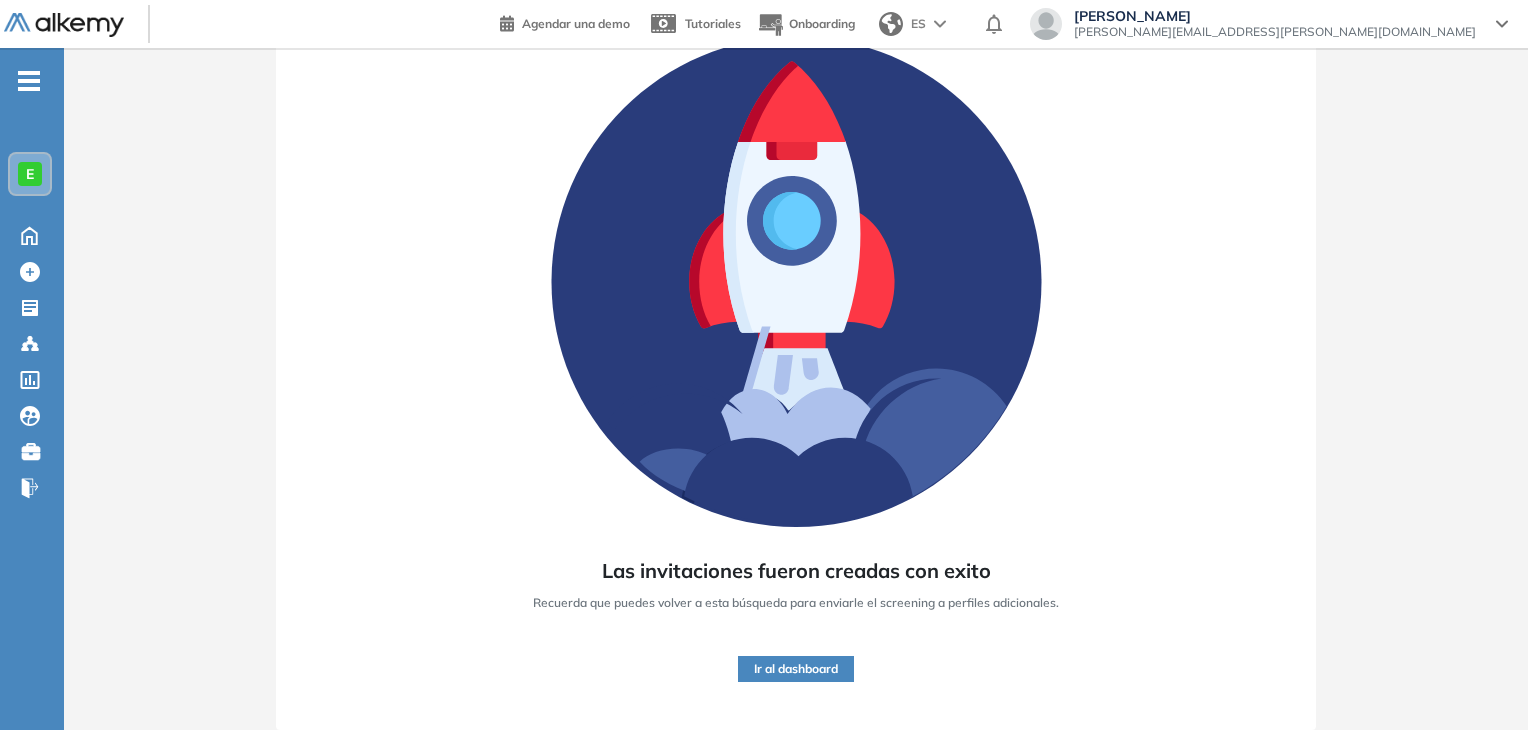 scroll, scrollTop: 152, scrollLeft: 0, axis: vertical 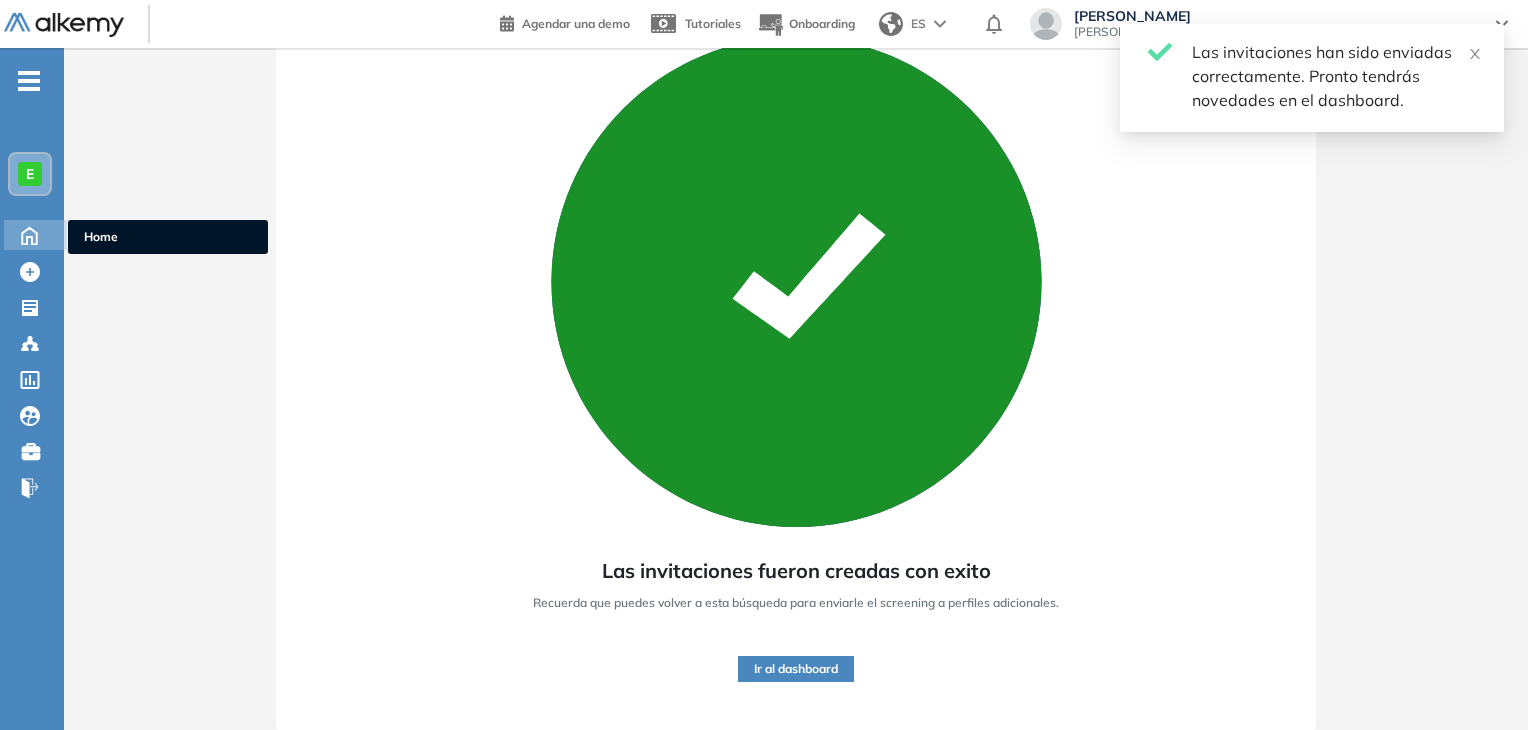 click 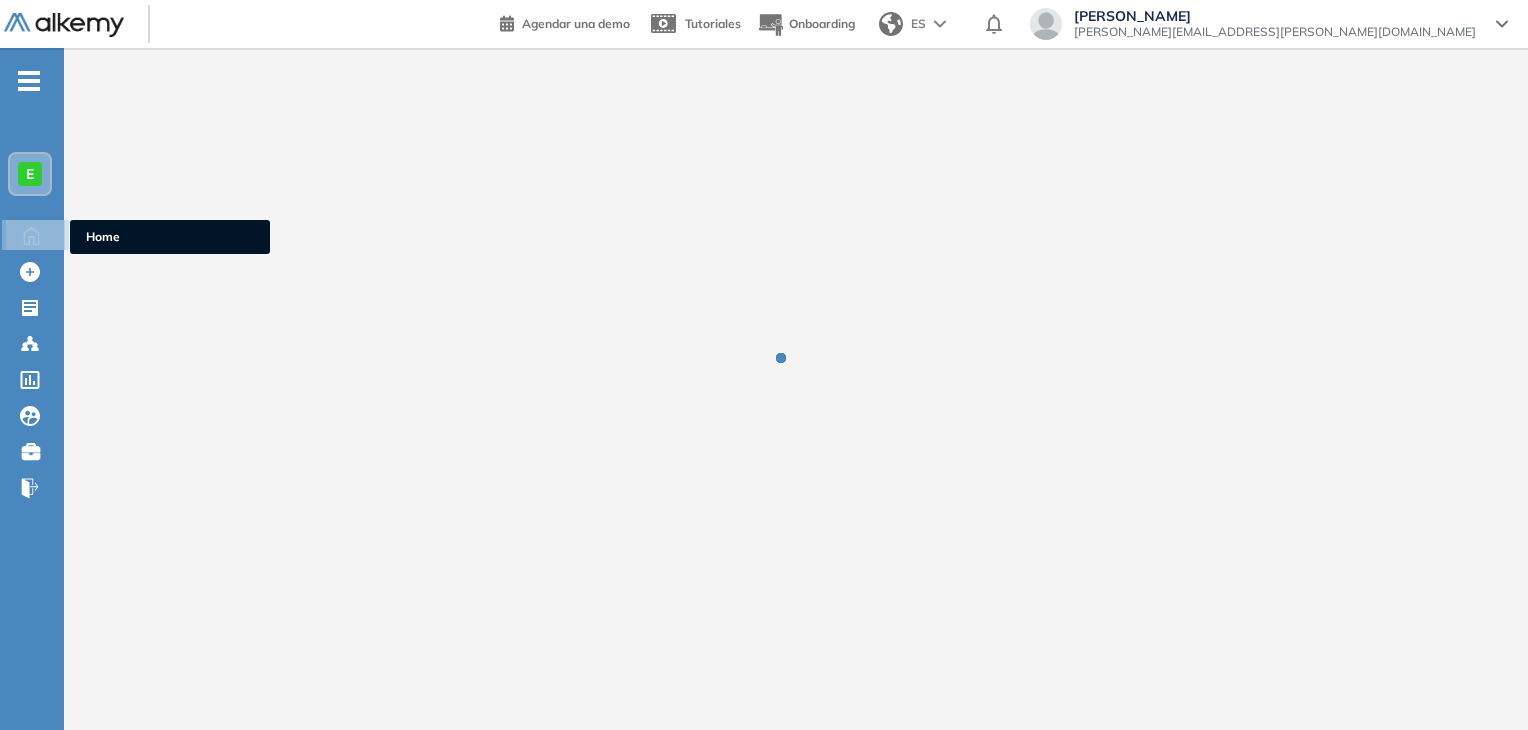 scroll, scrollTop: 0, scrollLeft: 0, axis: both 